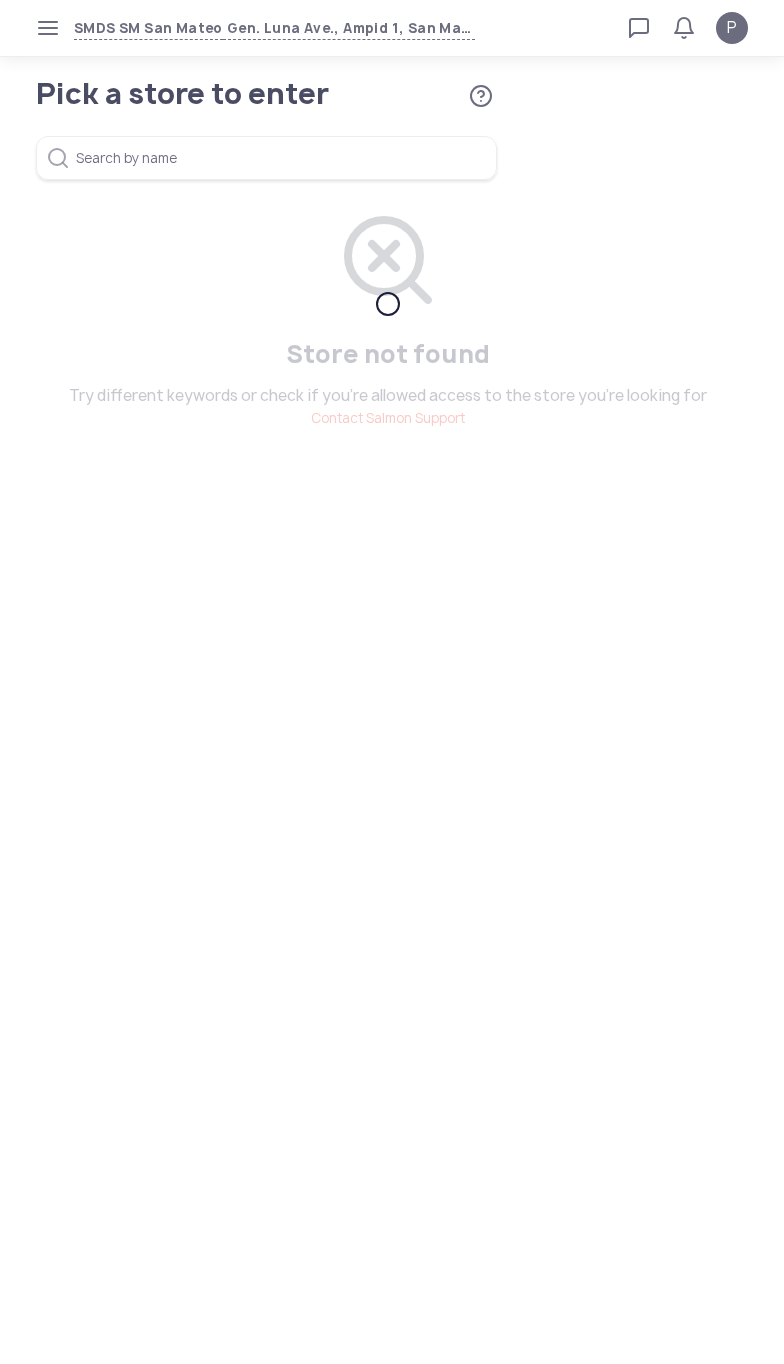 scroll, scrollTop: 0, scrollLeft: 0, axis: both 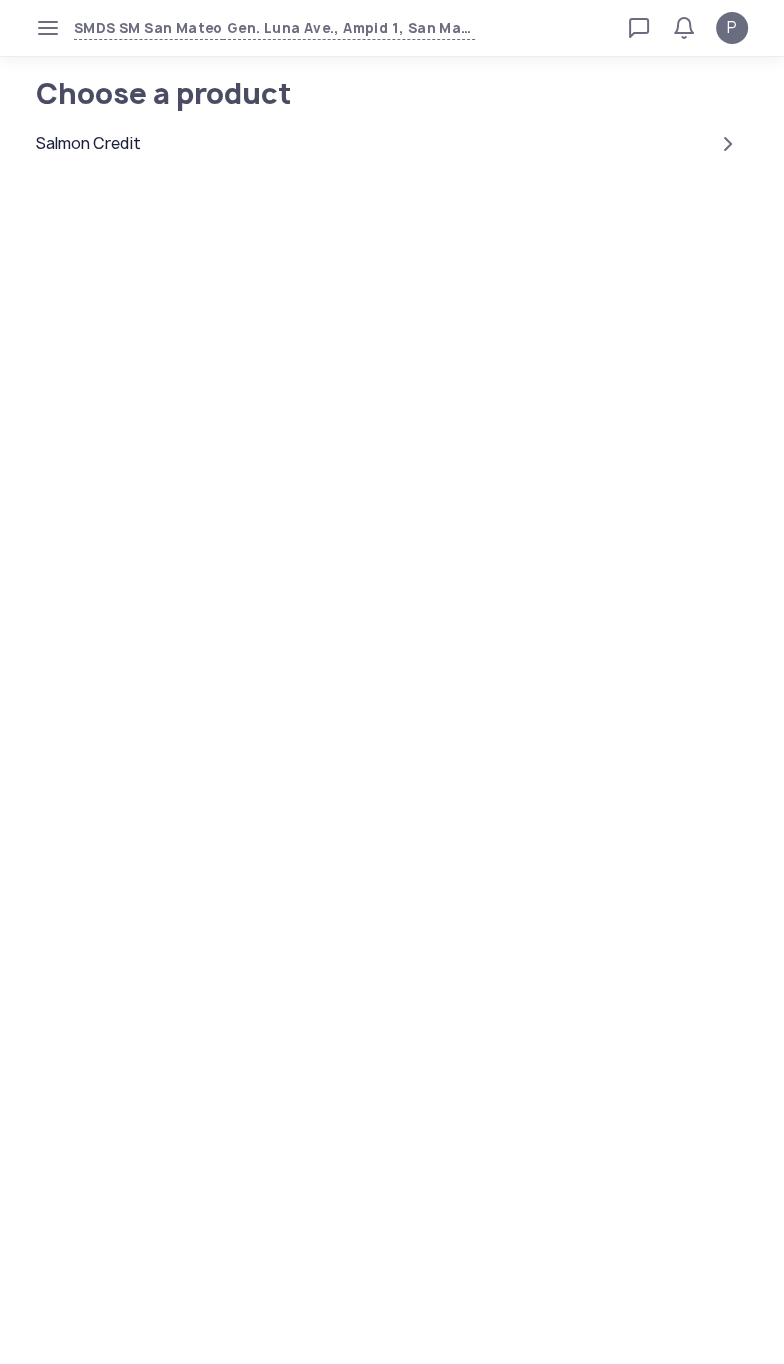 click on "Salmon Credit" 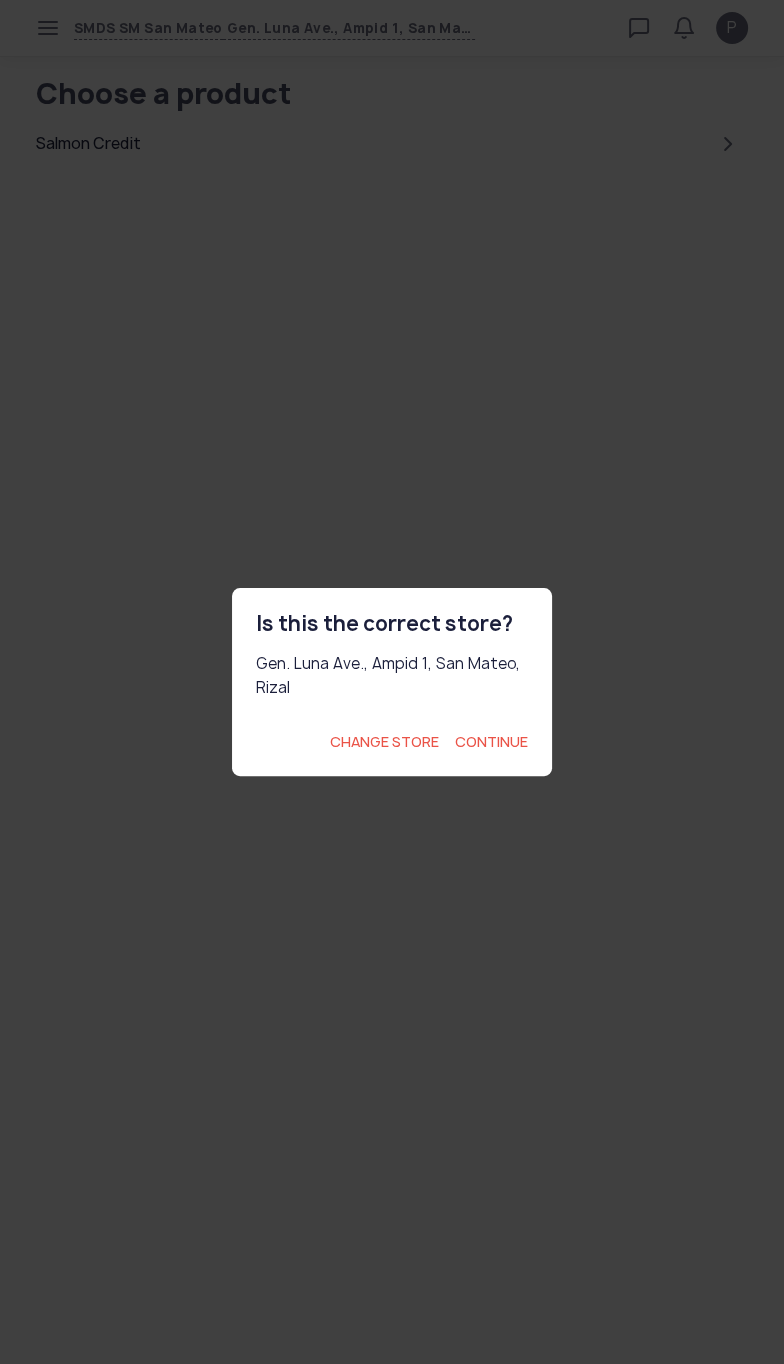 click on "Continue" 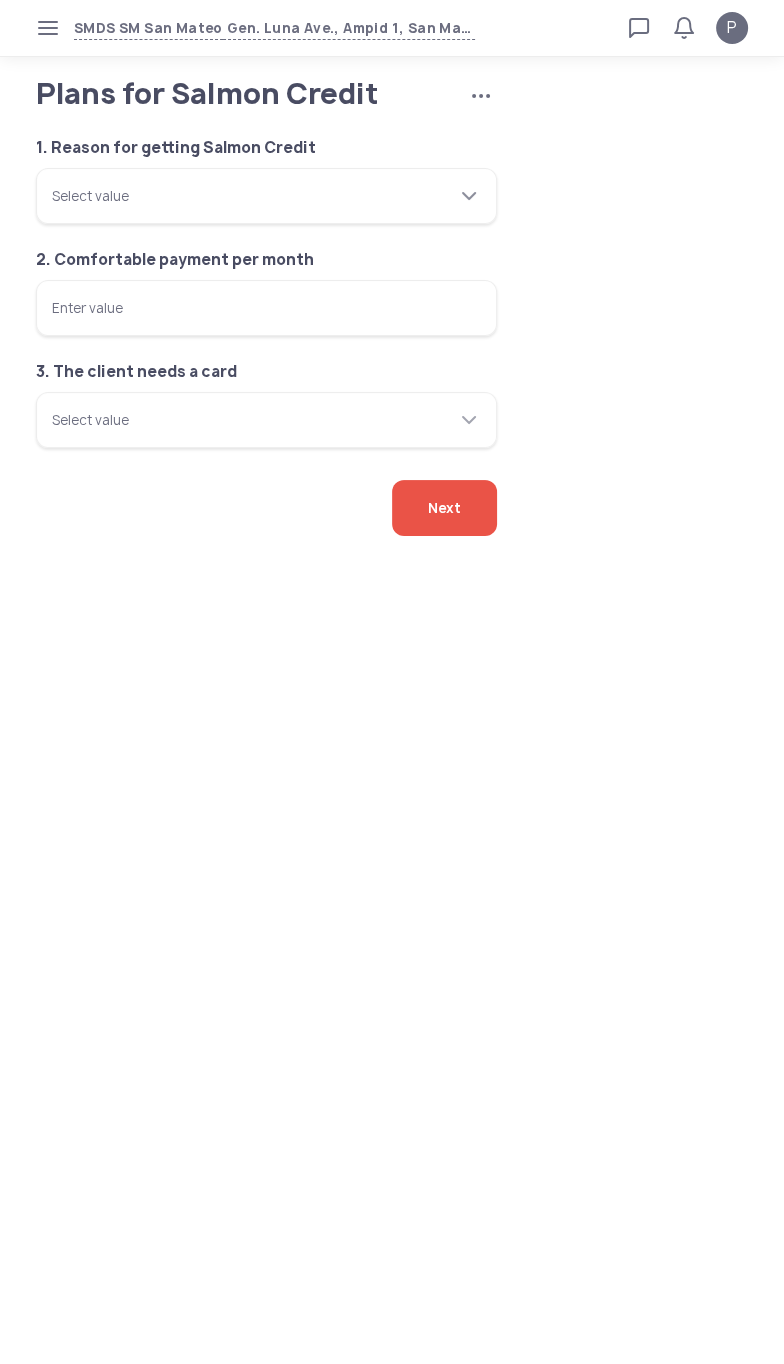 click on "Select value" 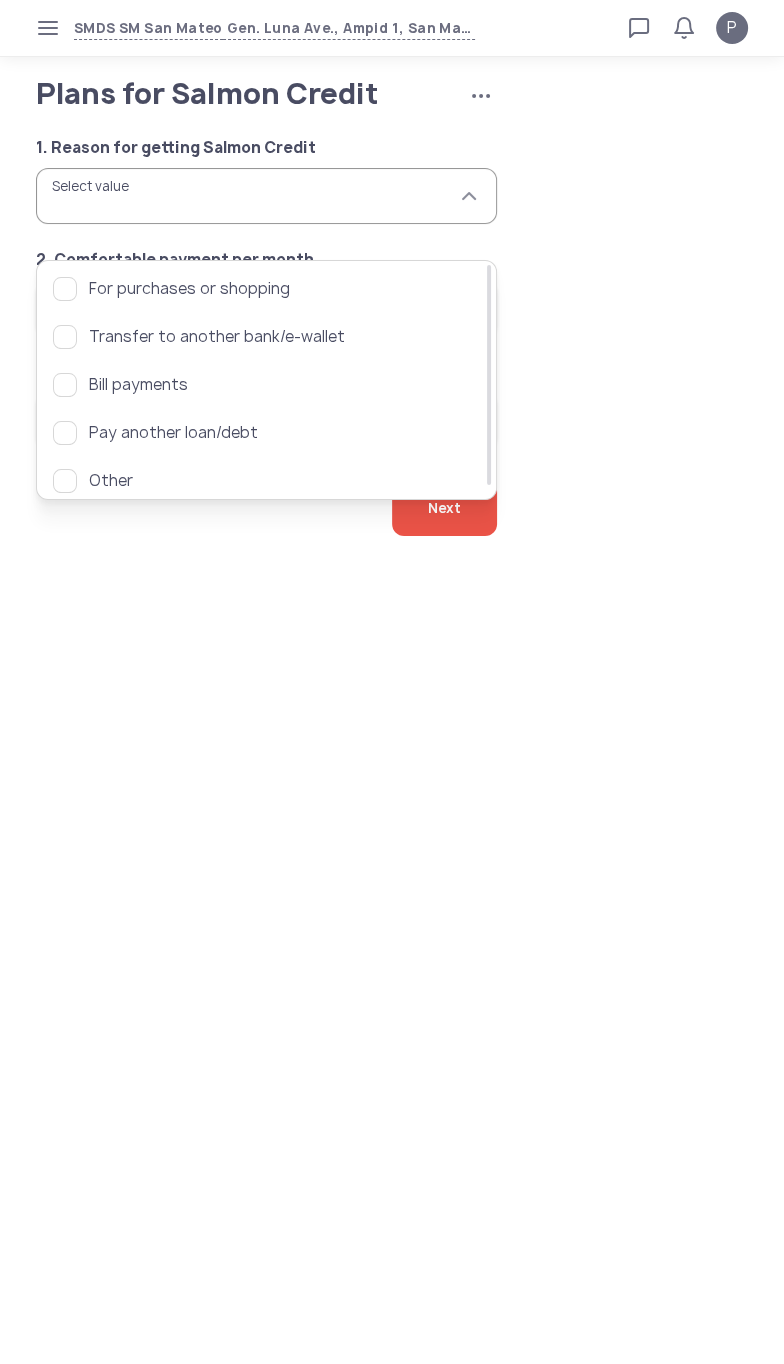 click on "Select value" 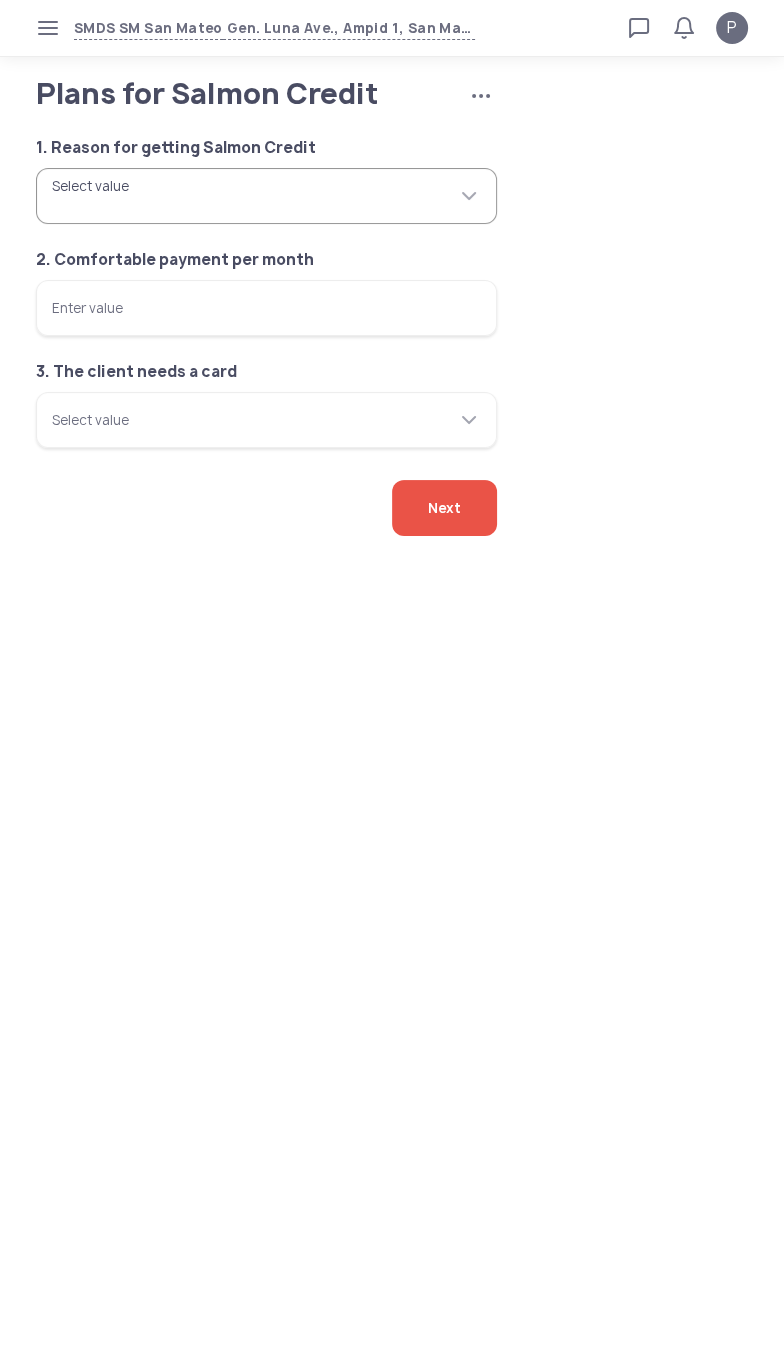 click on "SMDS SM San Mateo Gen. Luna Ave., Ampid 1, San Mateo, Rizal Loan calculator Loan applications FAQs Refund P  Plans for Salmon Credit   Cancel application  P
Verified agent Full name Ma.Kristina Perez Telephone number +63 994 057 85 99 E-mail m.perez@sa.salmon.ph Log out  Plans for Salmon Credit   Cancel application  1. Reason for getting Salmon Credit  Select value  2. Comfortable payment per month  Enter value  3. The client needs a card  Select value   Next" at bounding box center [392, 682] 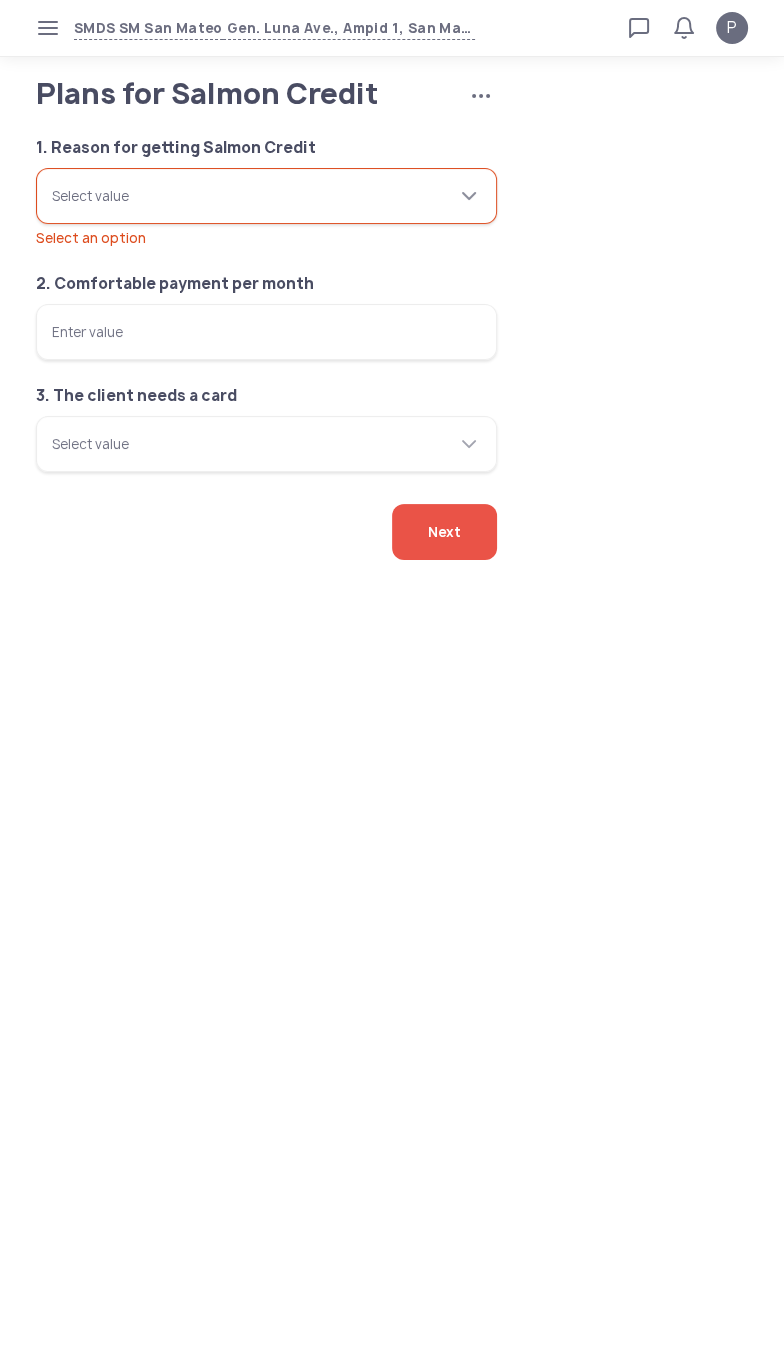 click 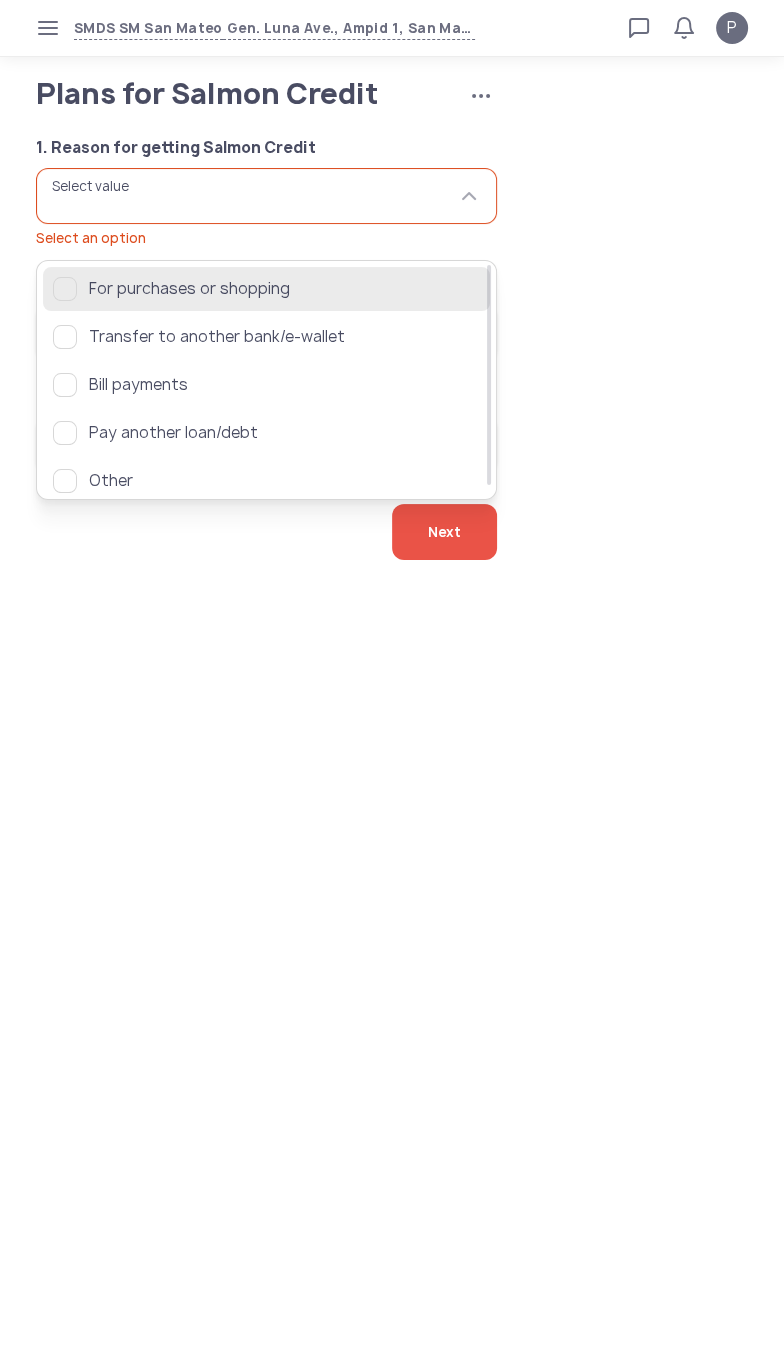 click on "For purchases or shopping" 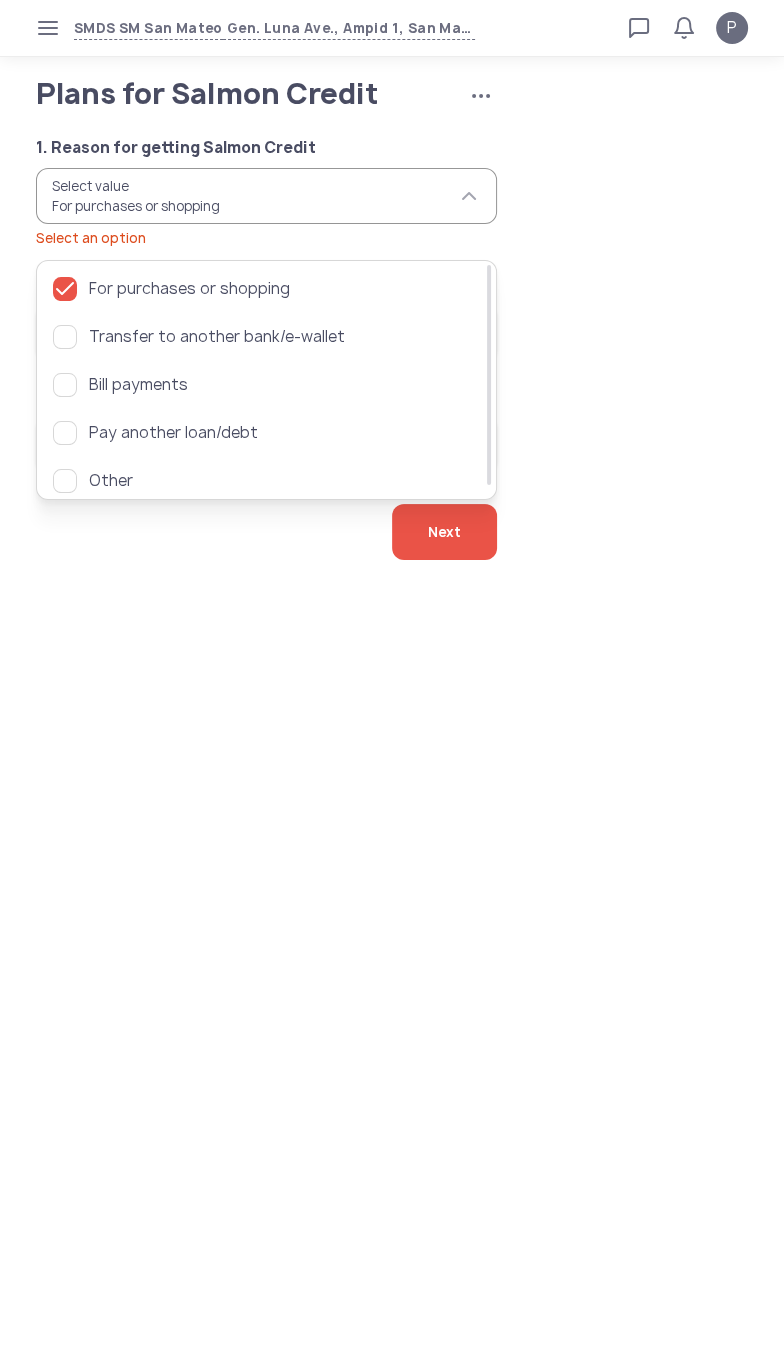 click on "SMDS SM San Mateo Gen. Luna Ave., Ampid 1, San Mateo, Rizal Loan calculator Loan applications FAQs Refund P  Plans for Salmon Credit   Cancel application  P
Verified agent Full name Ma.Kristina Perez Telephone number +63 994 057 85 99 E-mail m.perez@sa.salmon.ph Log out  Plans for Salmon Credit   Cancel application  1. Reason for getting Salmon Credit  Select value  For purchases or shopping  Select an option  2. Comfortable payment per month  Enter value  3. The client needs a card  Select value   Next   For purchases or shopping   Transfer to another bank/e-wallet   Bill payments   Pay another loan/debt   Other" at bounding box center [392, 682] 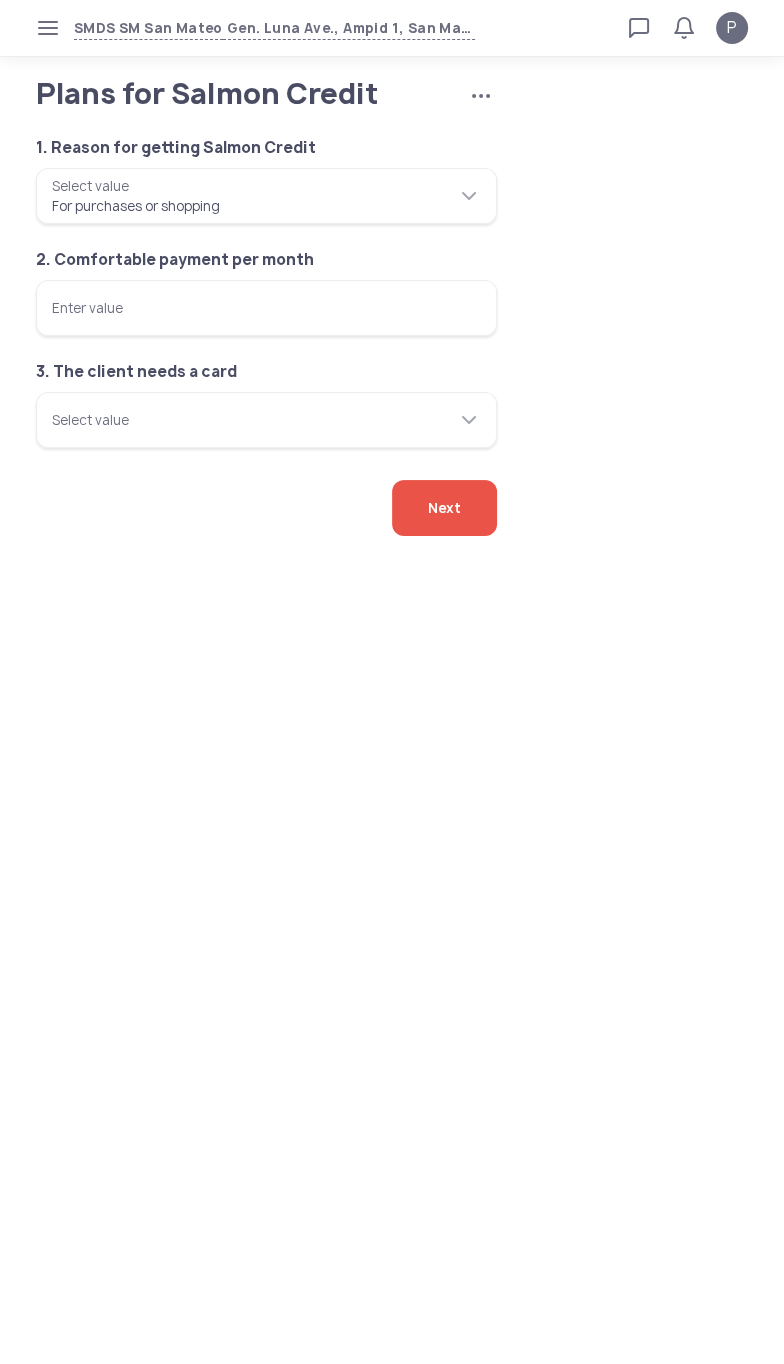 click on "Enter value" at bounding box center [266, 308] 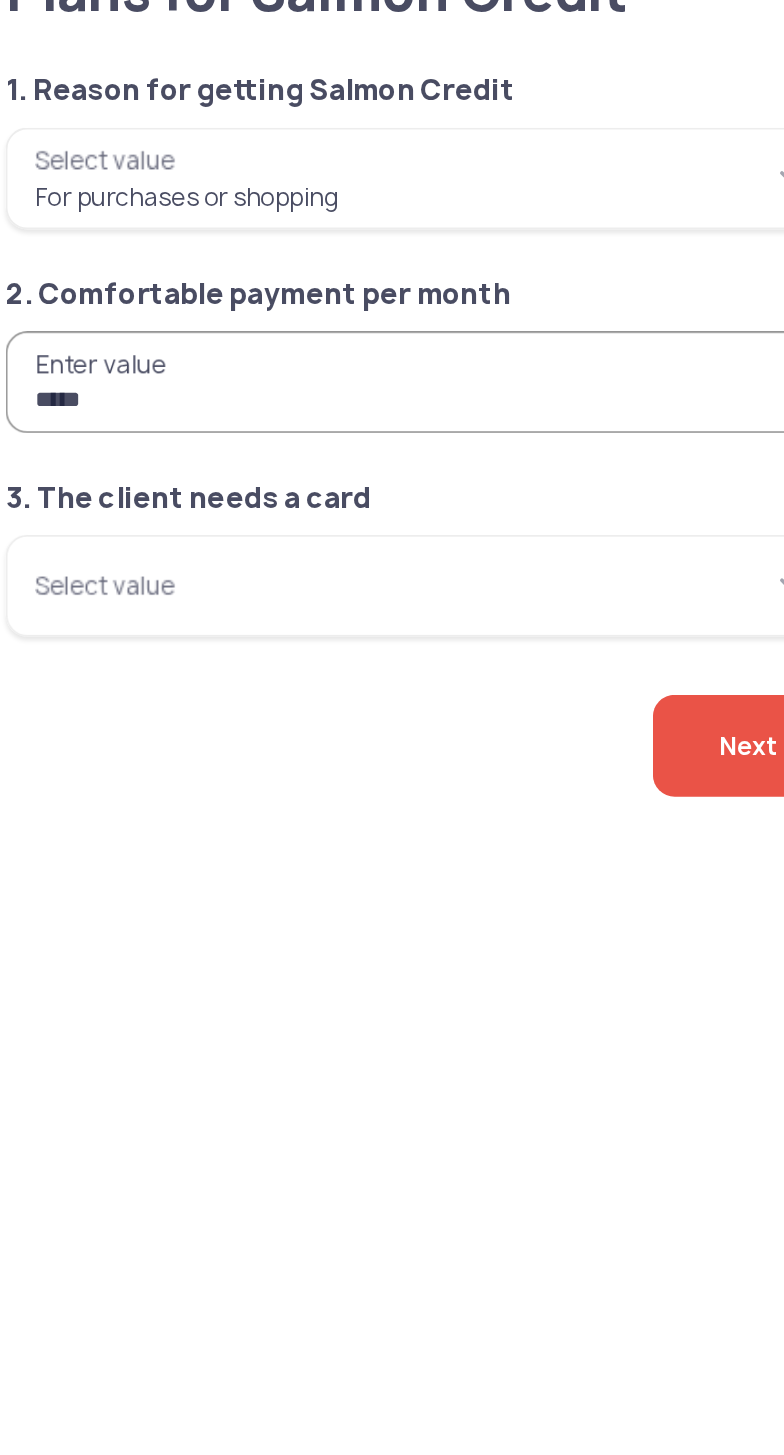 type on "*****" 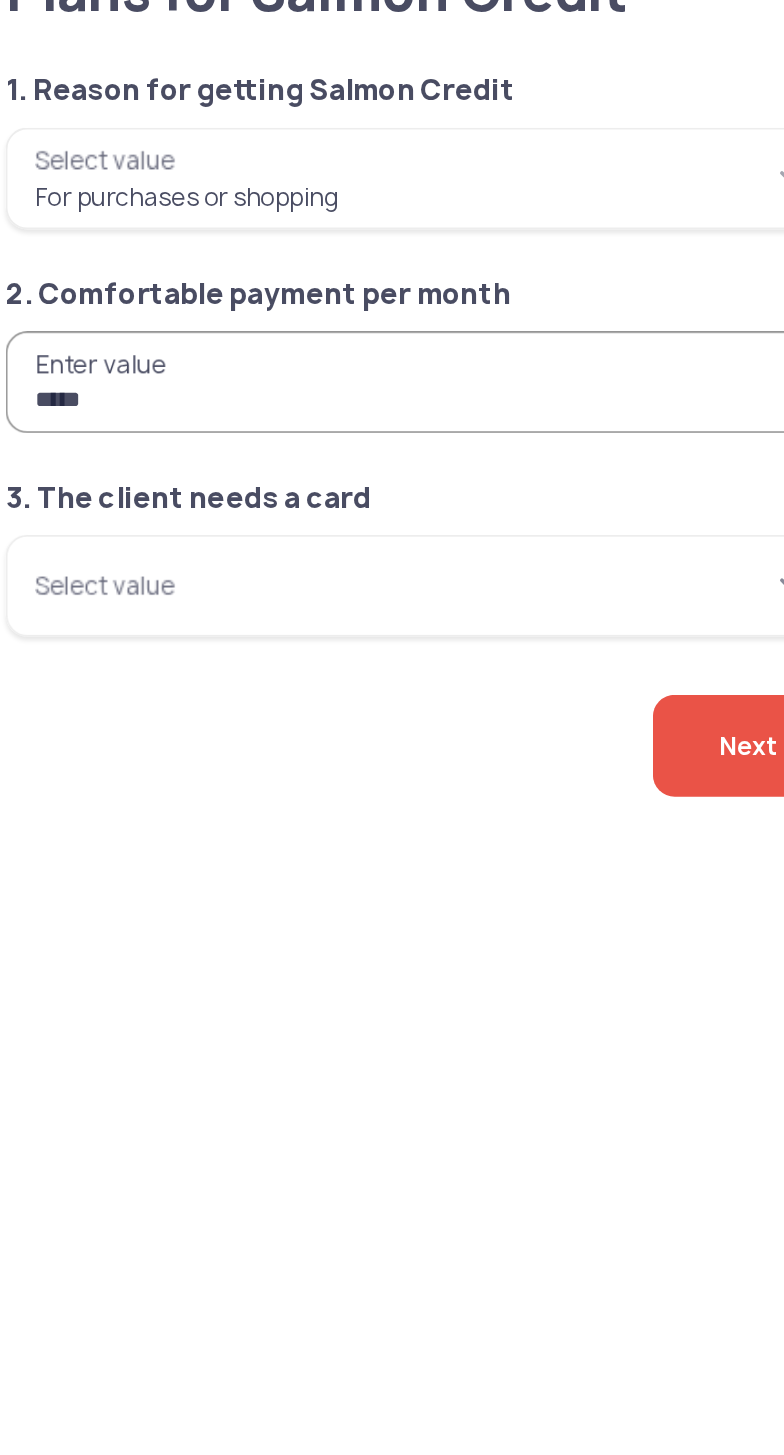 click on "Select value" at bounding box center (266, 420) 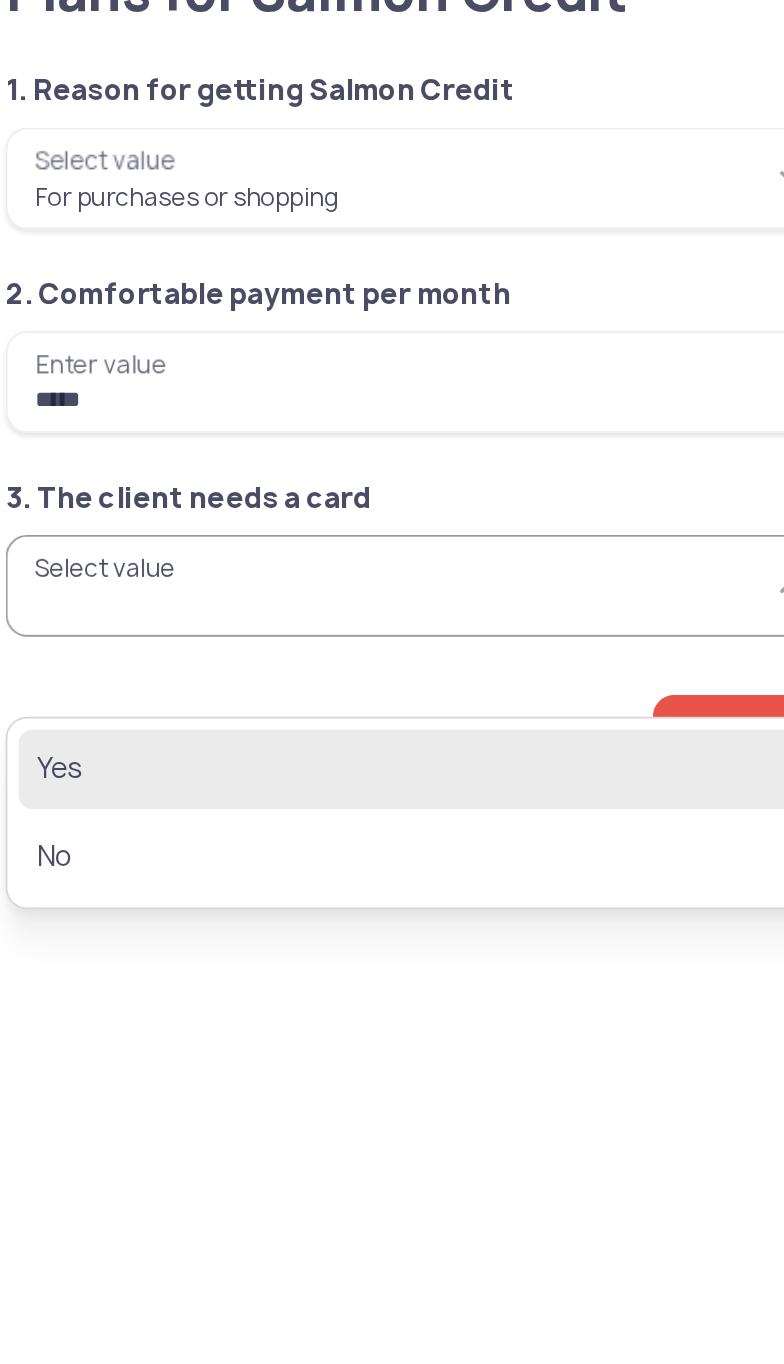 click on "Yes" 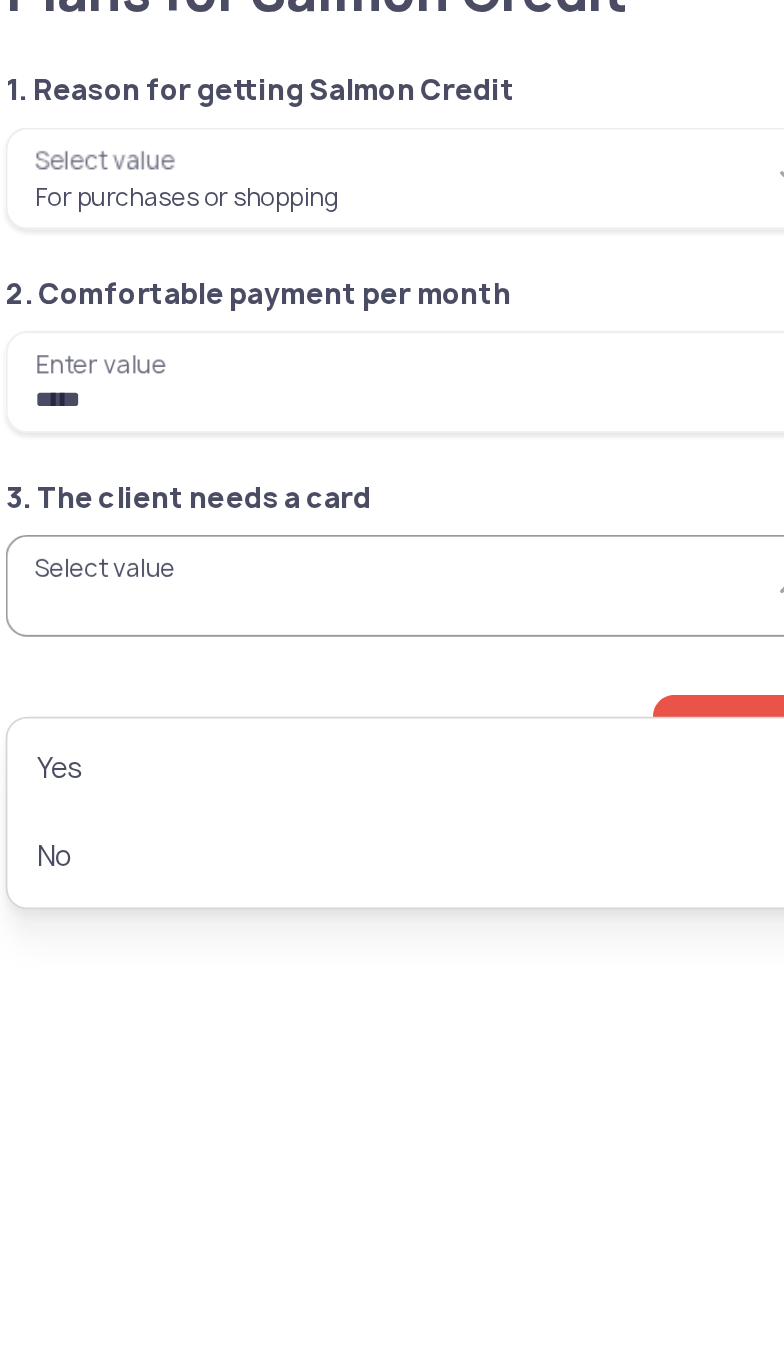 type on "***" 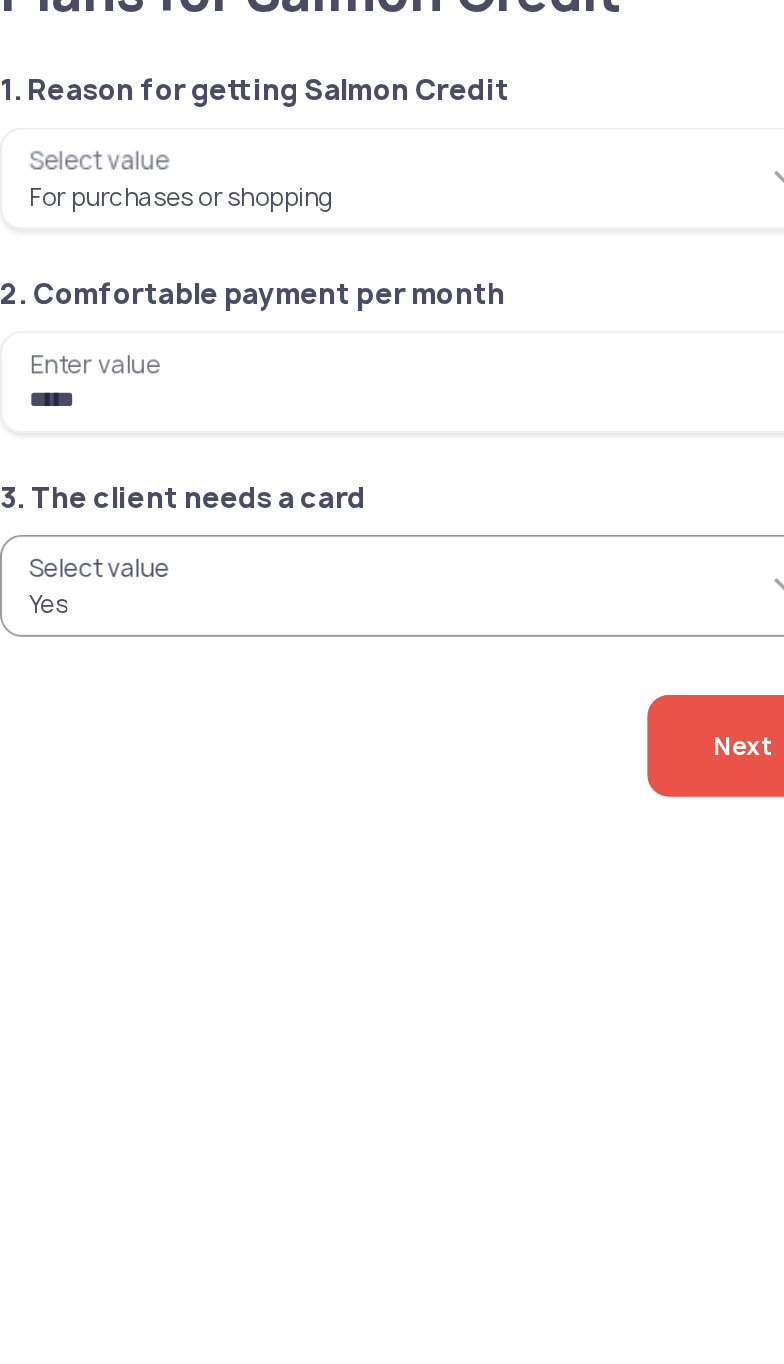 click on "Next" 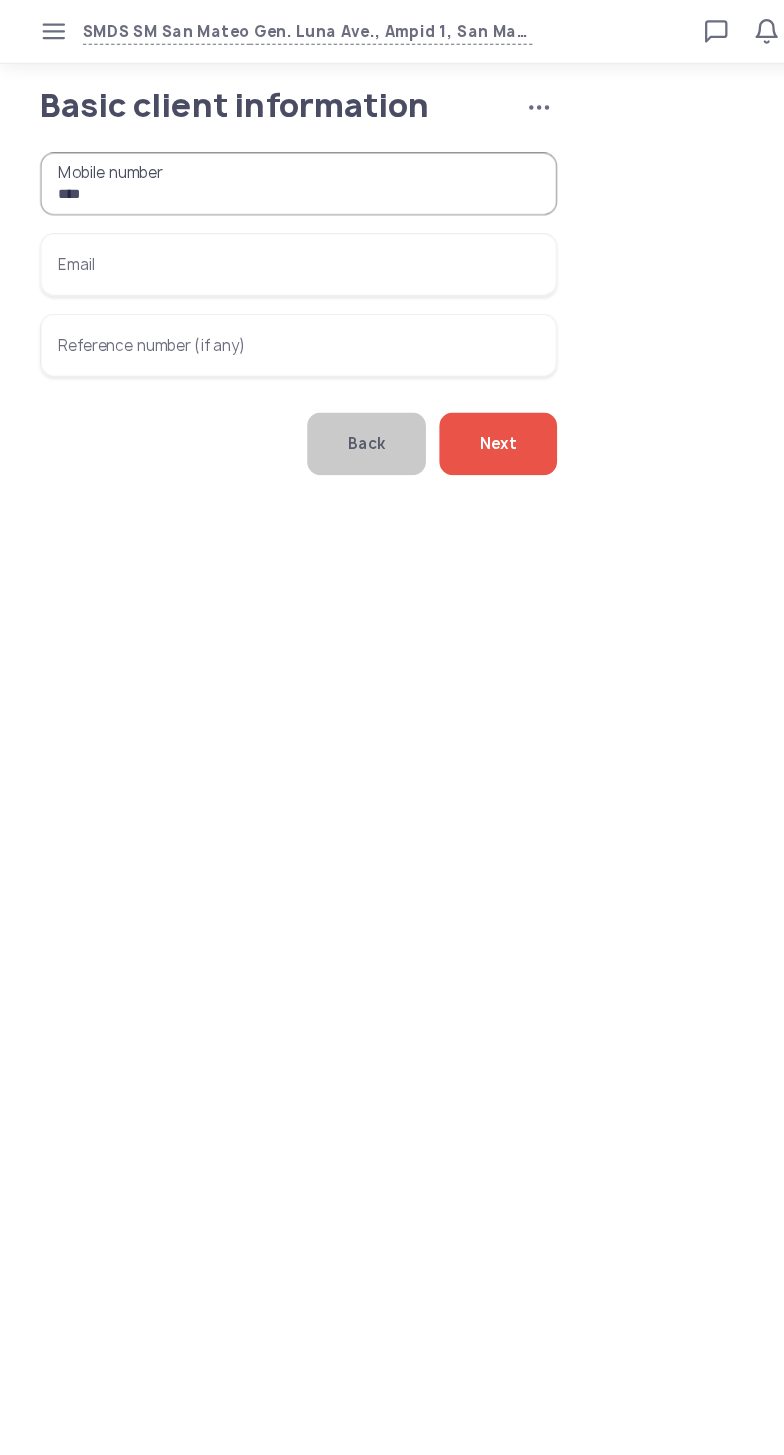 click on "***" at bounding box center [266, 164] 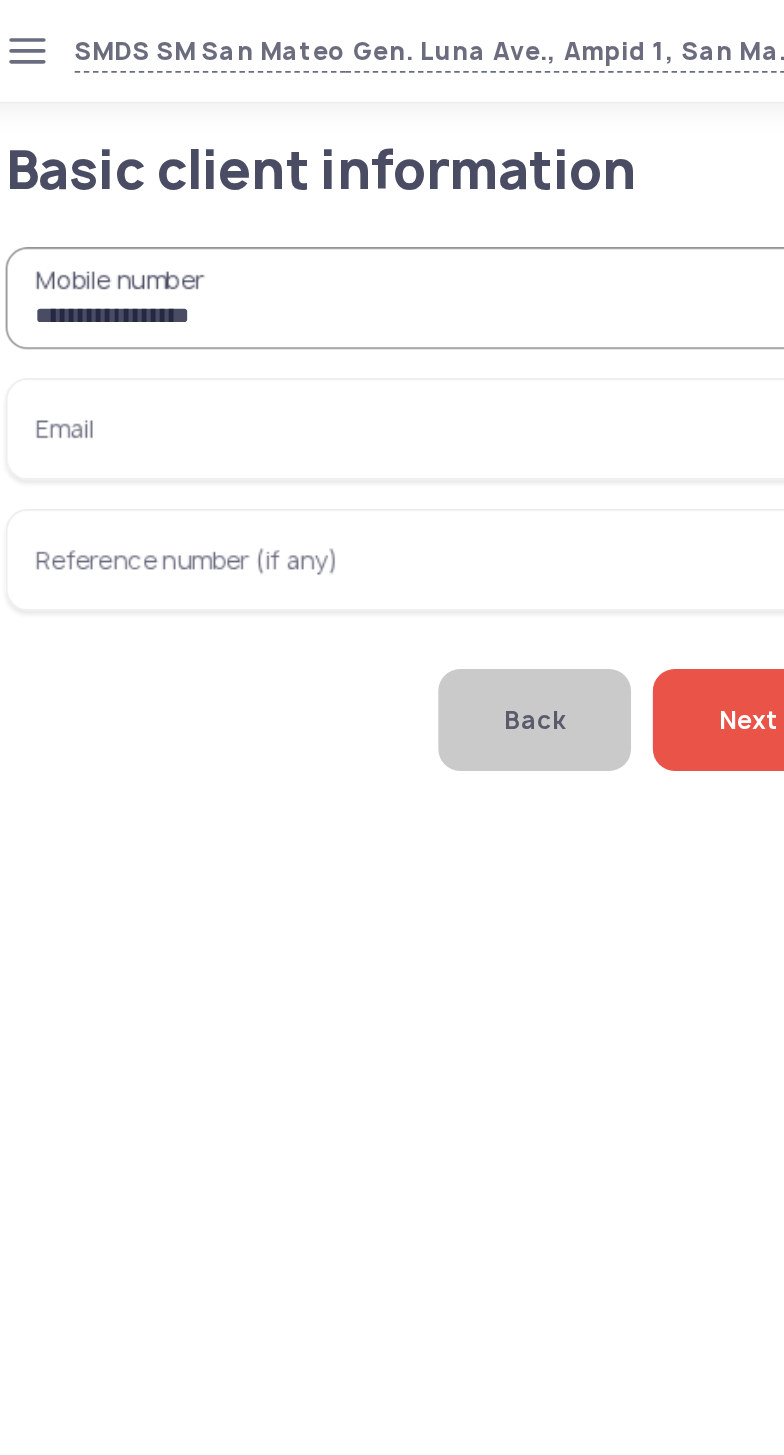 type on "**********" 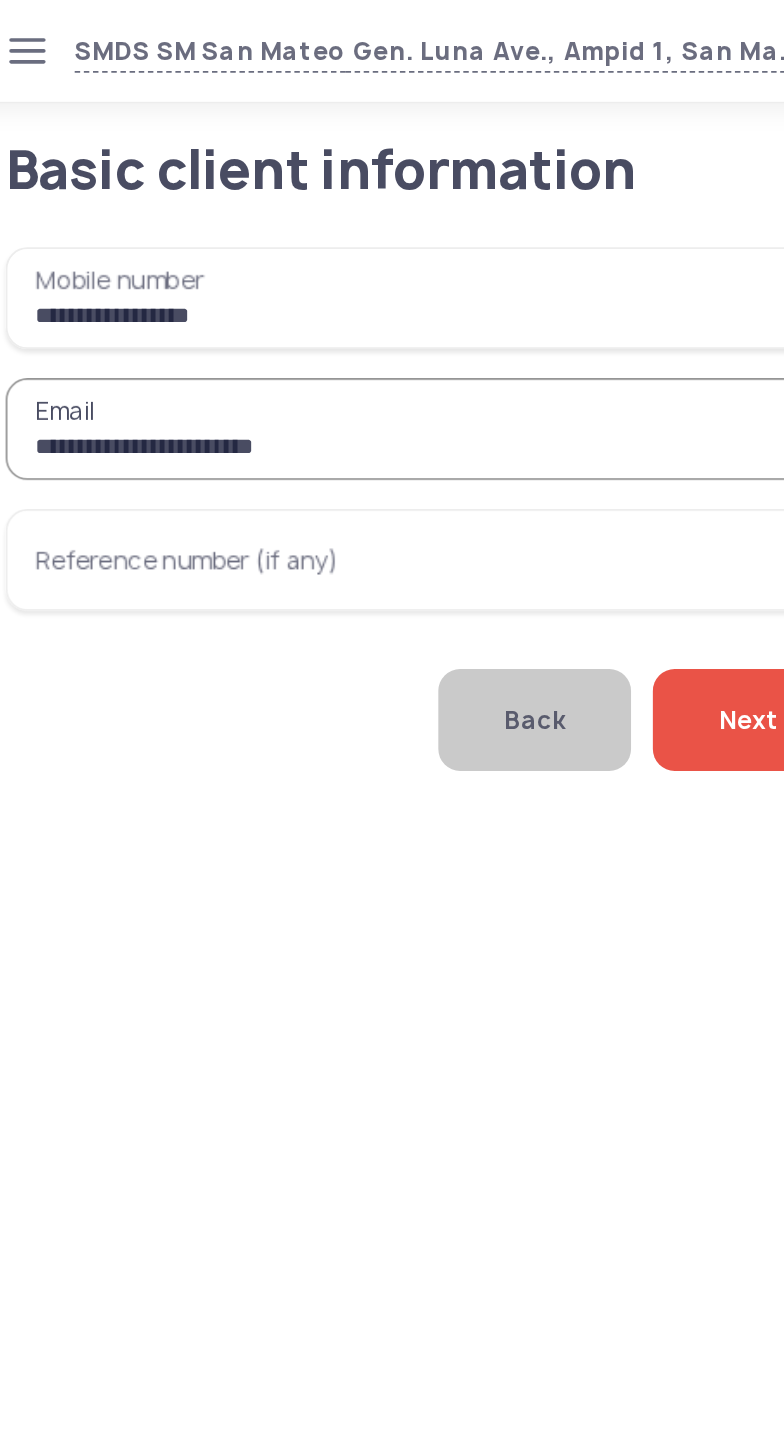 type on "**********" 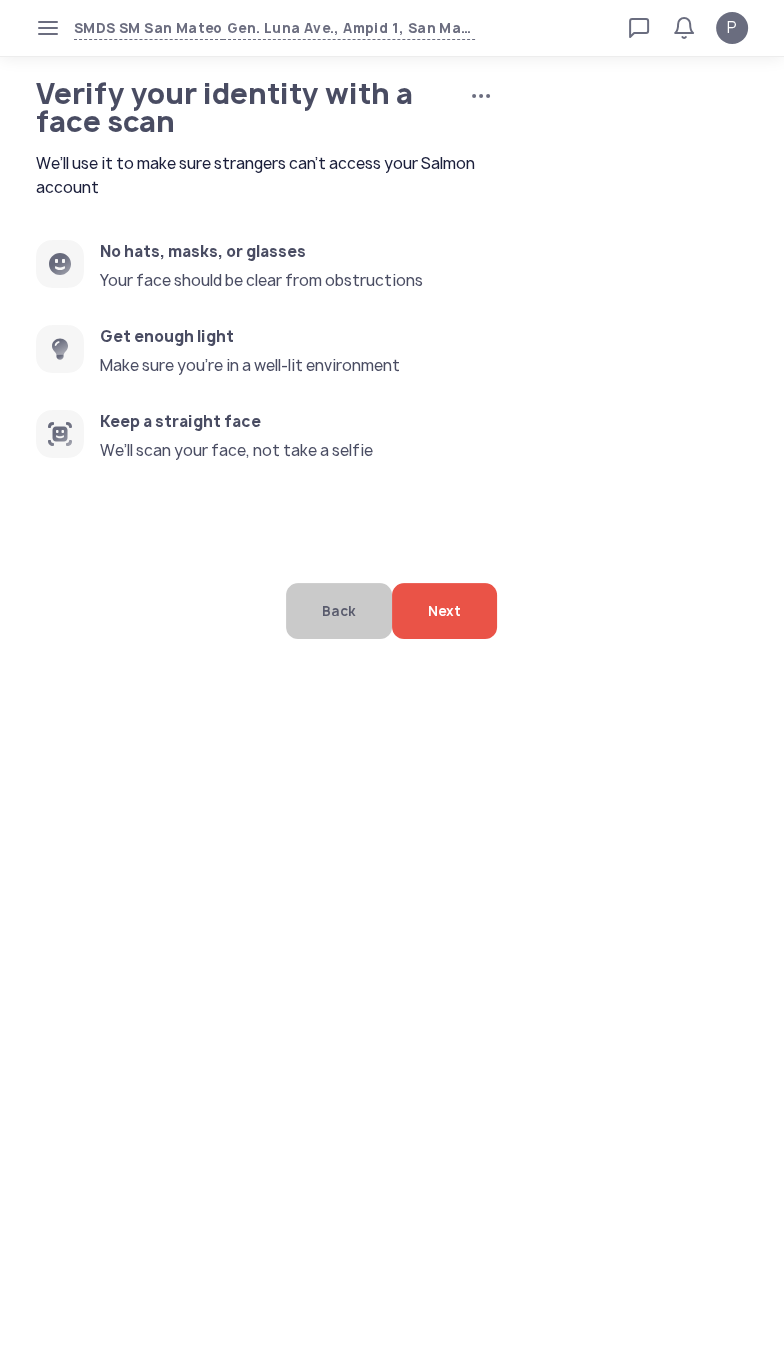 click on "Next" 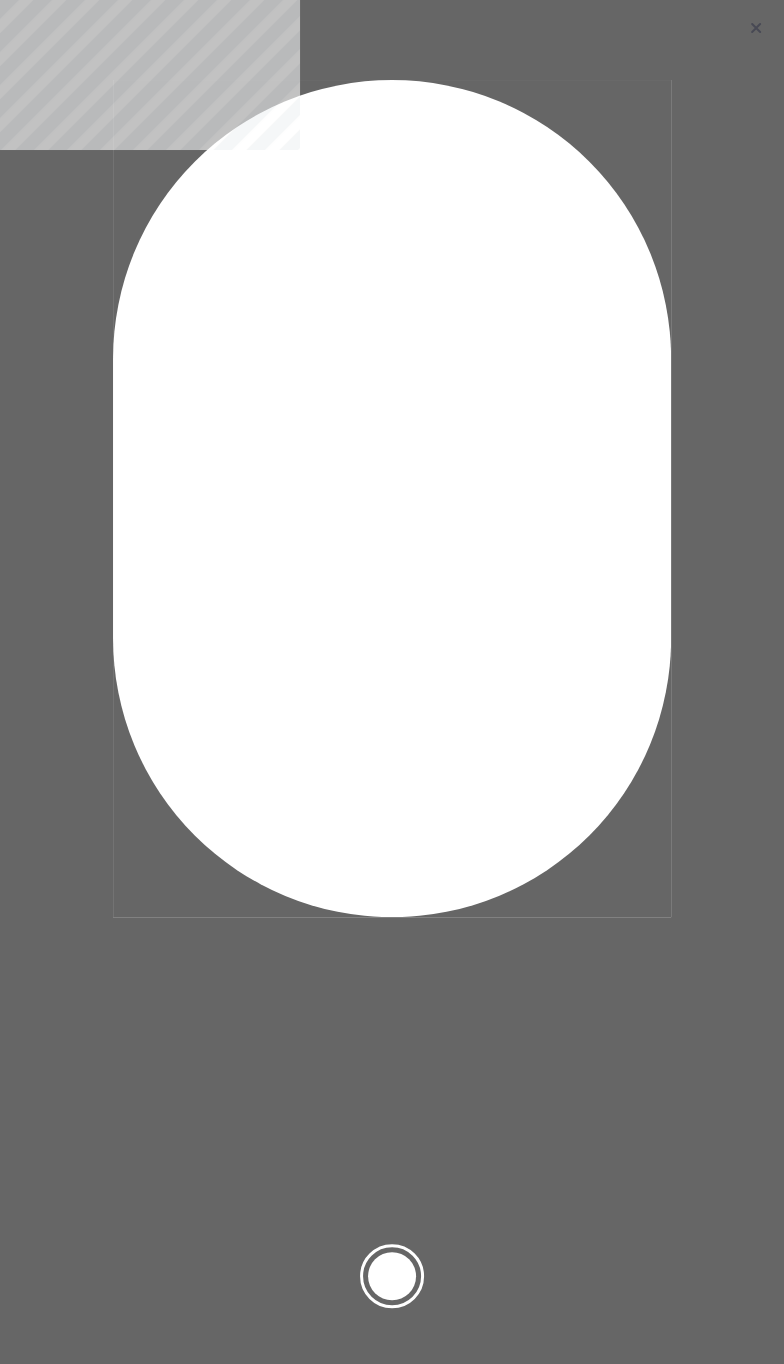 click 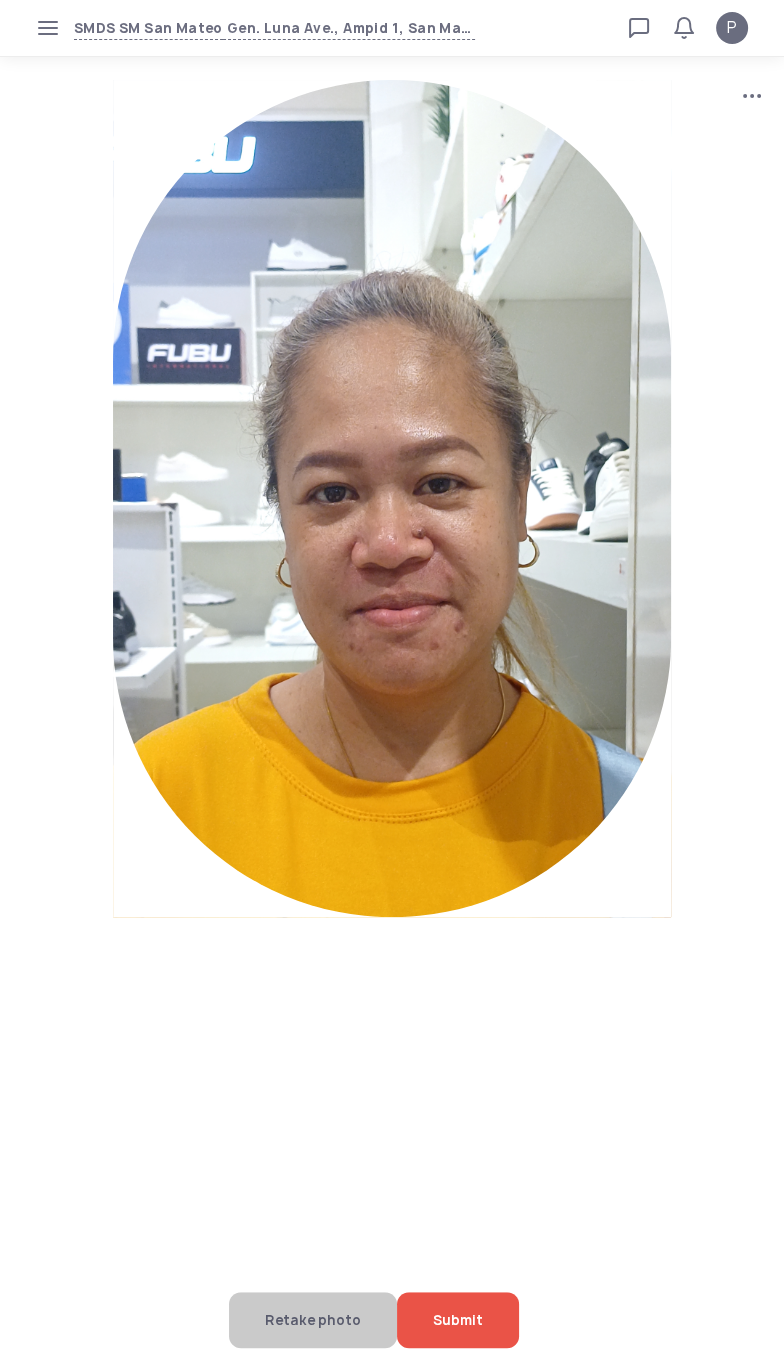 click on "Submit" 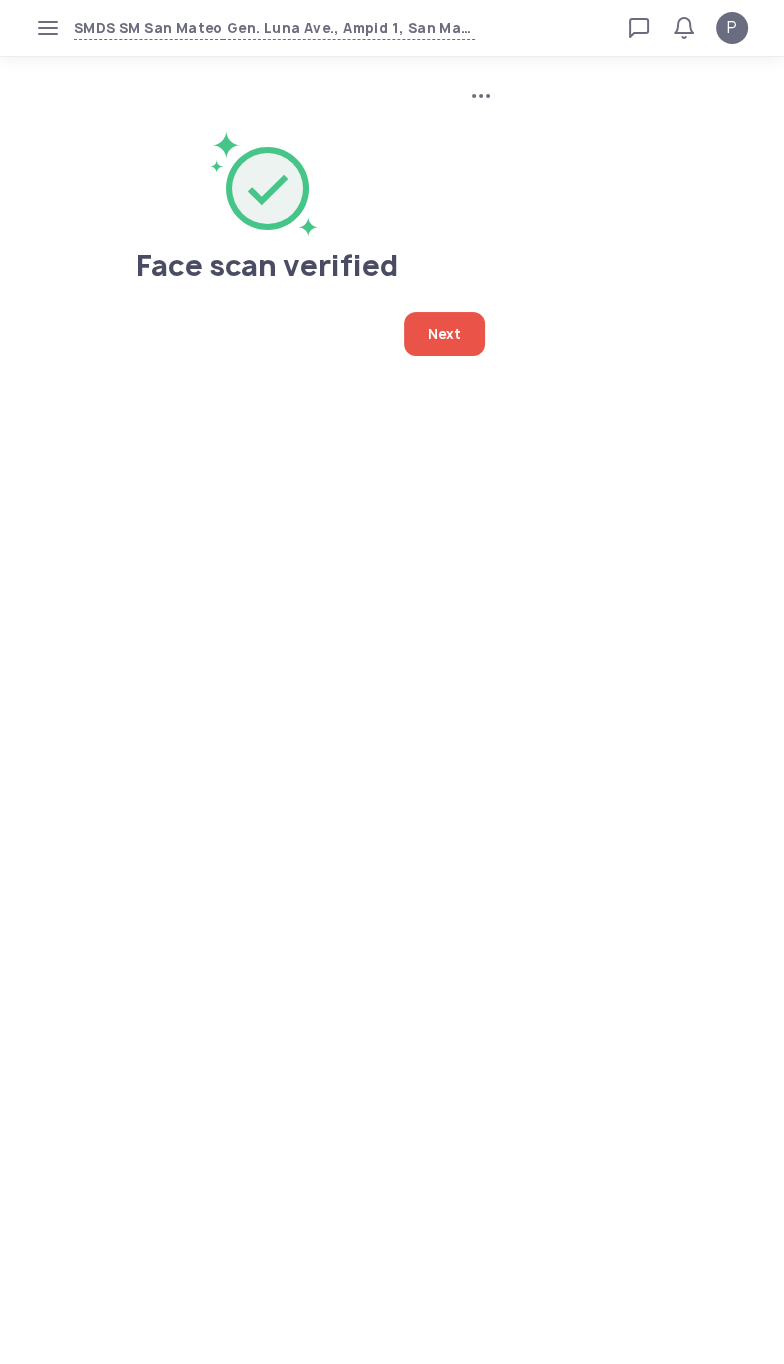 click on "Next" 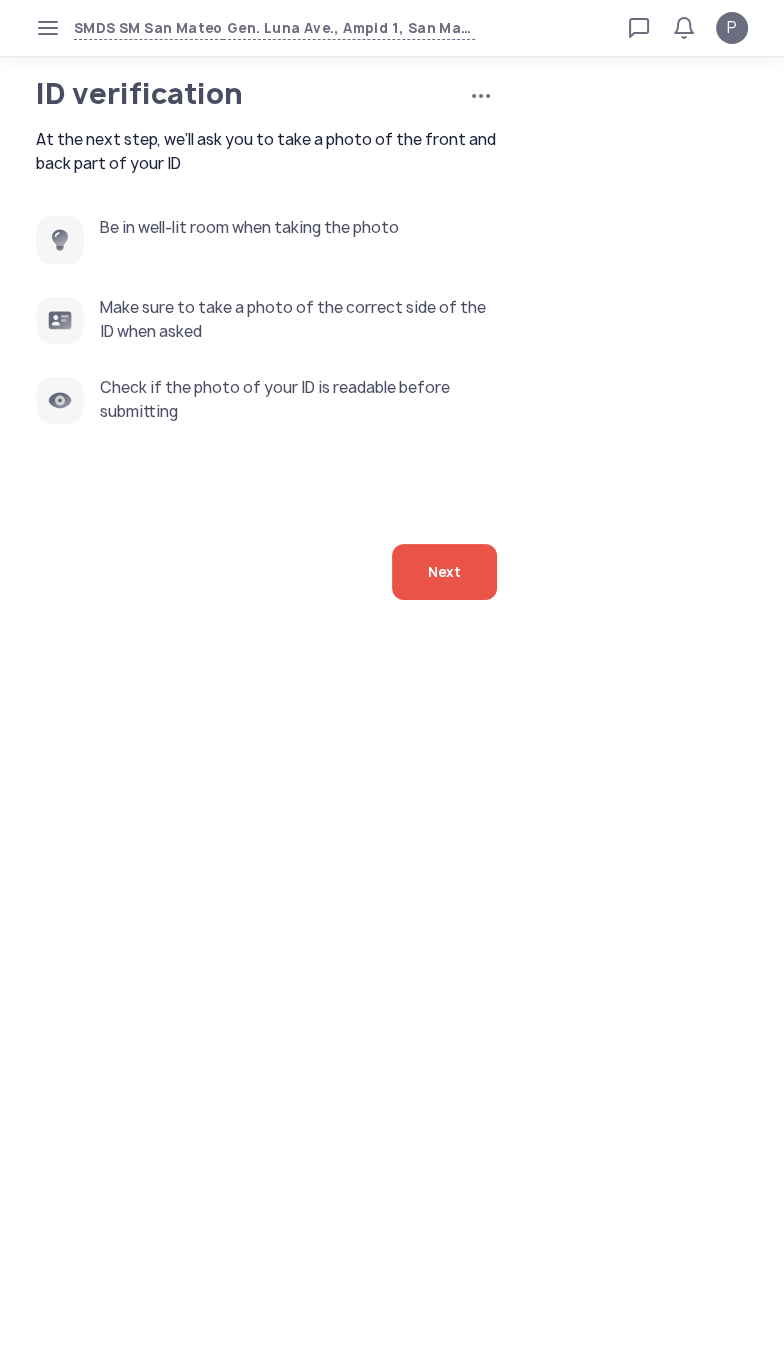 click on "Next" 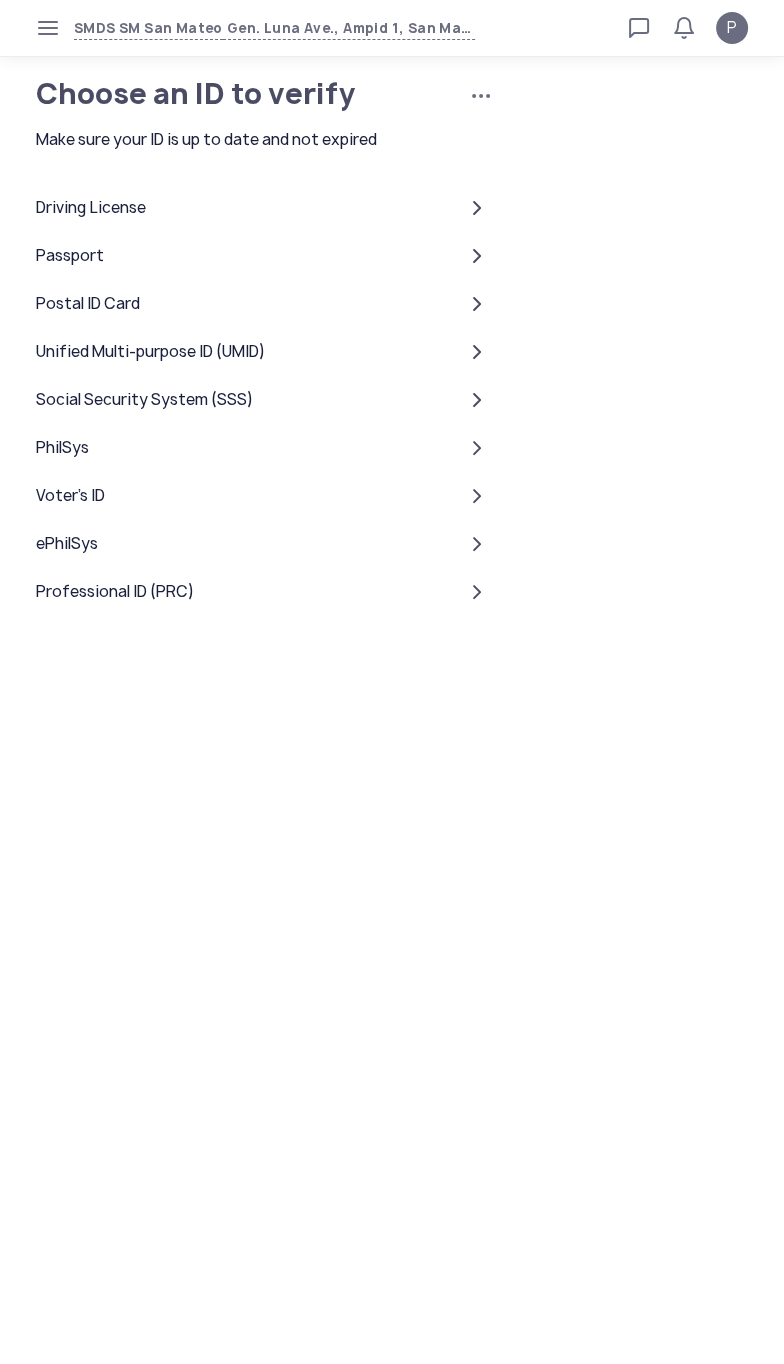 click on "Passport" 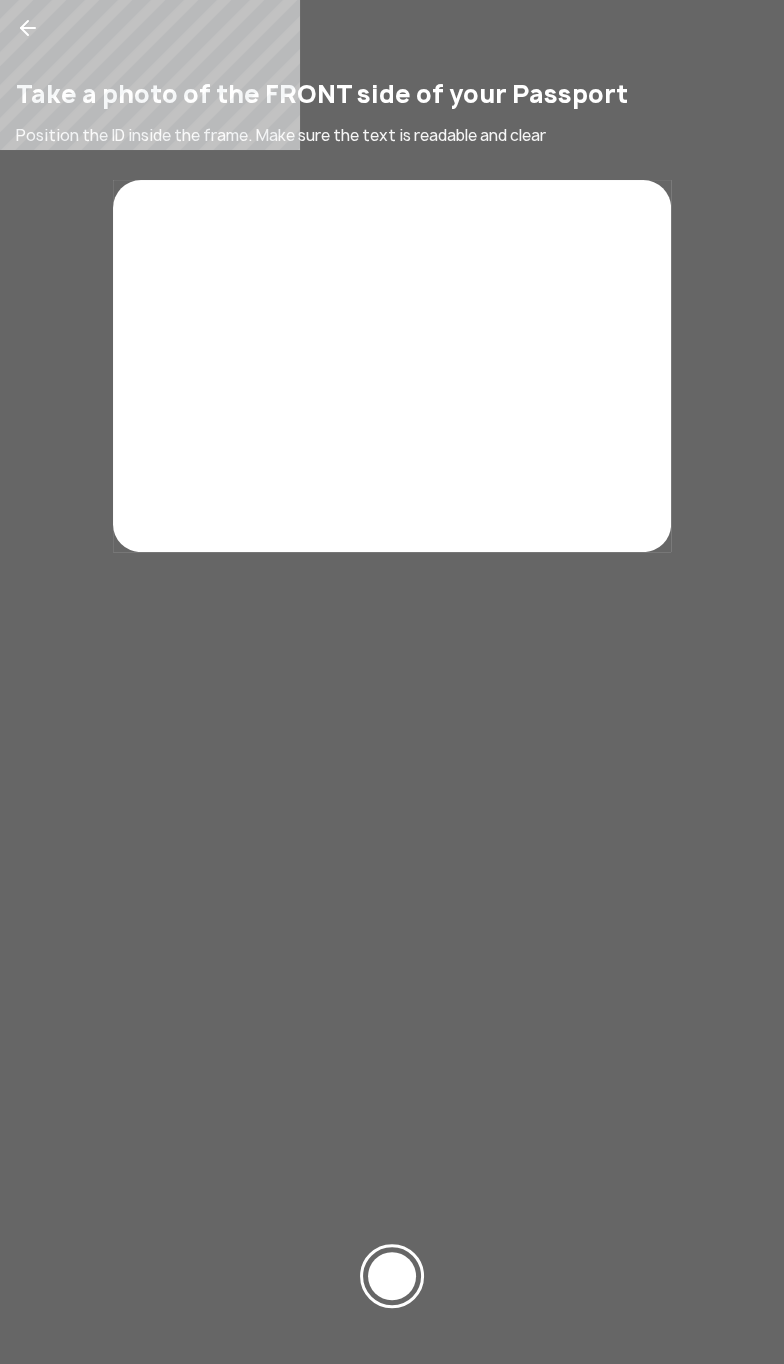 click 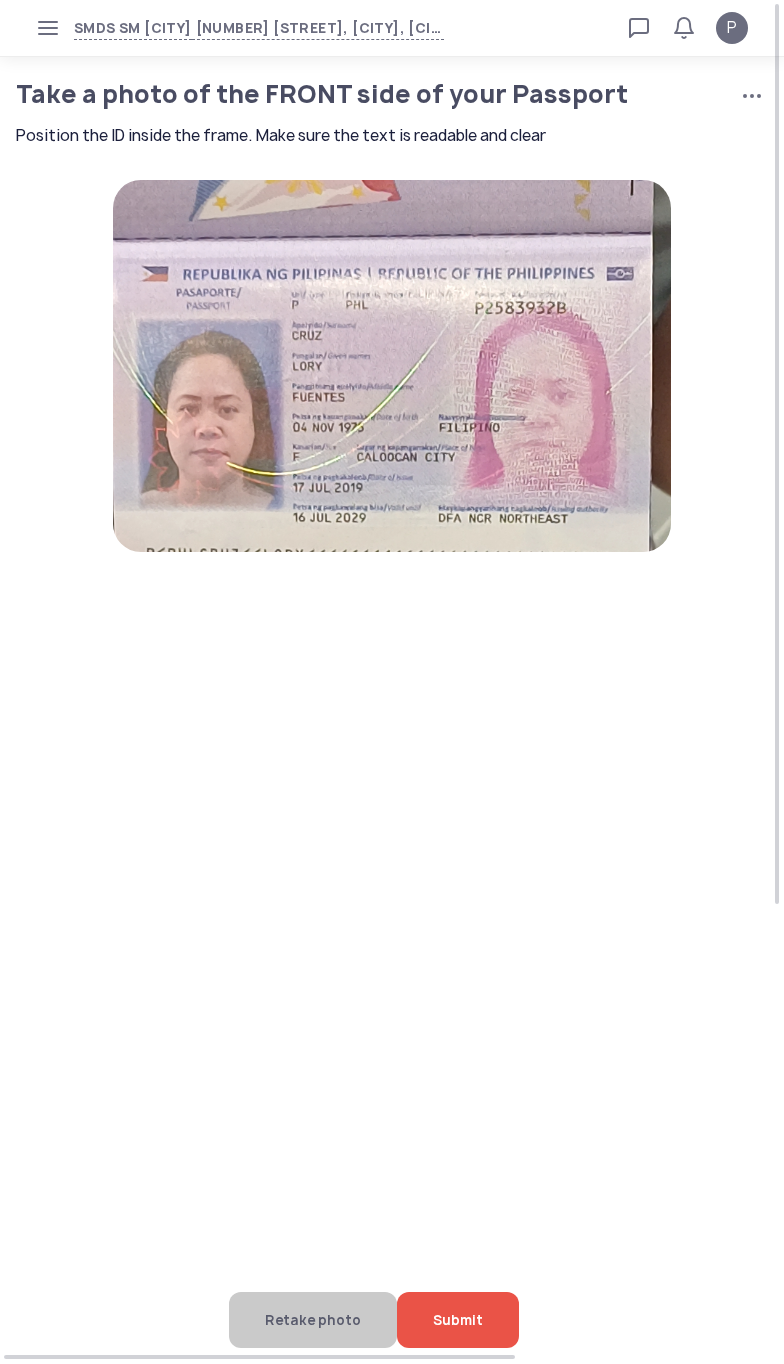 scroll, scrollTop: 0, scrollLeft: 0, axis: both 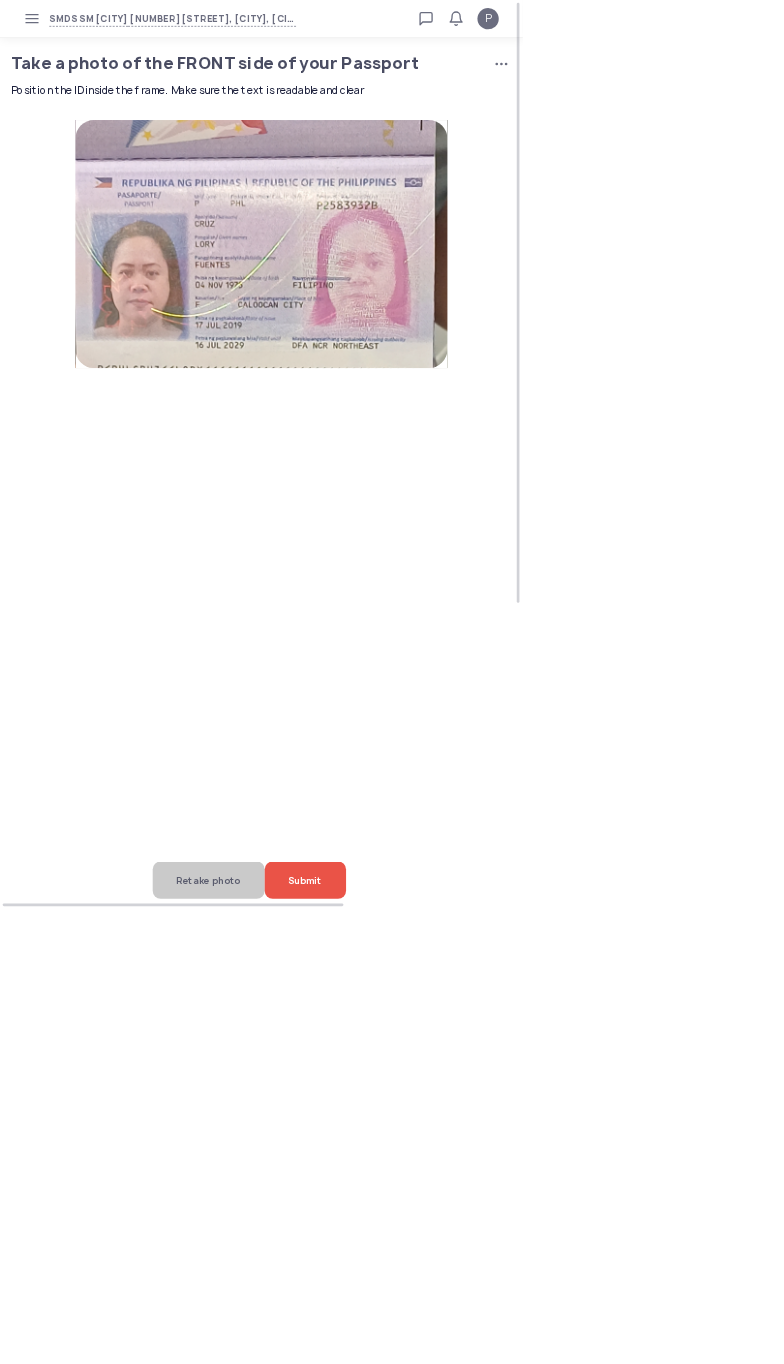 click on "Submit" 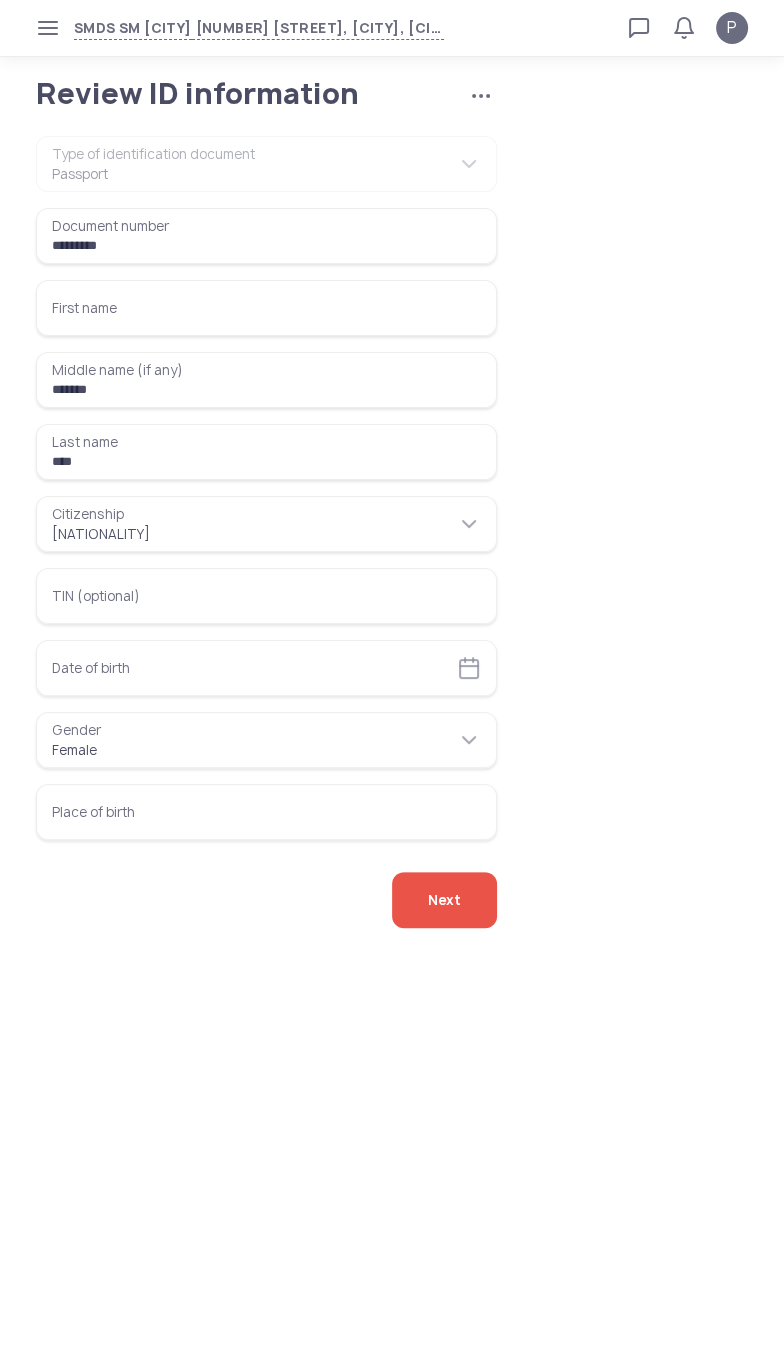click on "First name" at bounding box center [266, 308] 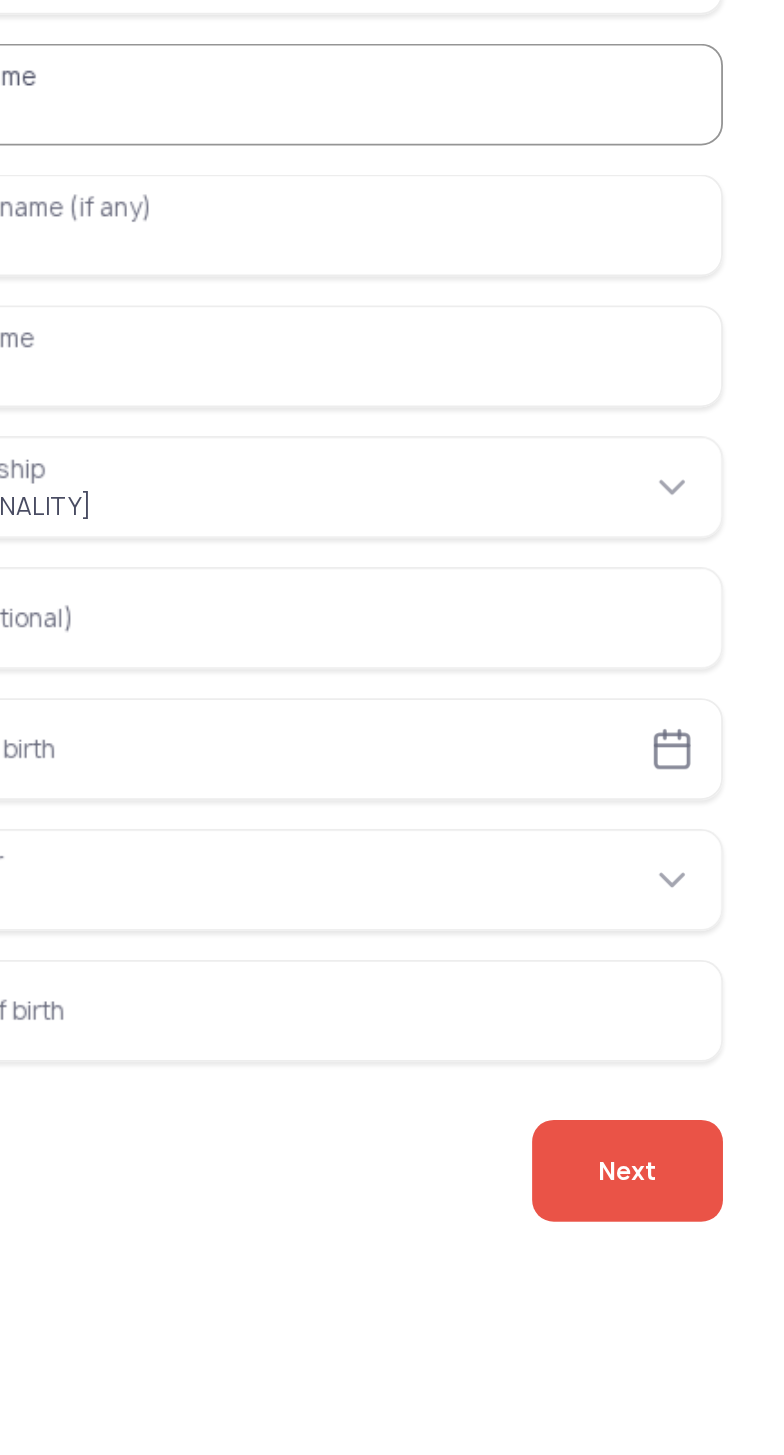 type on "****" 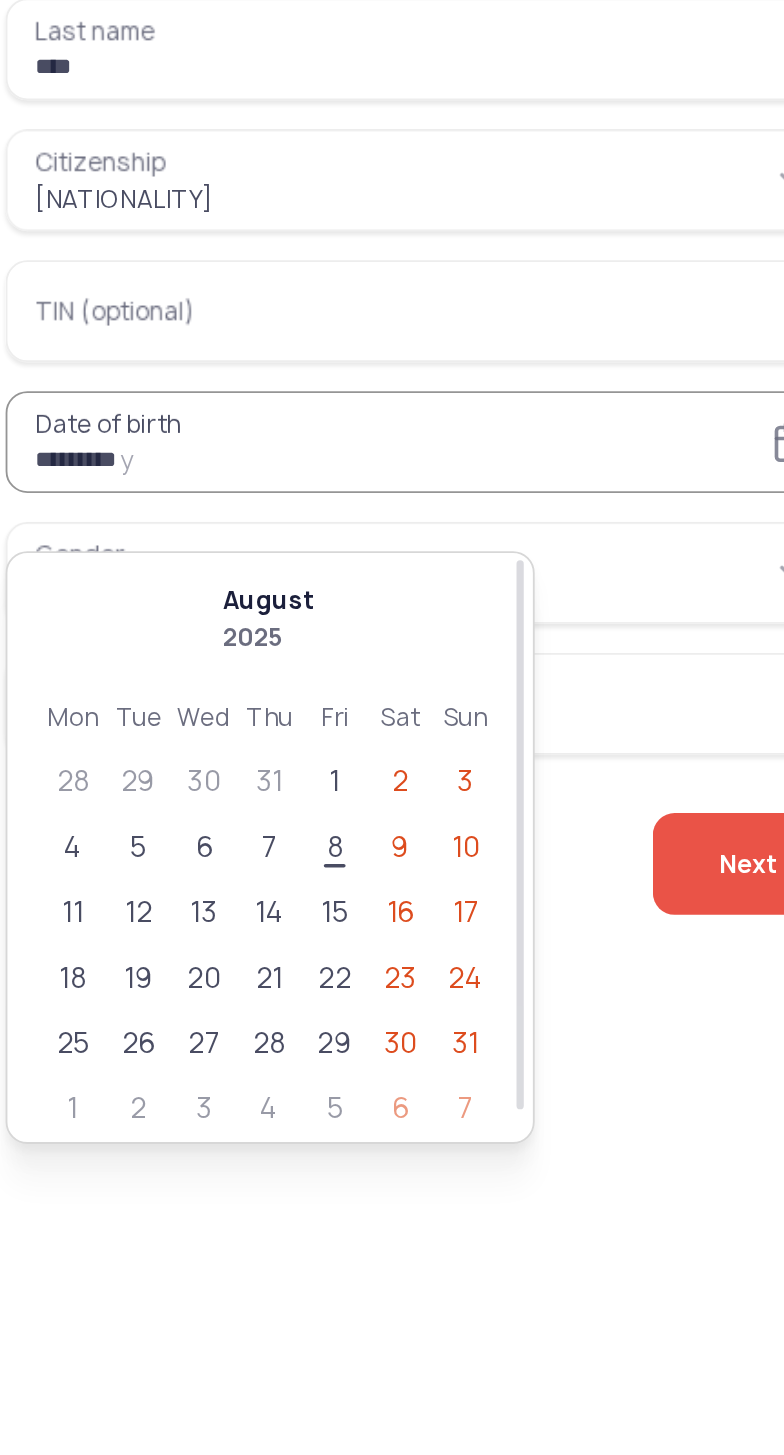 type on "**********" 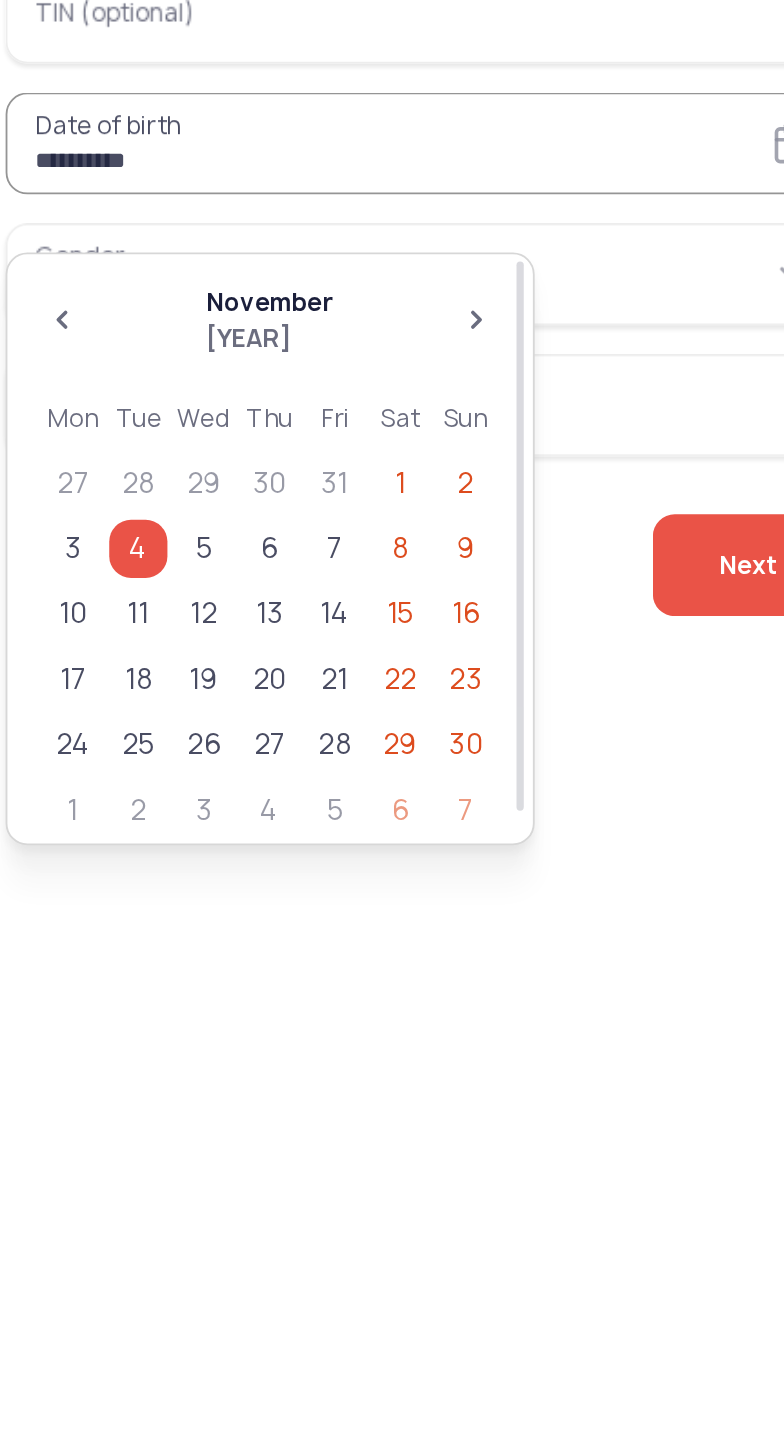 click on "Place of birth" at bounding box center (266, 812) 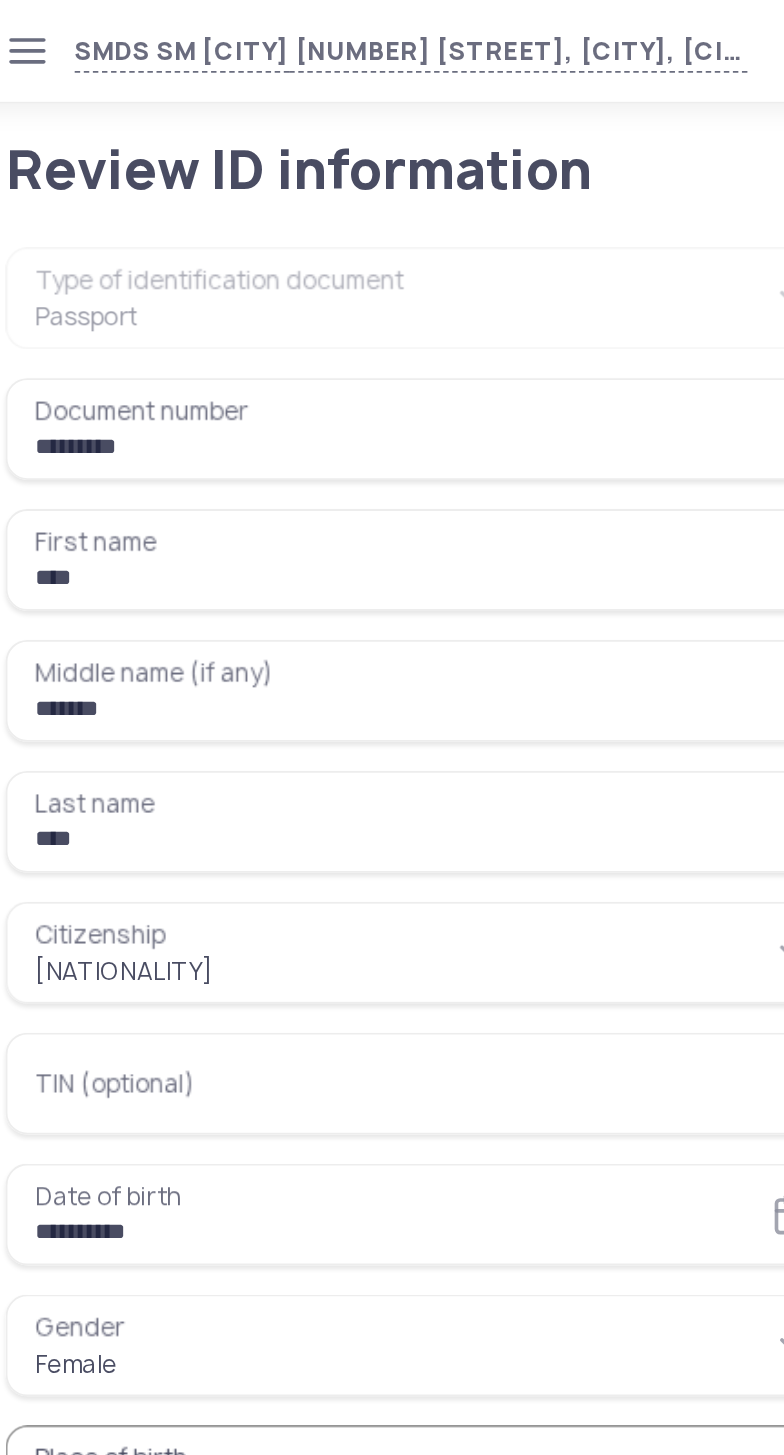 type on "********" 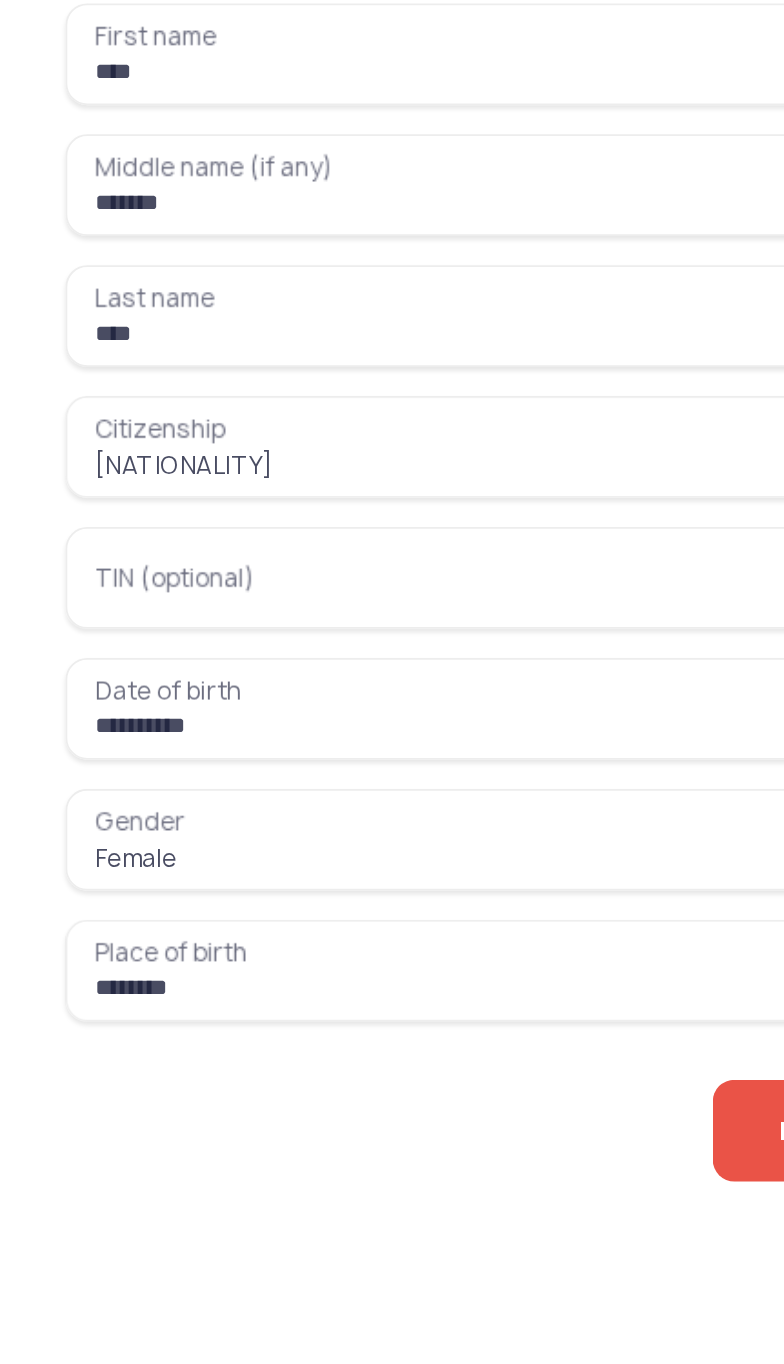 scroll, scrollTop: 0, scrollLeft: 0, axis: both 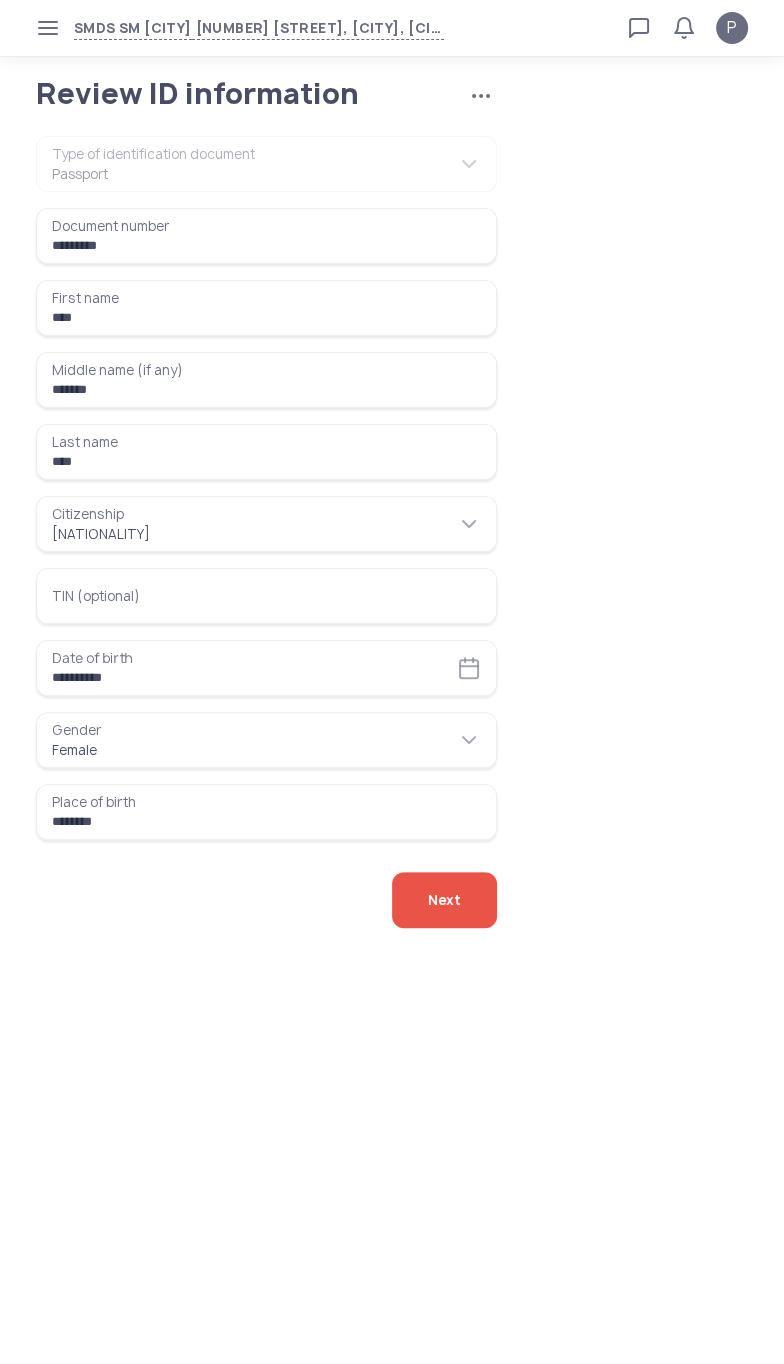 click on "[DOCUMENT_TYPE] [DOCUMENT_TYPE] [DOCUMENT_NUMBER] [FIRST] [LAST] [NATIONALITY] [NATIONALITY] [DATE] [GENDER] [GENDER] [CITY]" 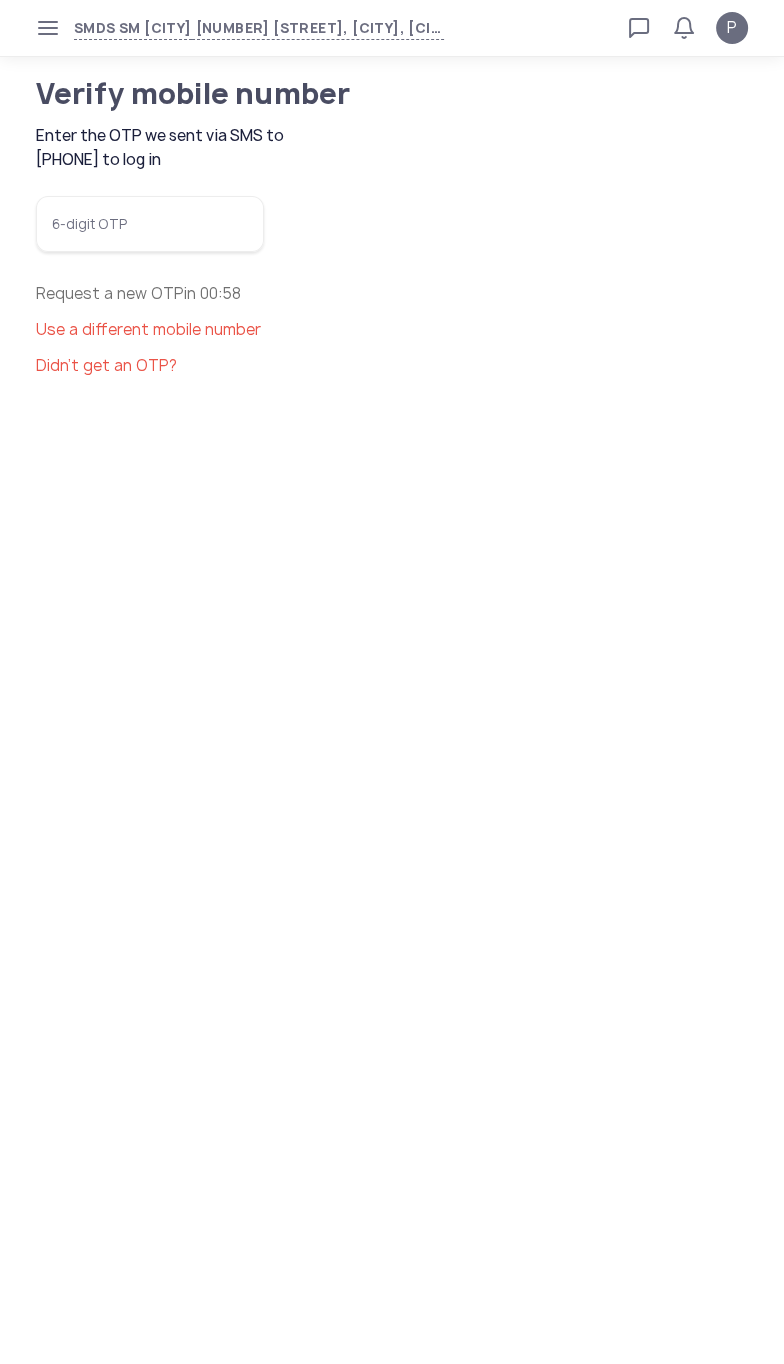 click on "6-digit OTP" at bounding box center (150, 224) 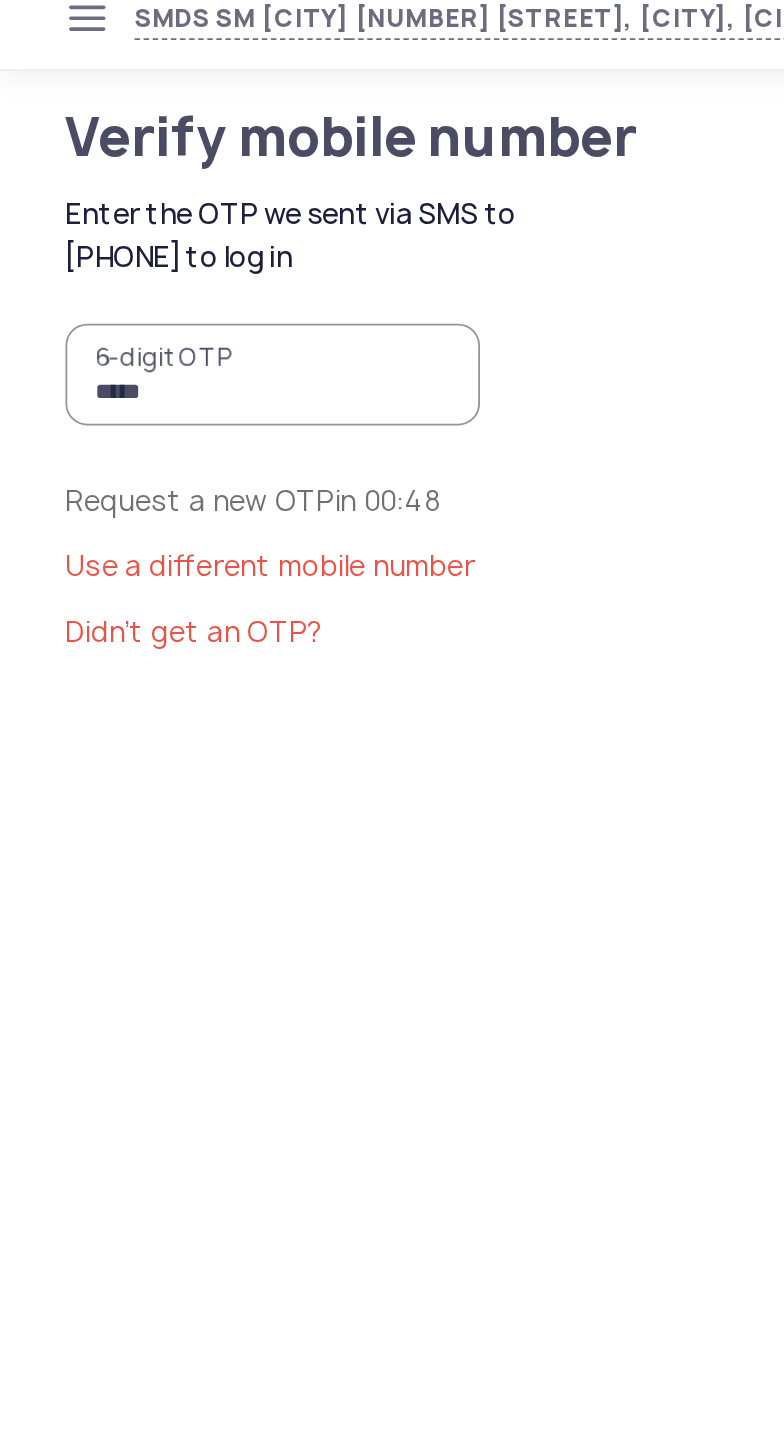 type on "******" 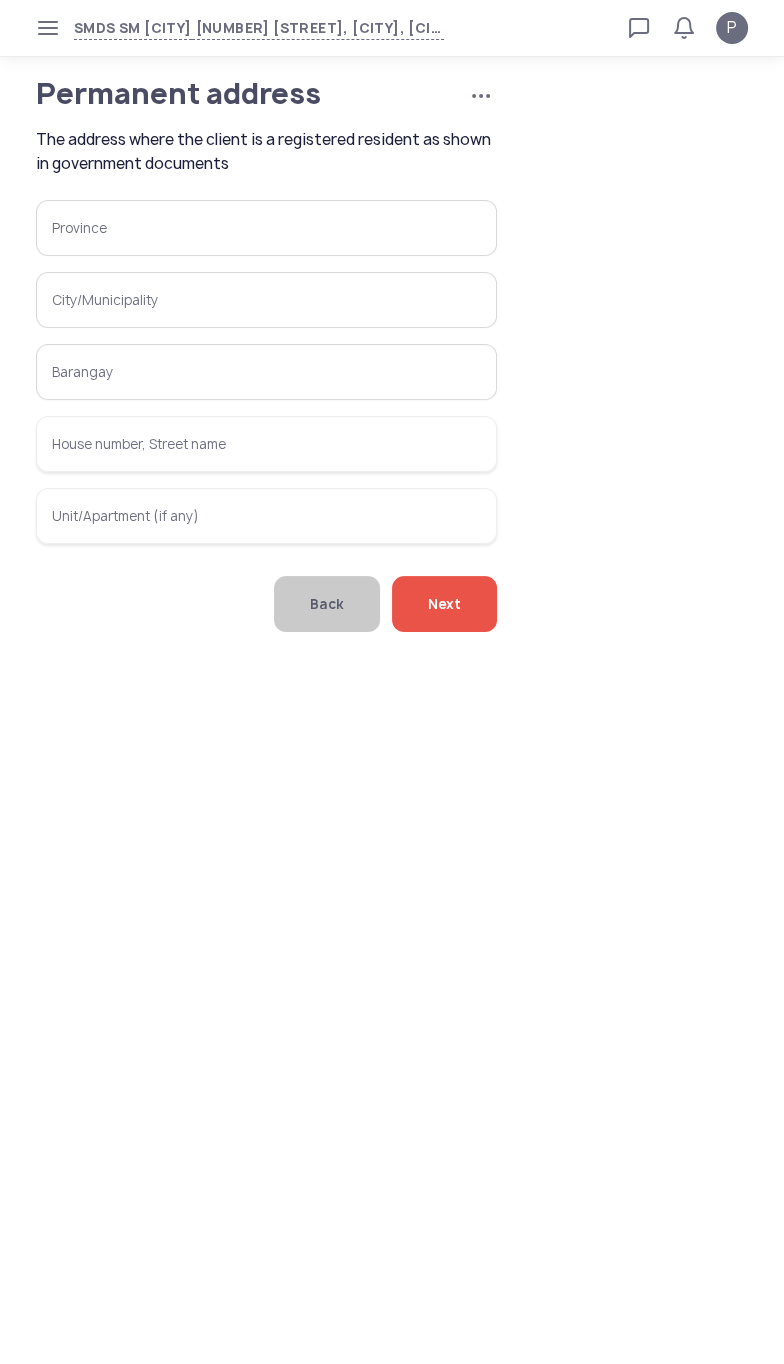 click on "Province" at bounding box center [266, 228] 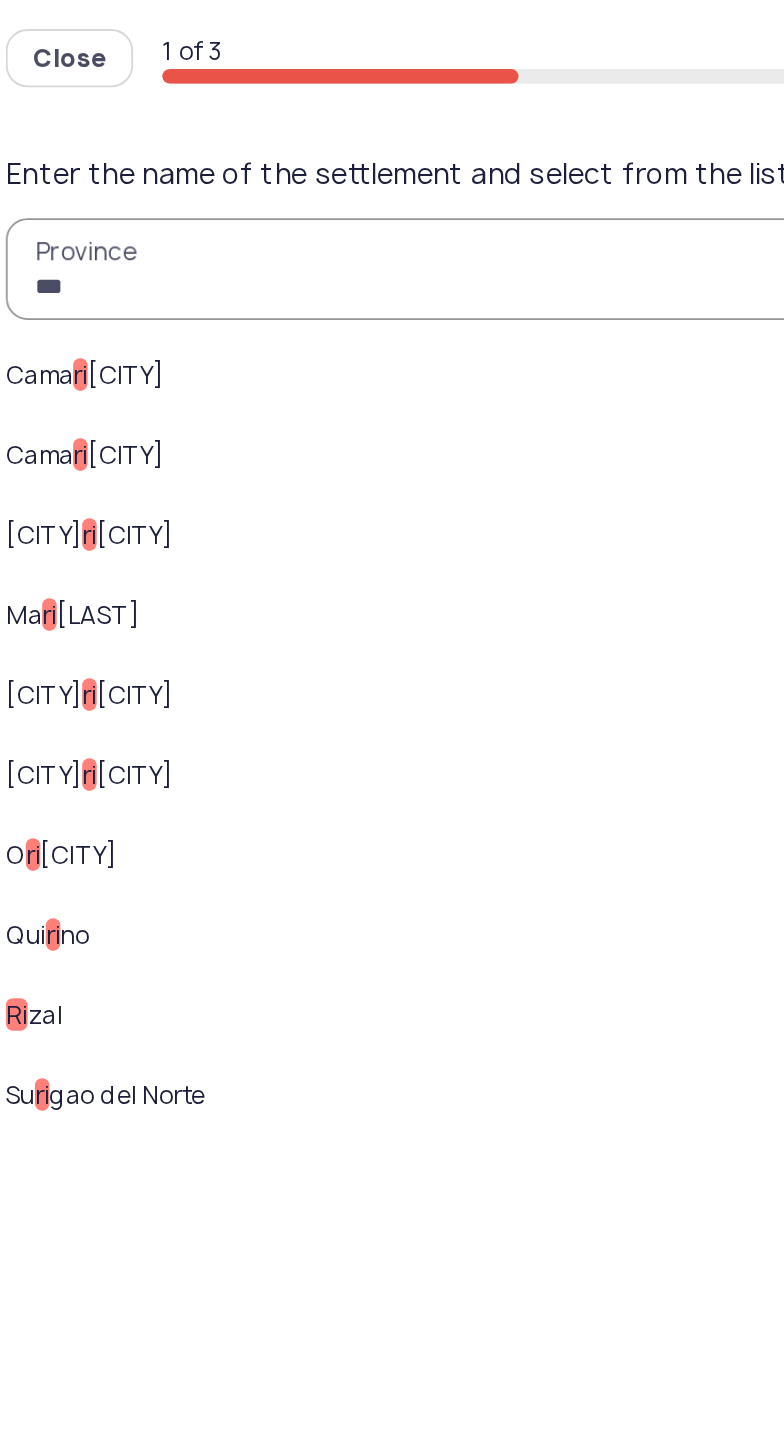 type on "****" 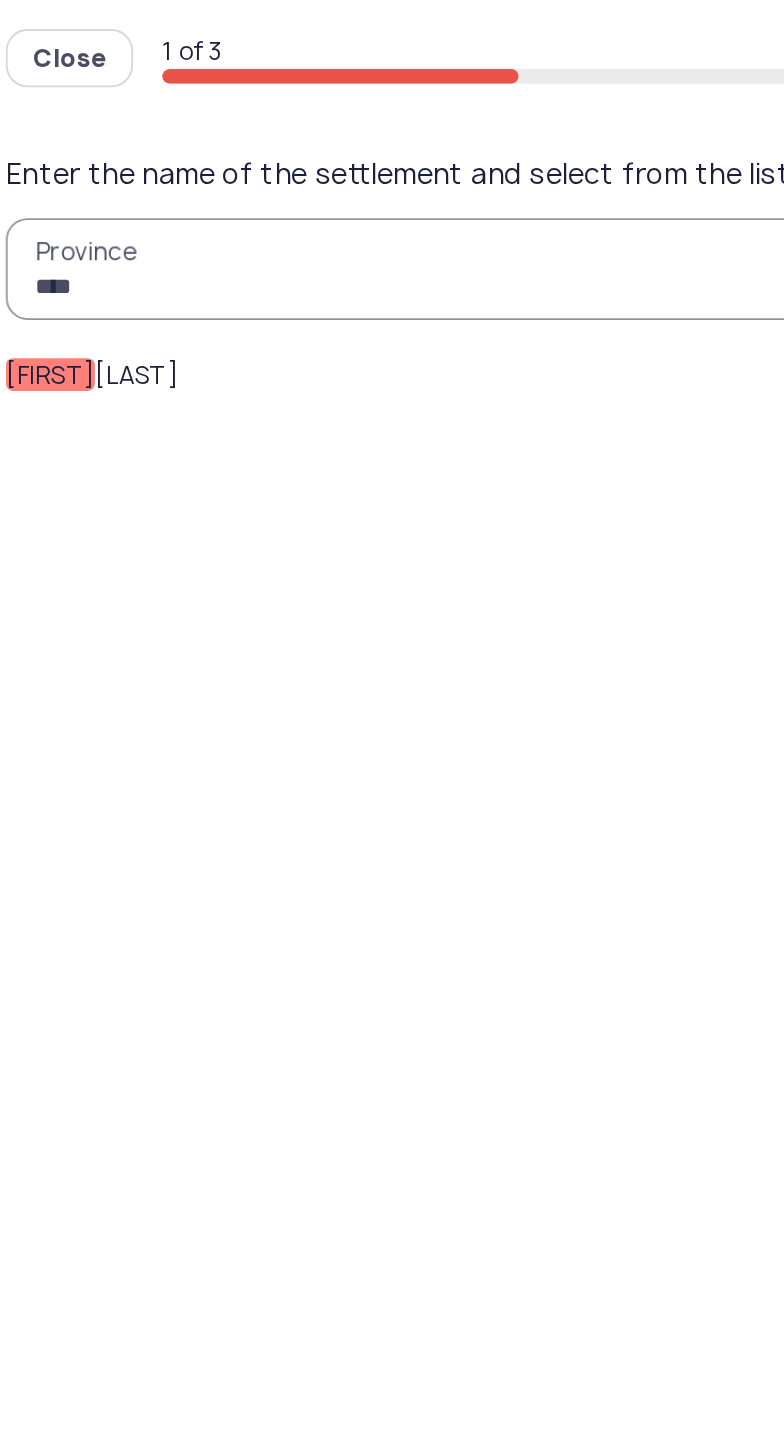 click on "[FIRST]" 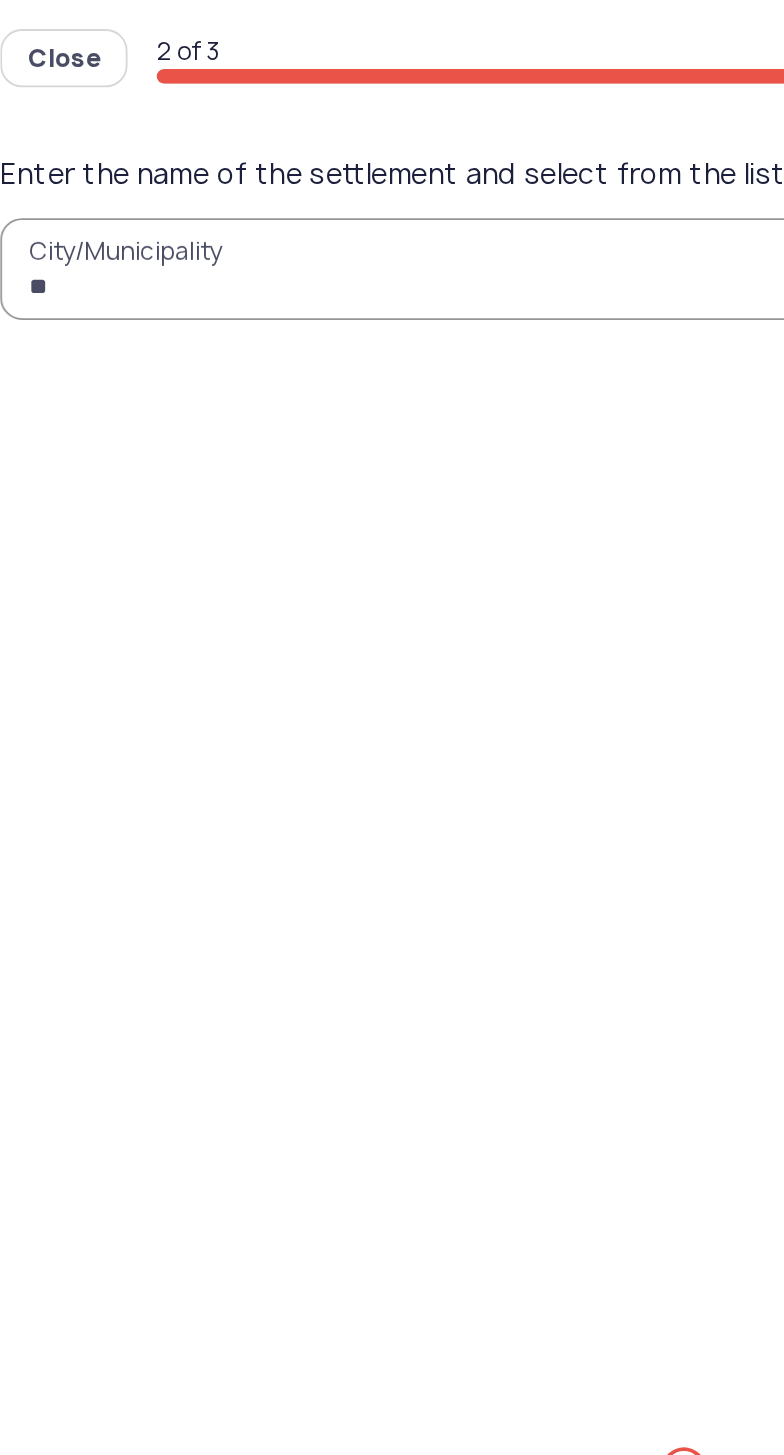 type on "***" 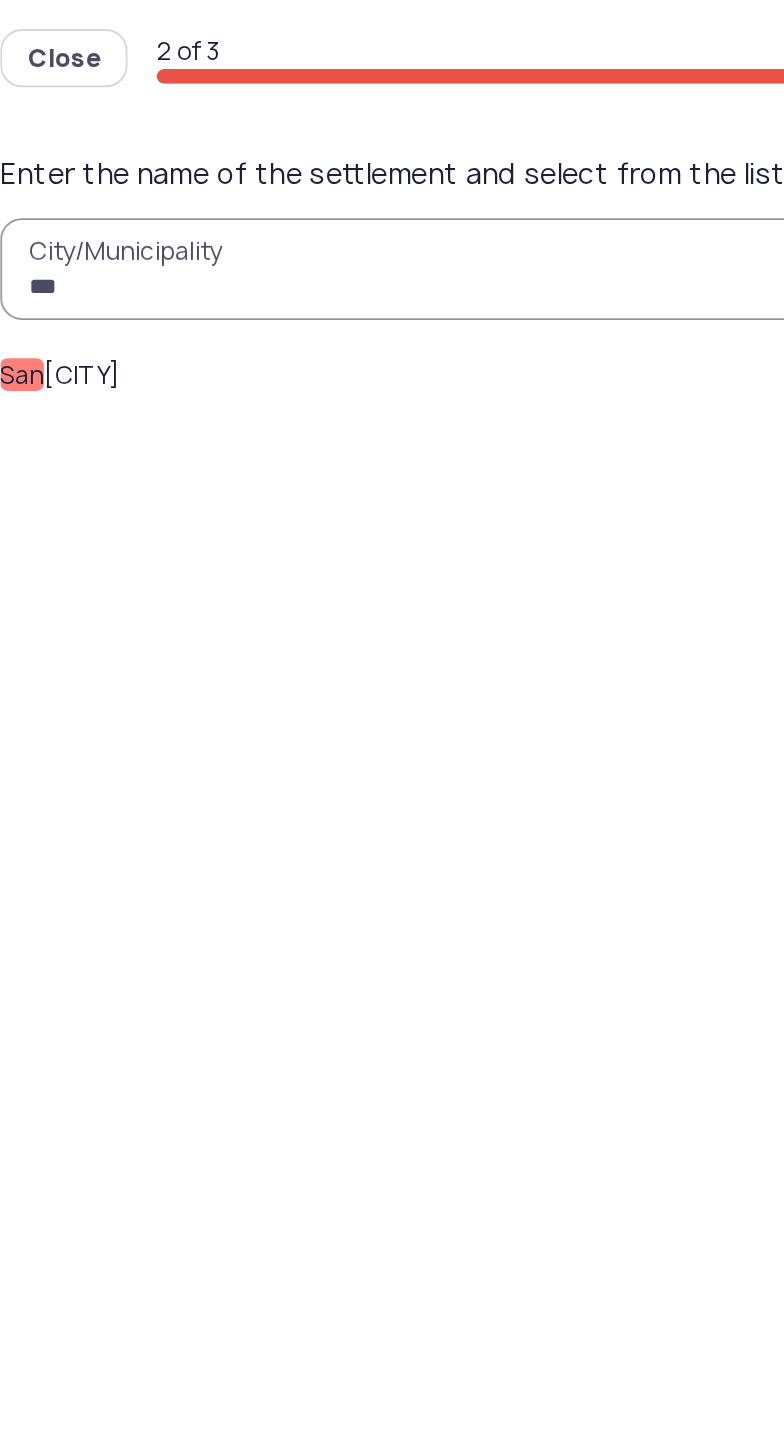 click on "[CITY] [CITY]" 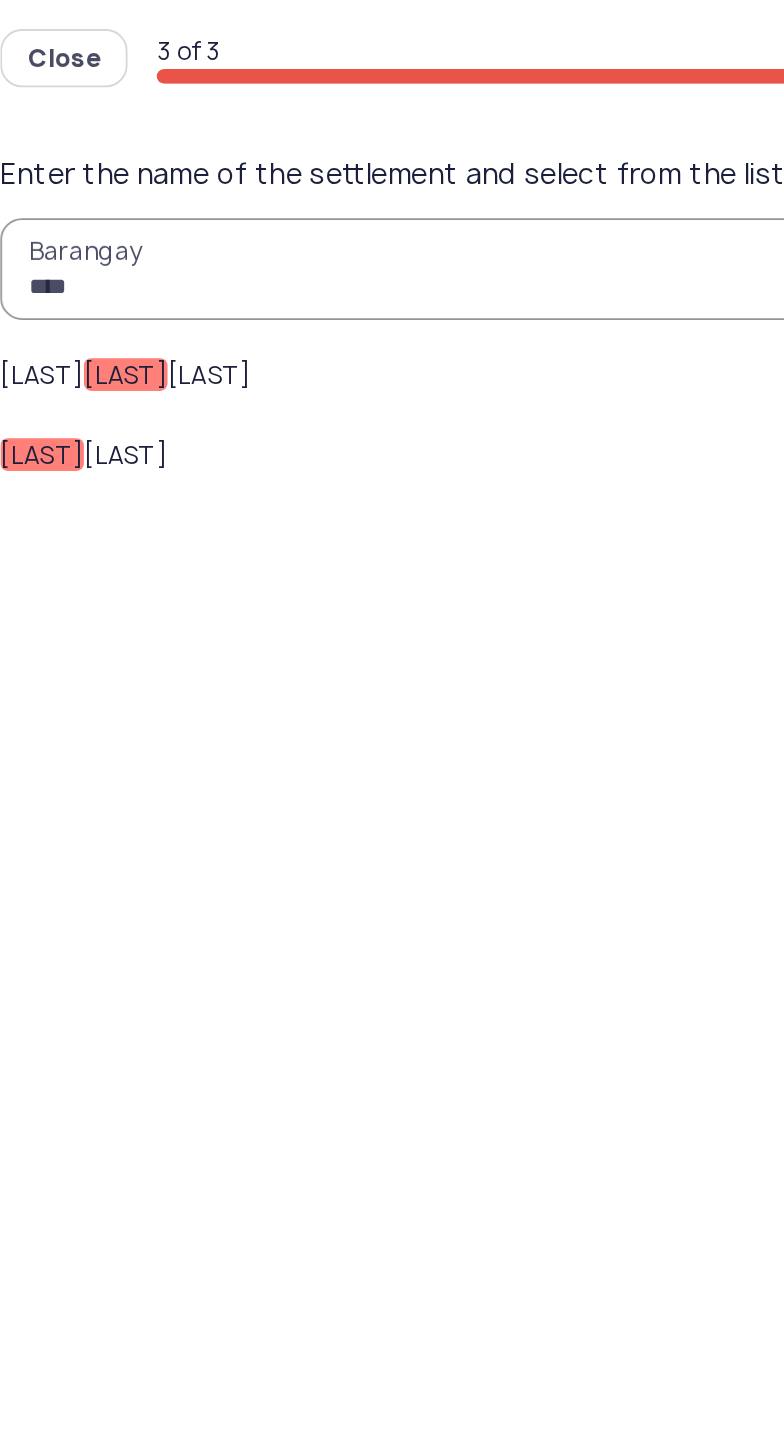type on "****" 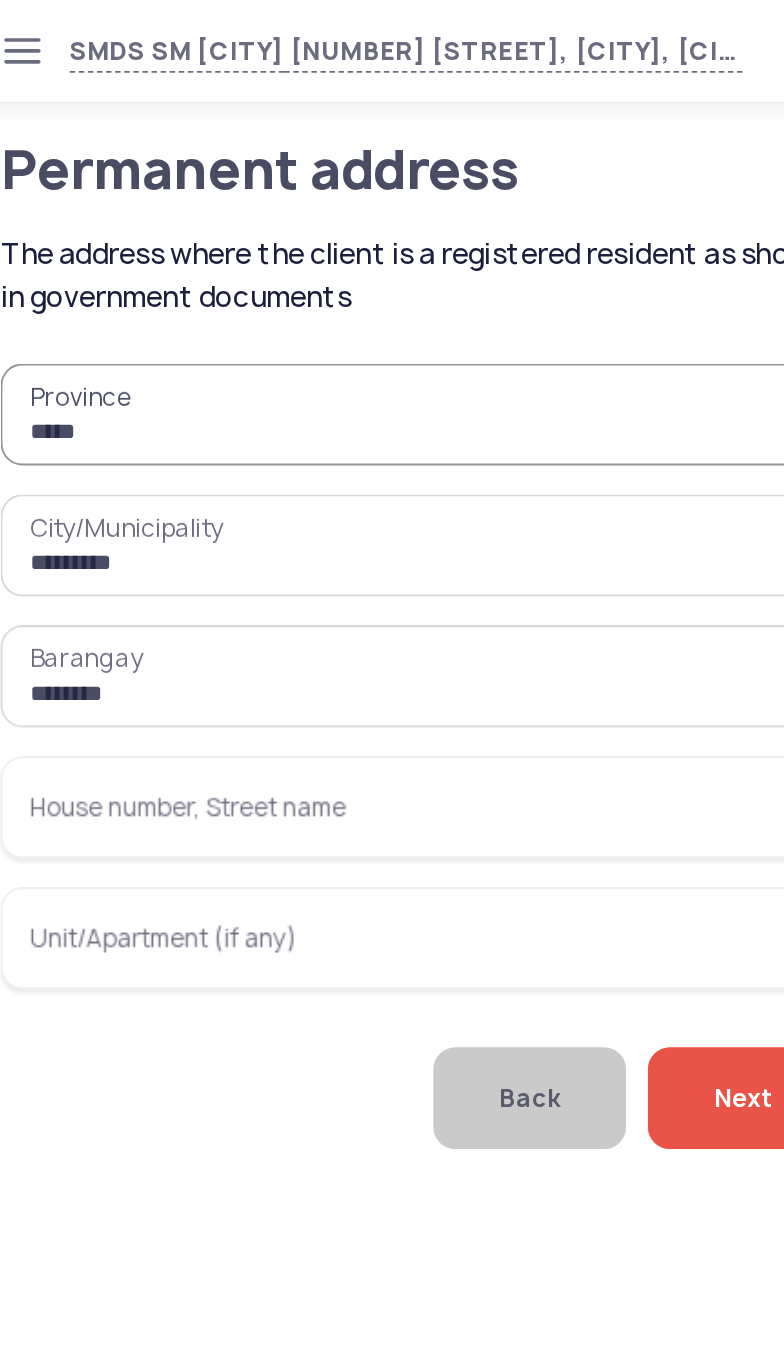 click on "House number, Street name" at bounding box center [266, 444] 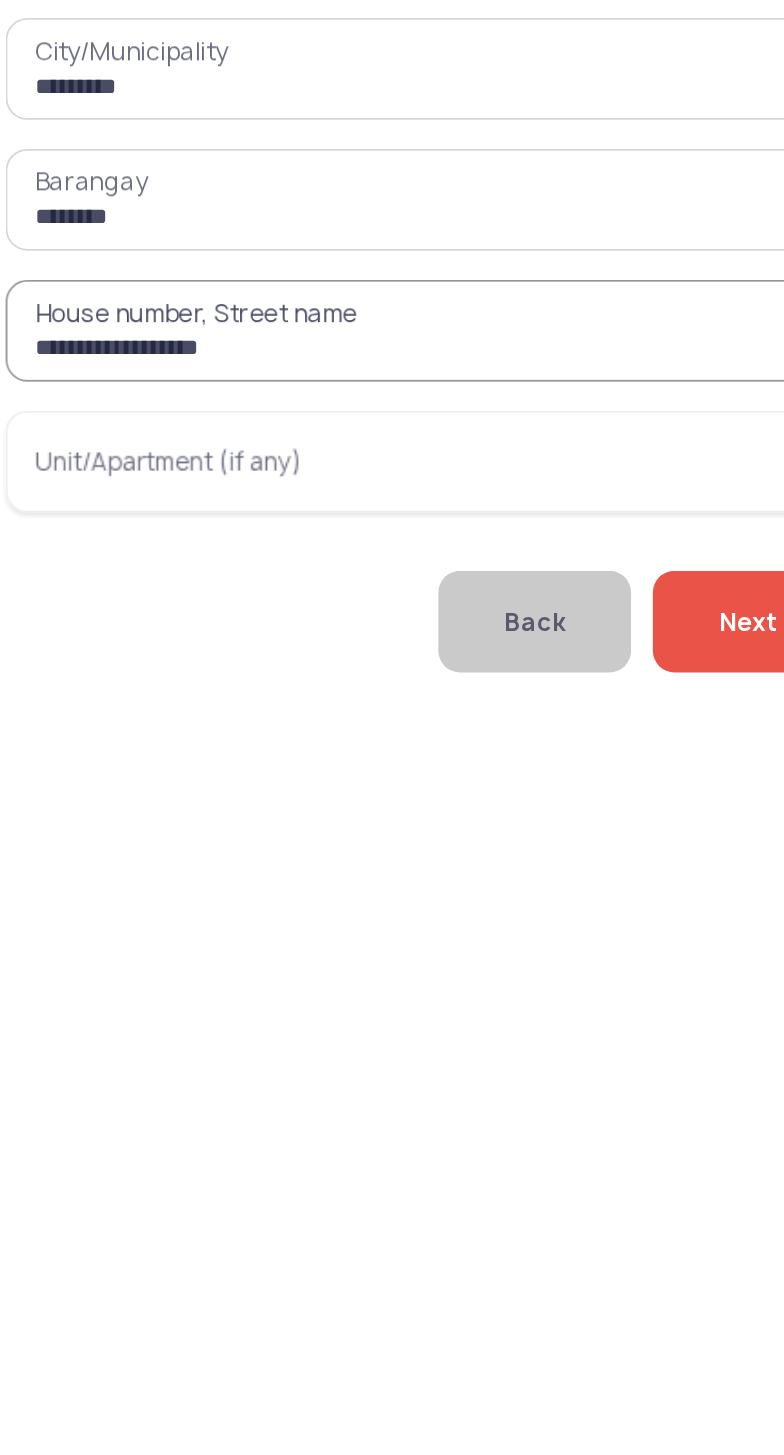 type on "**********" 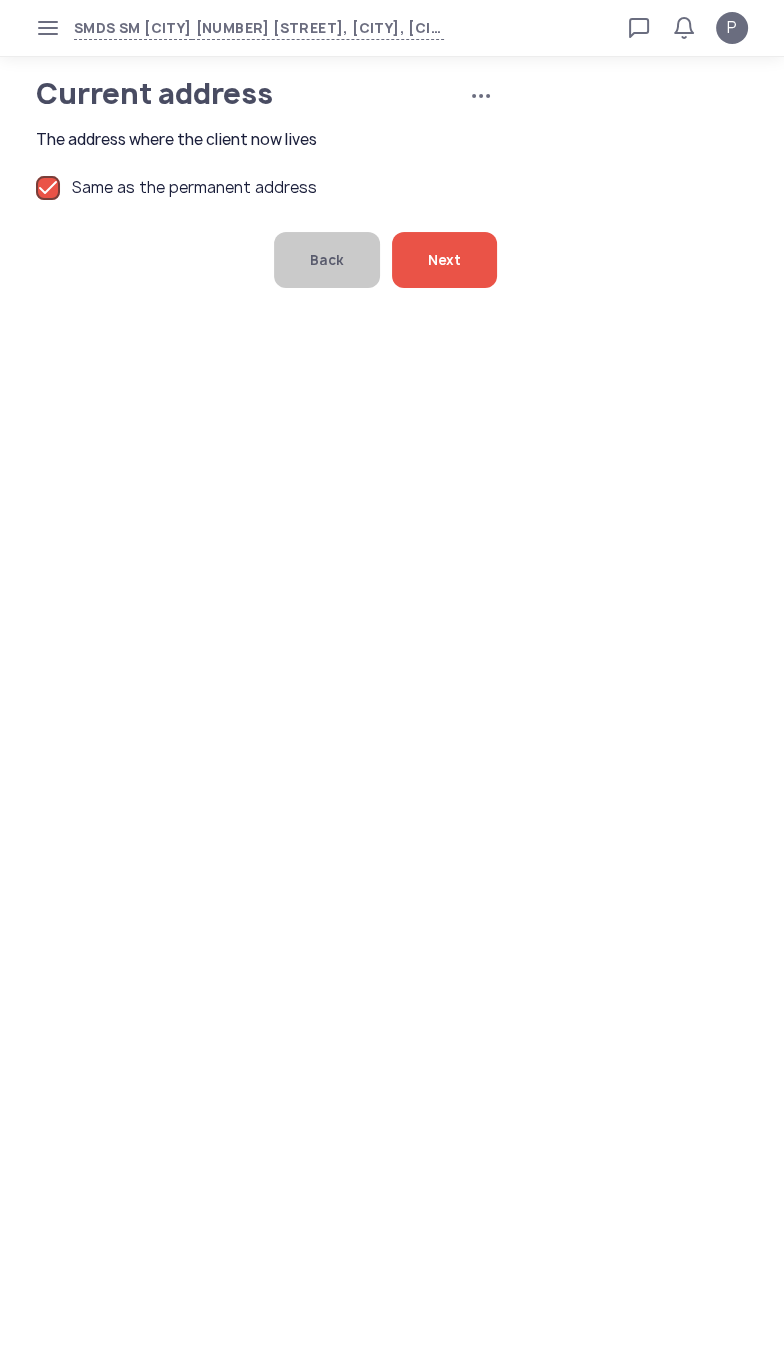 click on "Next" 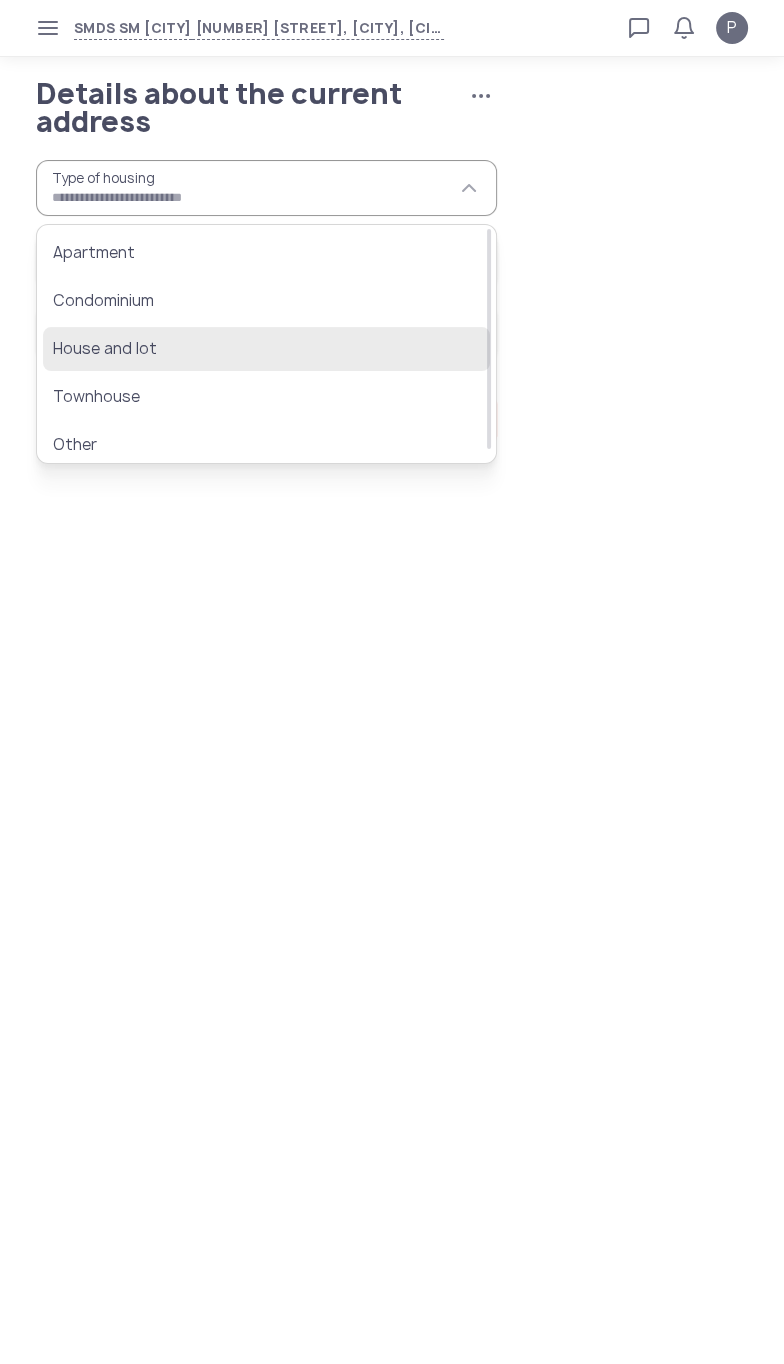 click on "House and lot" 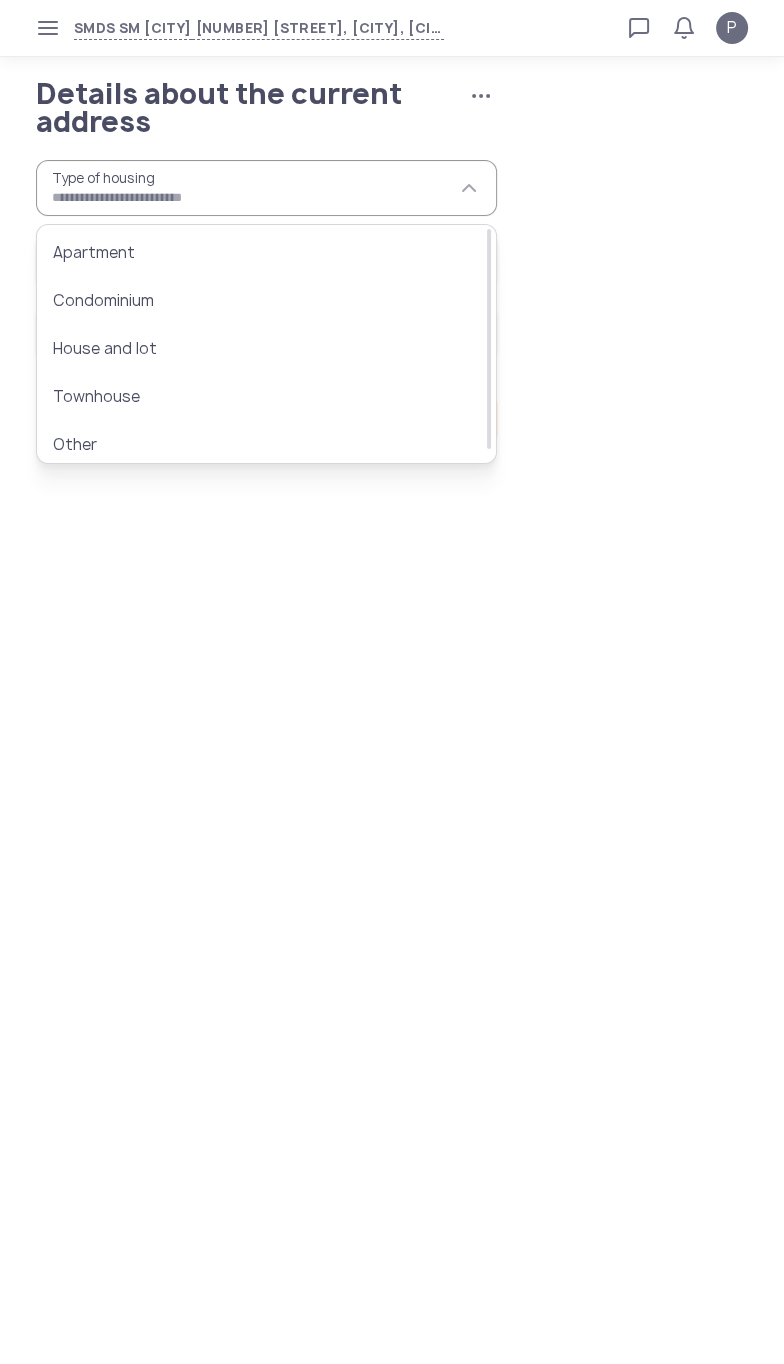 type on "**********" 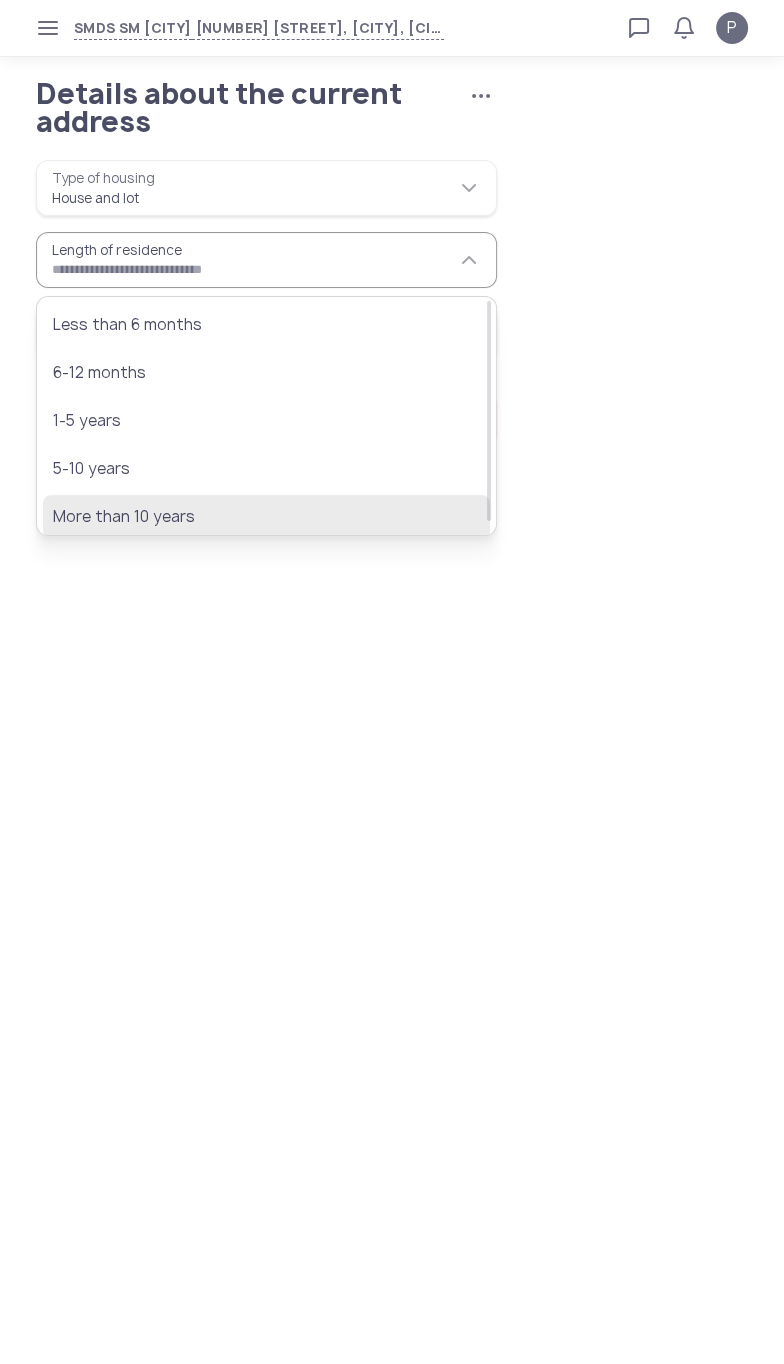 click on "More than 10 years" 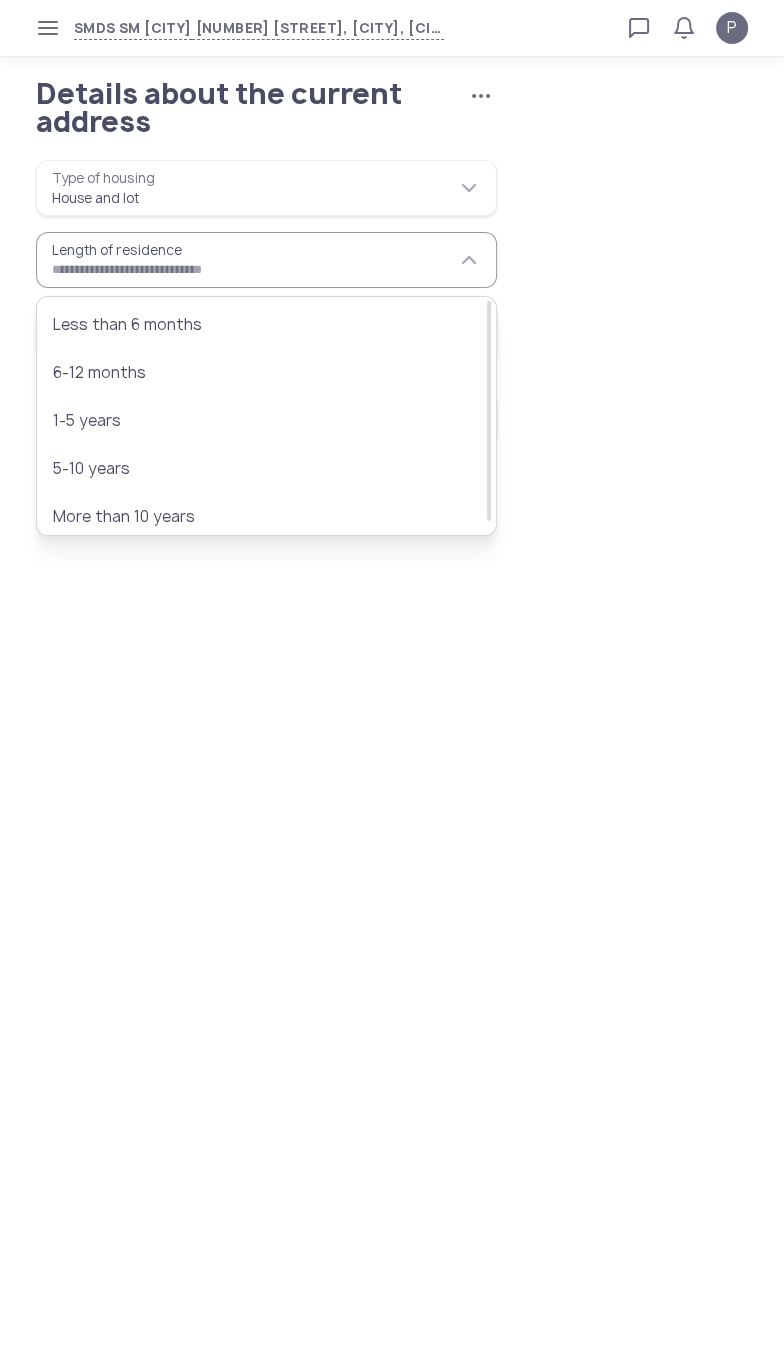 type on "**********" 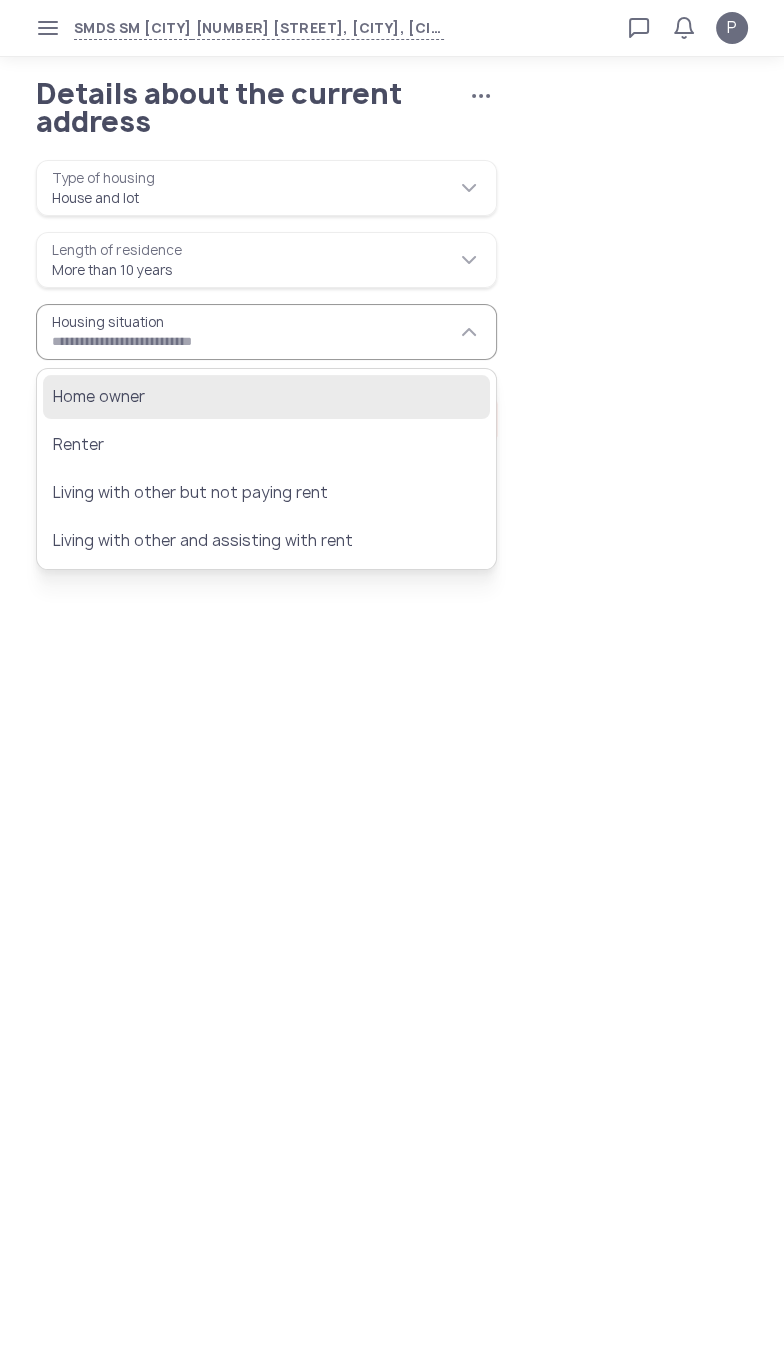 click on "Home owner" 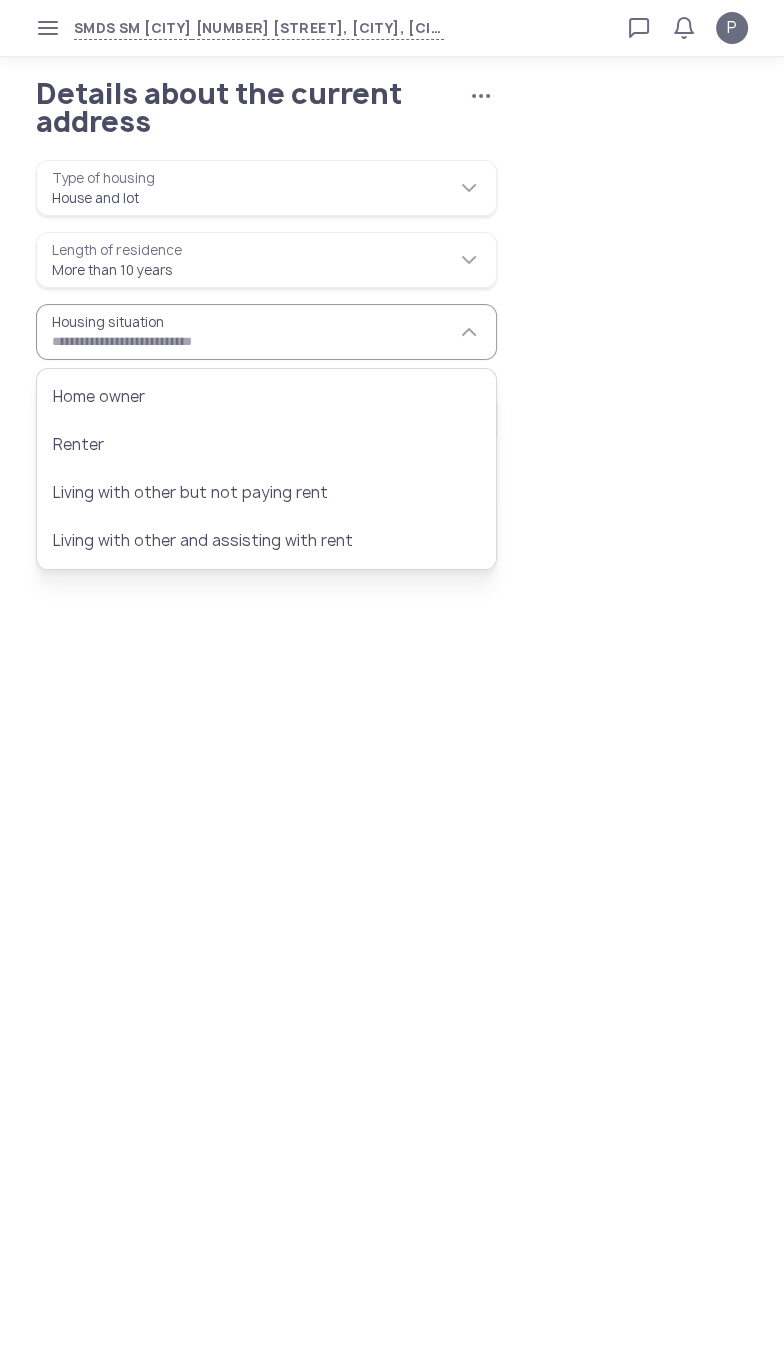 type on "**********" 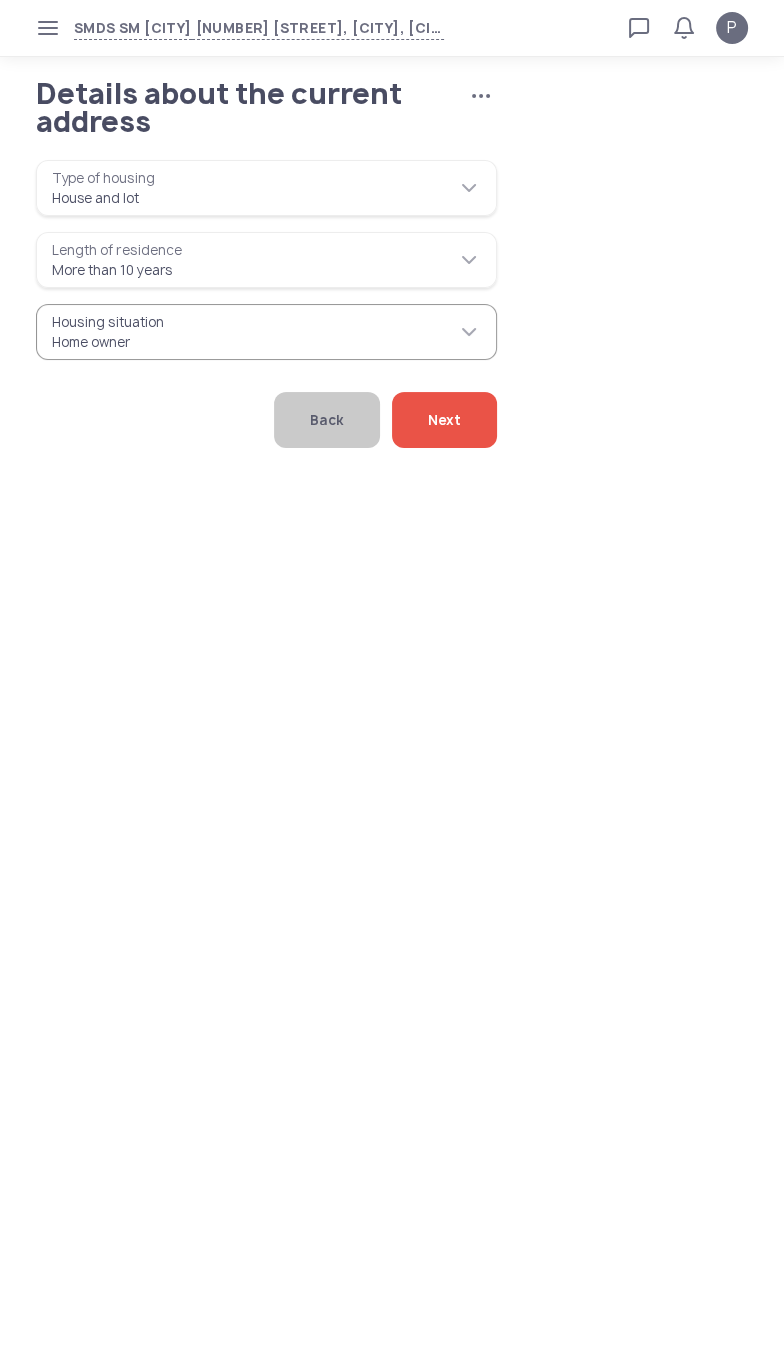 click on "Next" 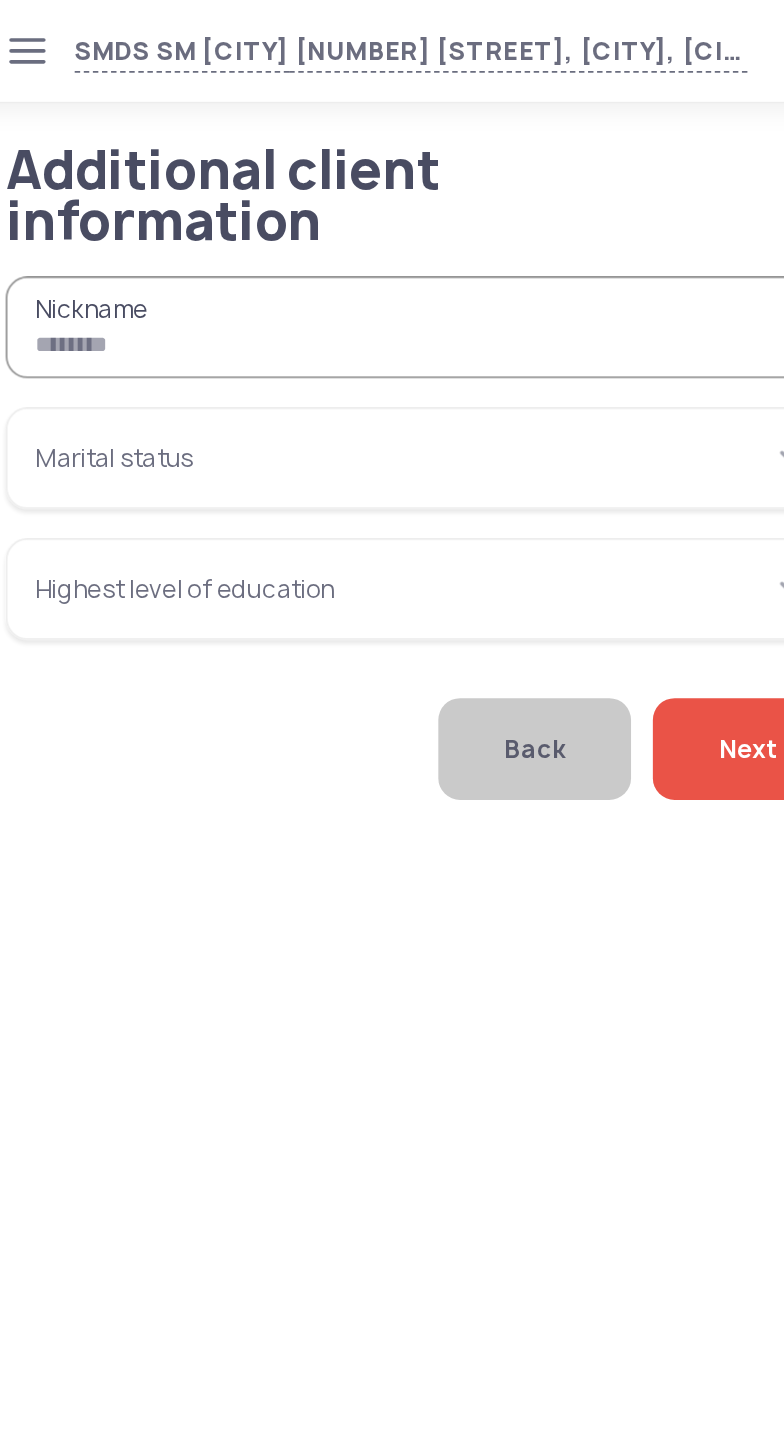 click on "Nickname" at bounding box center [266, 180] 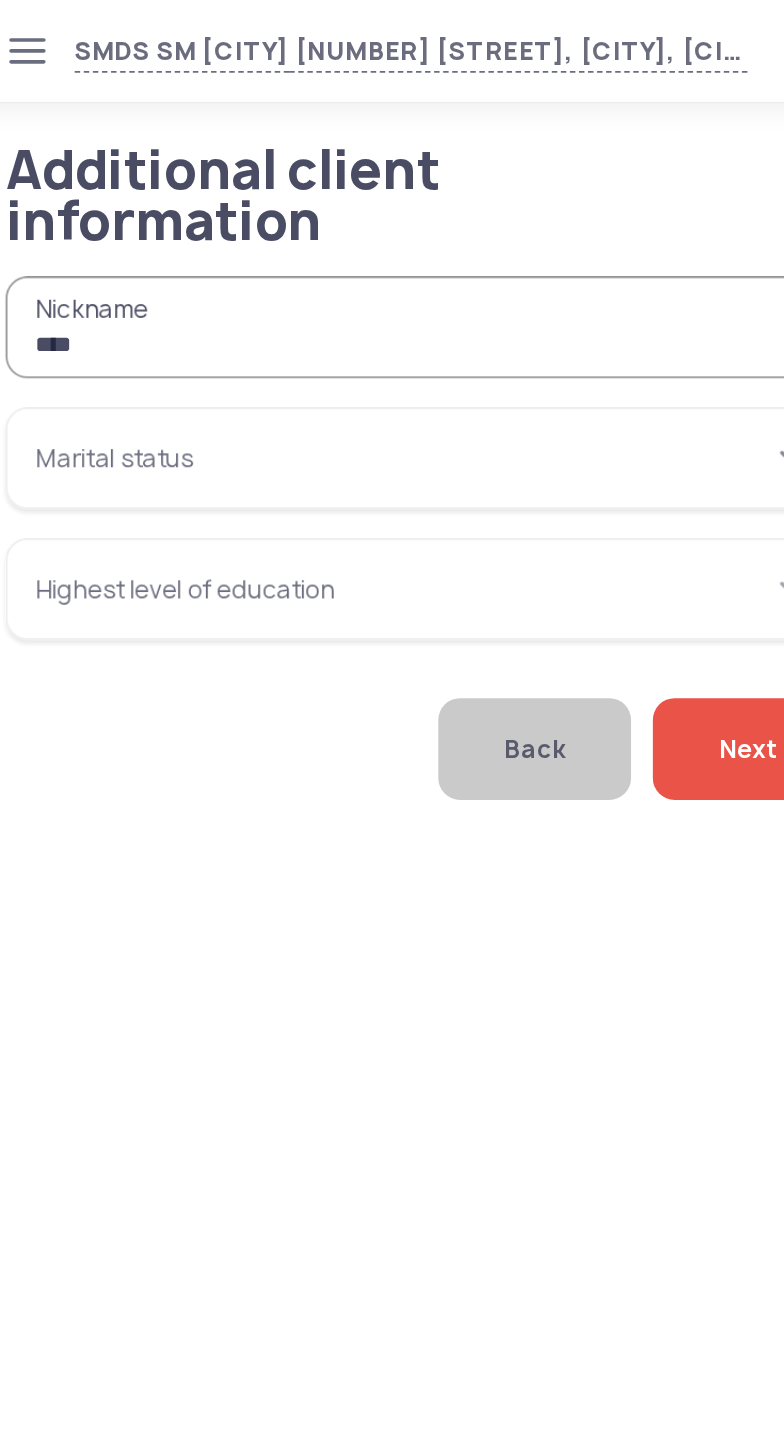 type on "****" 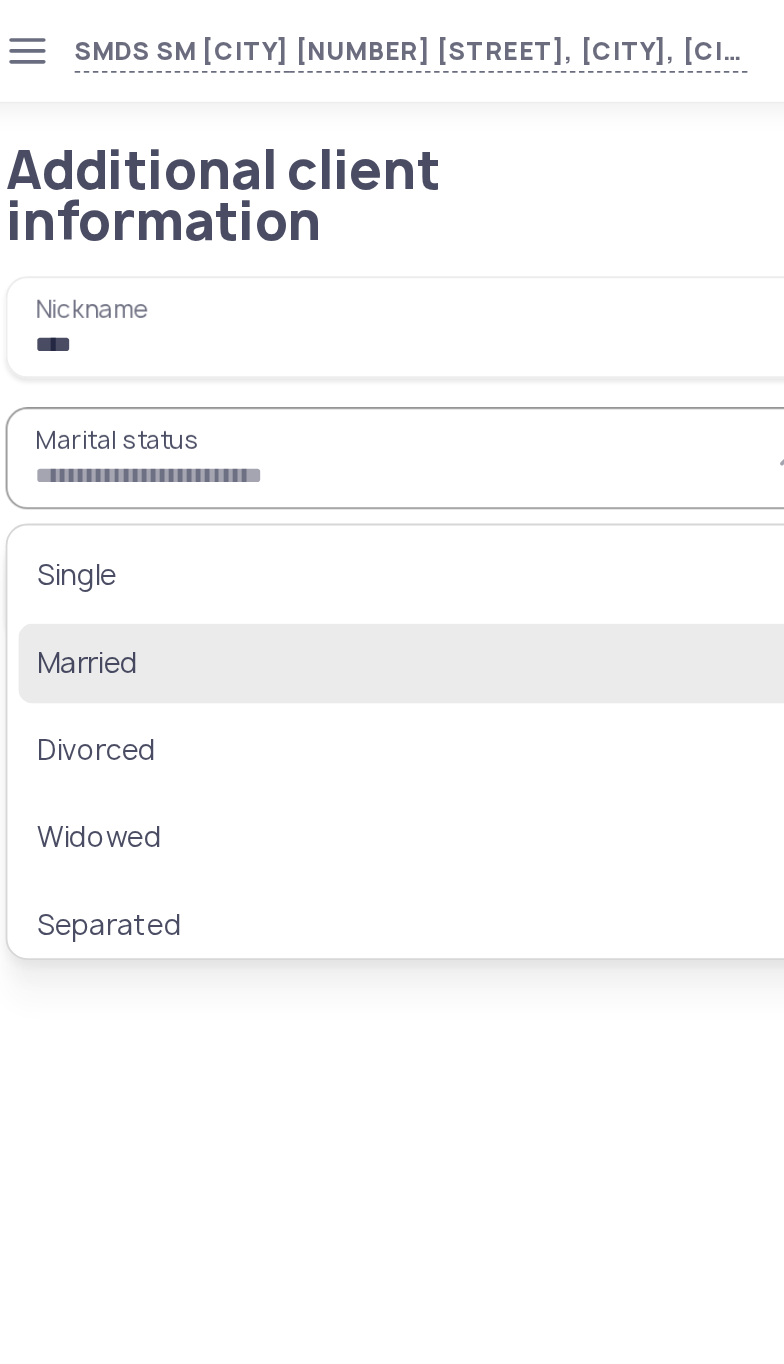 click on "Married" 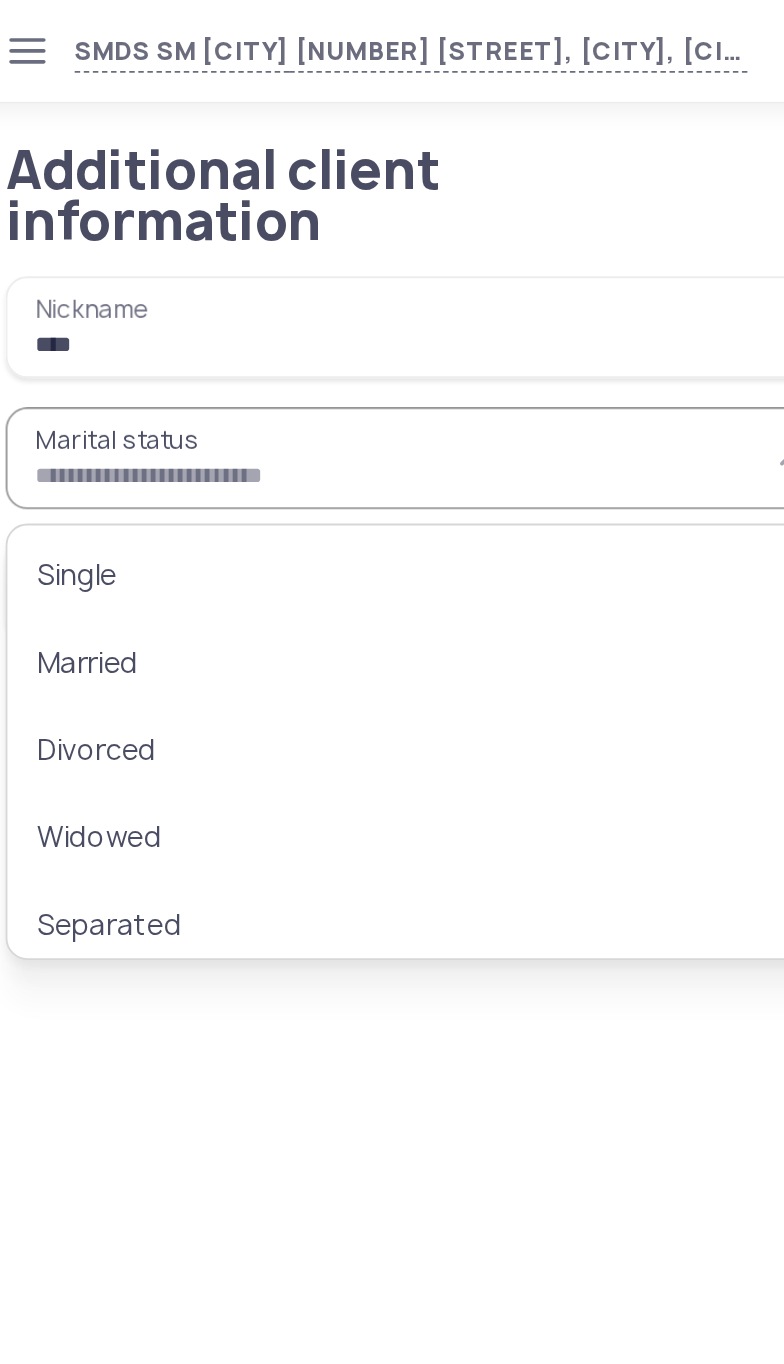 type on "*******" 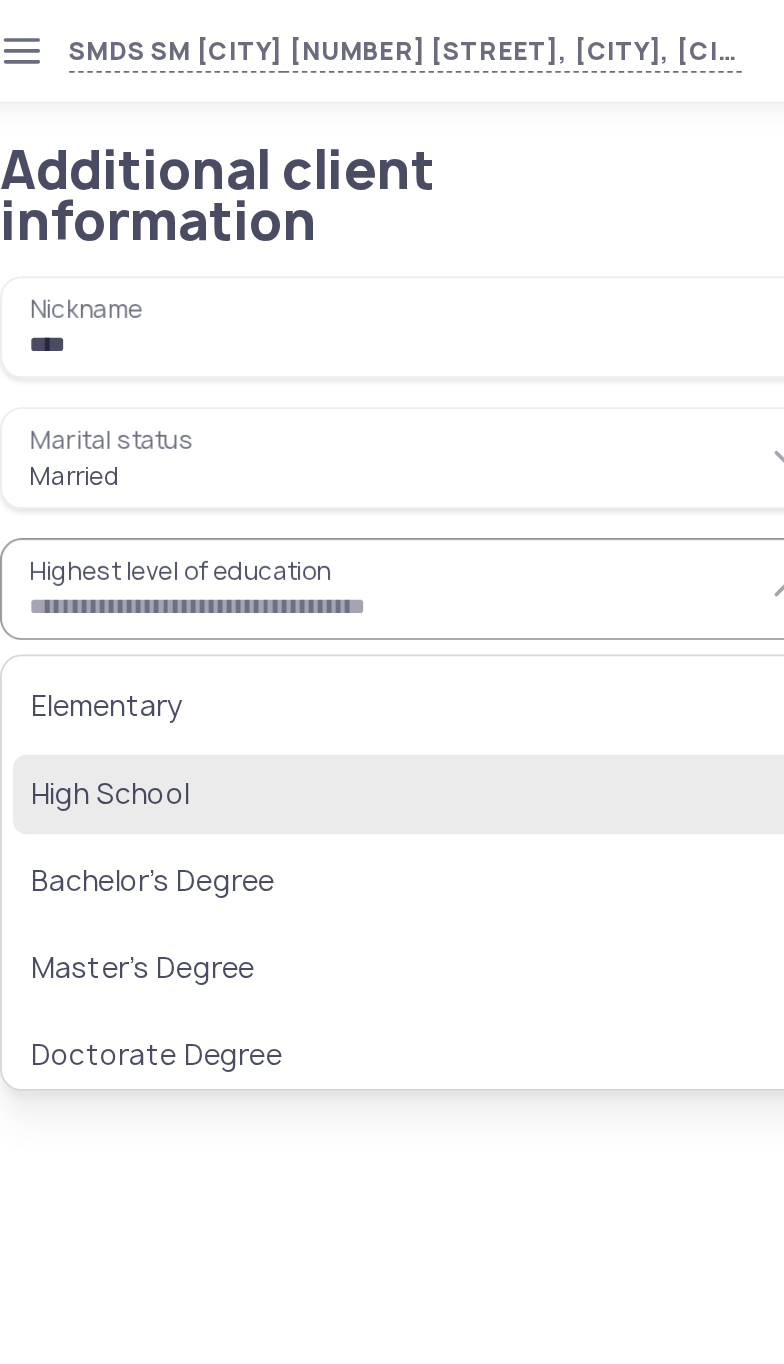 click on "High School" 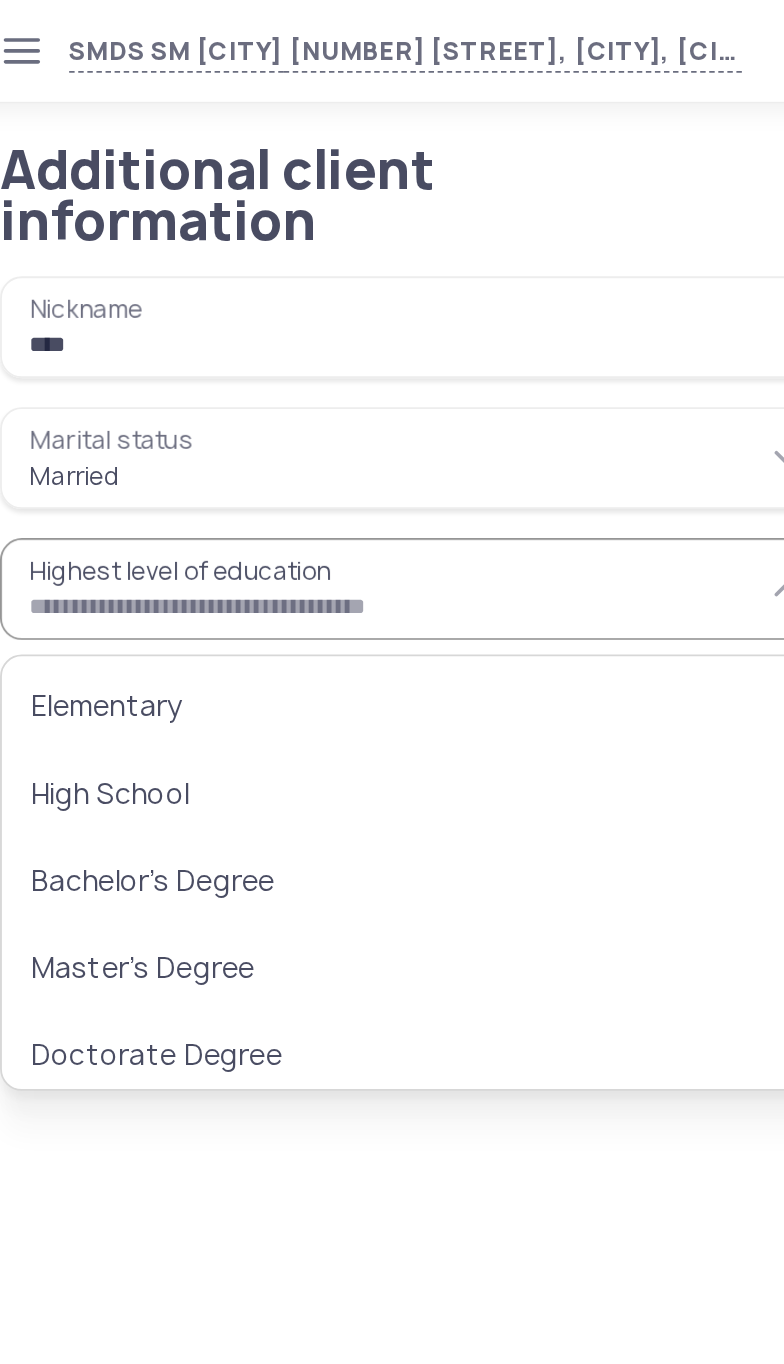 type on "**********" 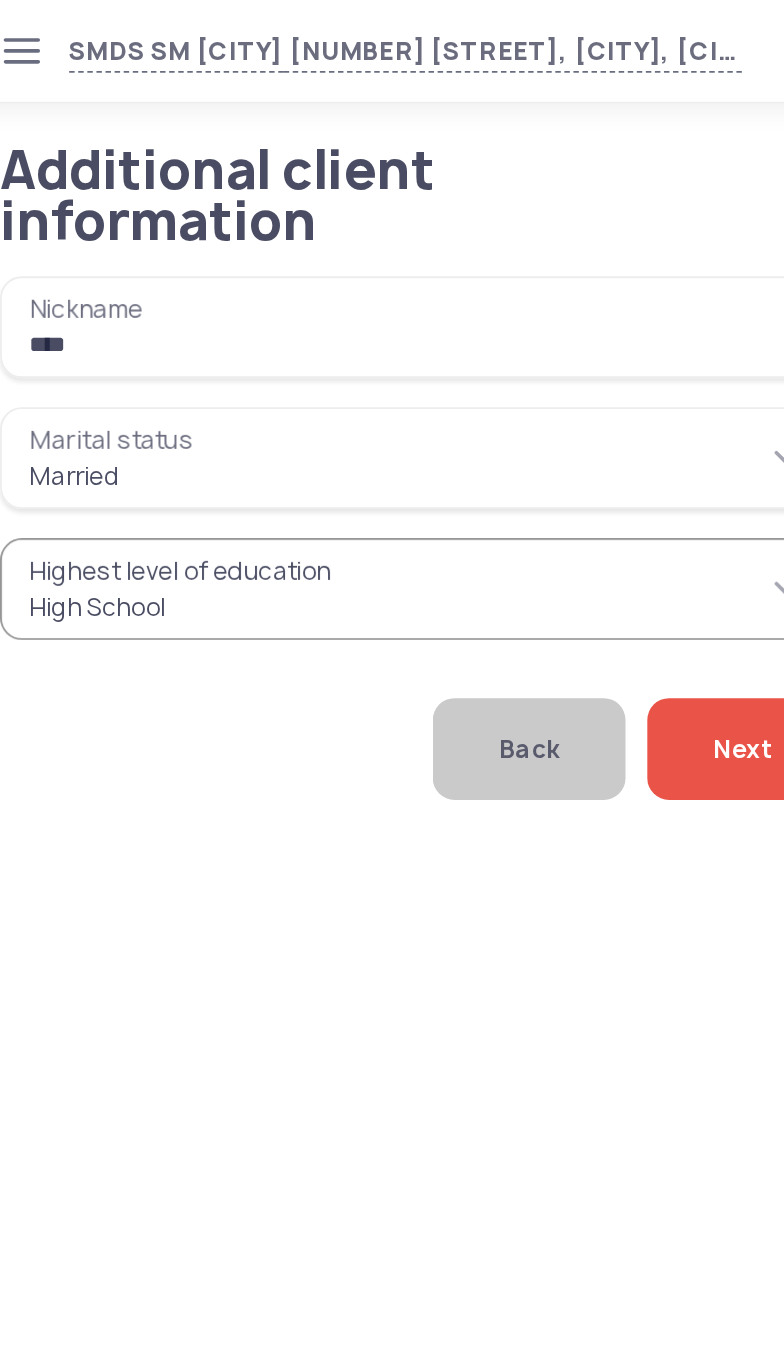 click on "Next" 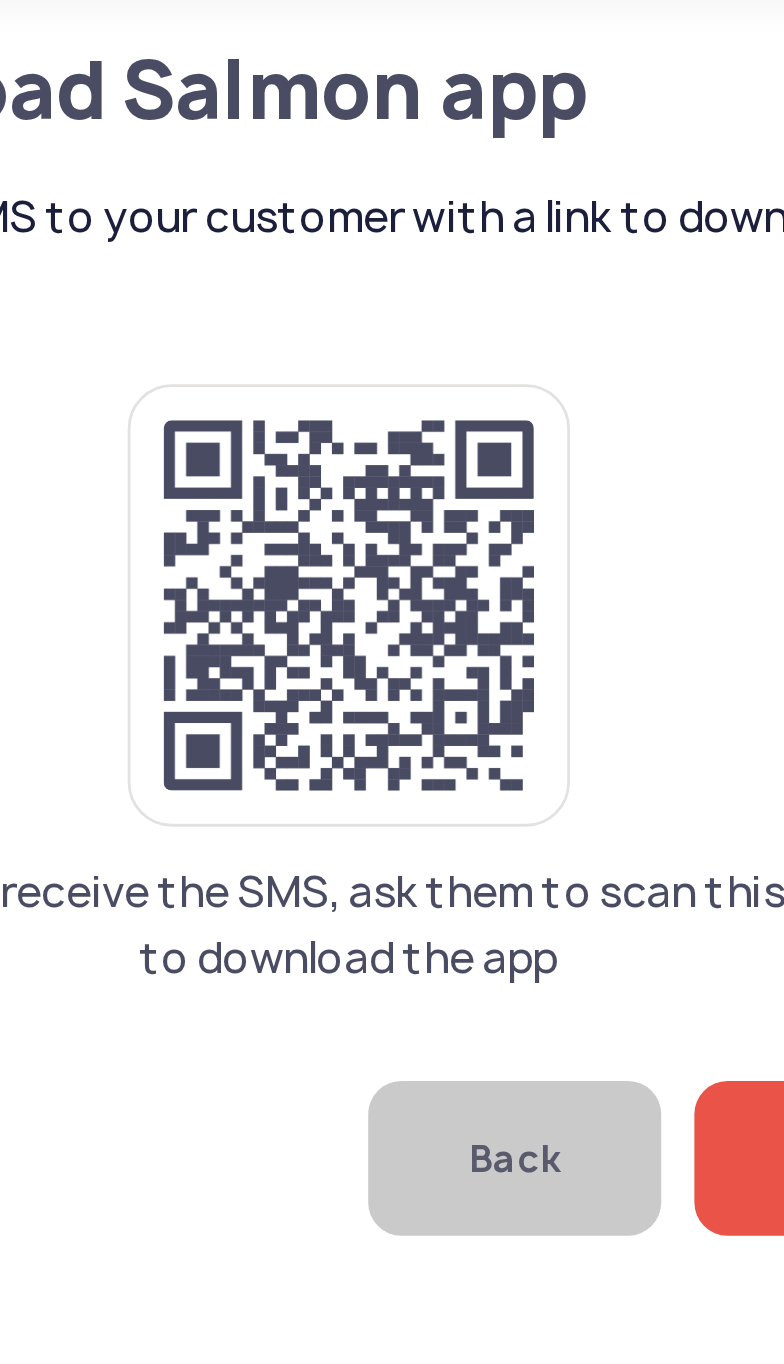 click on "If they didn’t receive the SMS, ask them to scan this QR code to download the app" 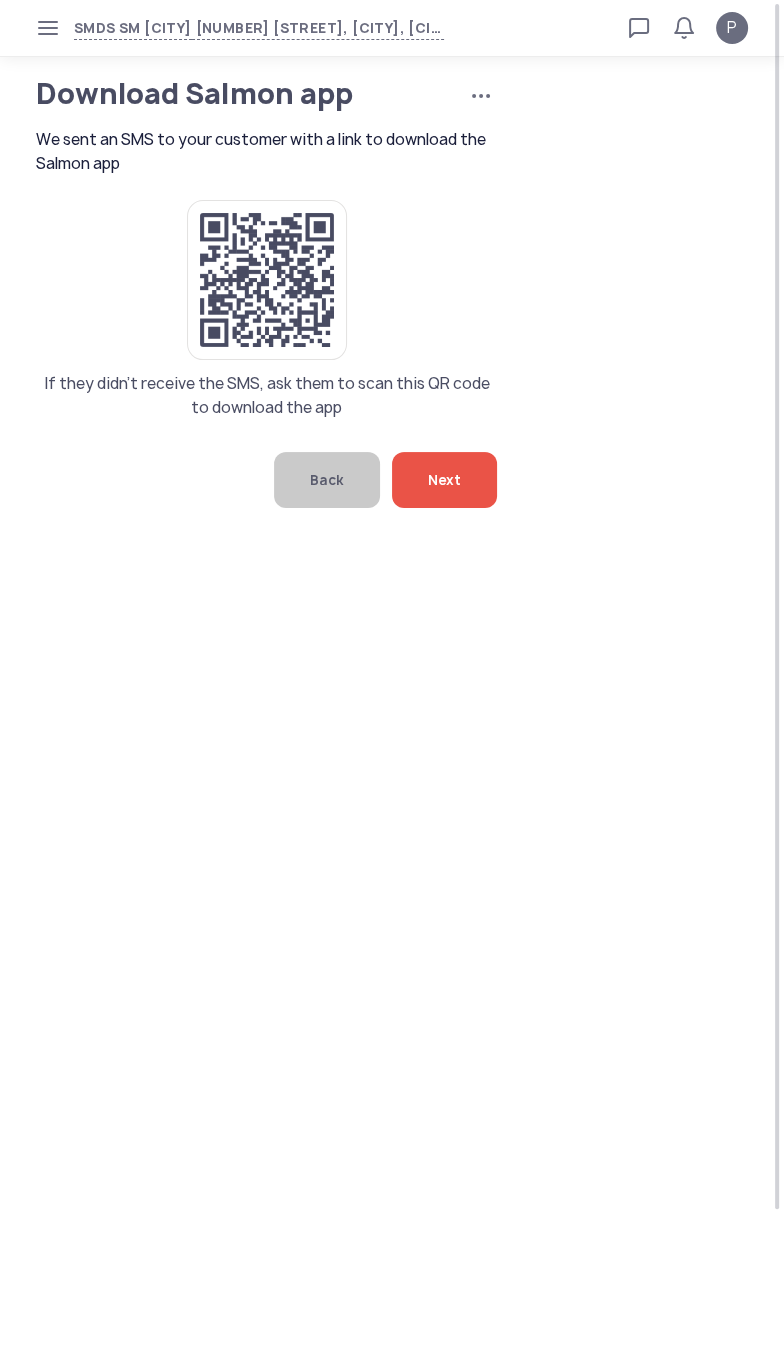 click on "Next" 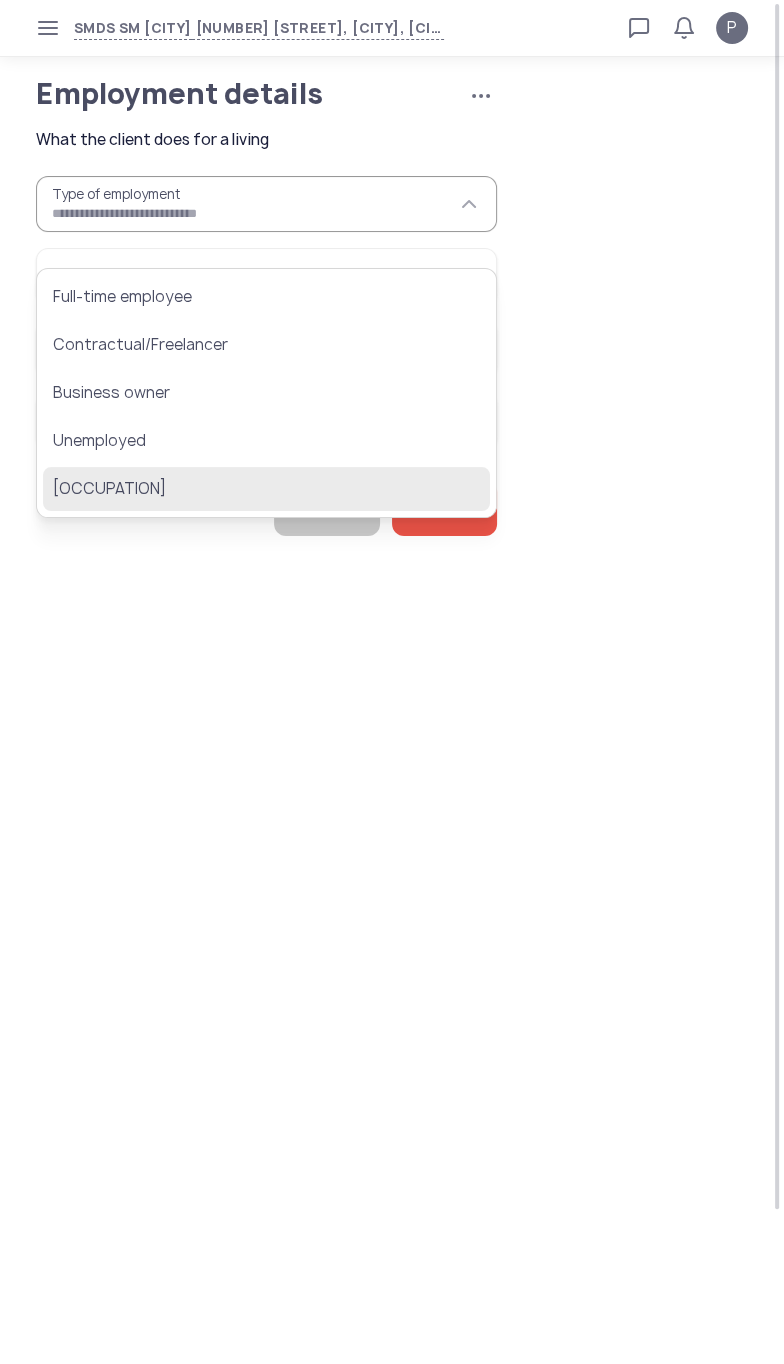 click on "[OCCUPATION]" 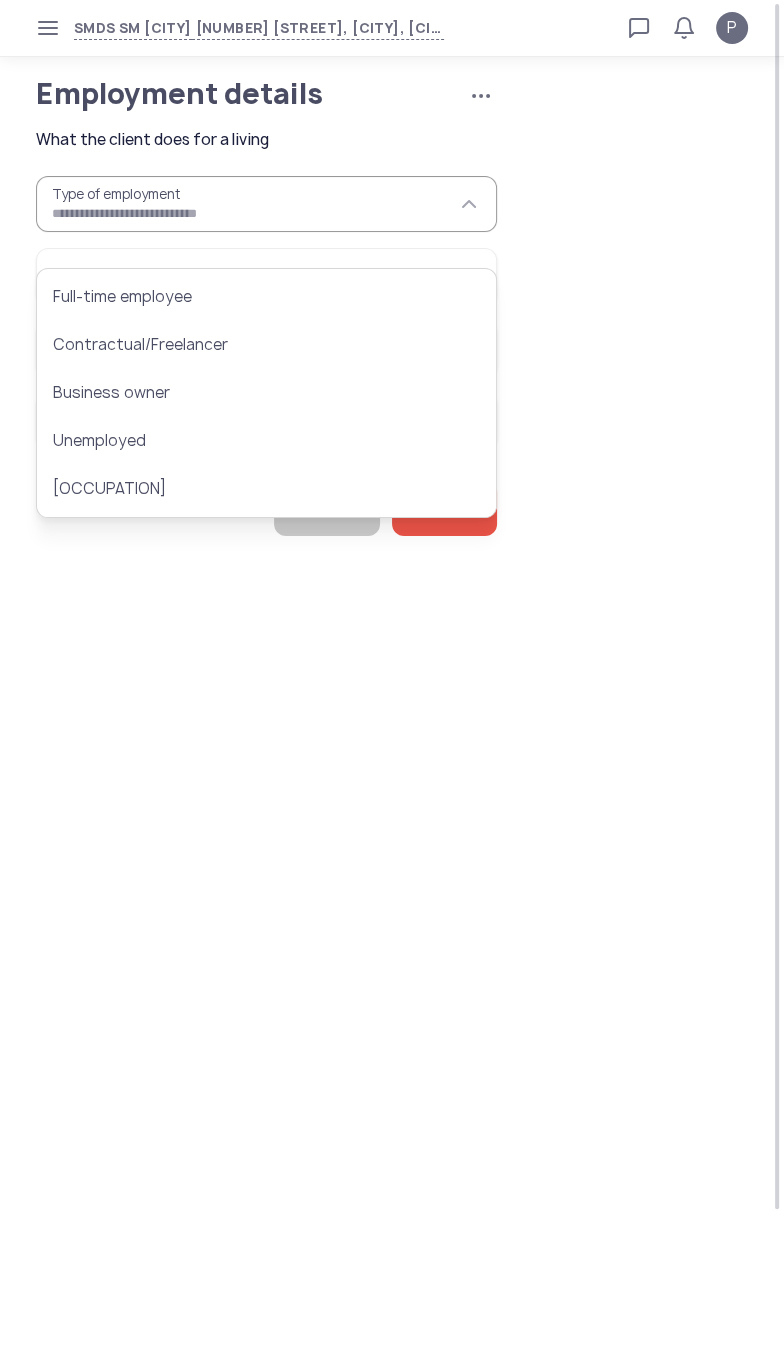 type on "**********" 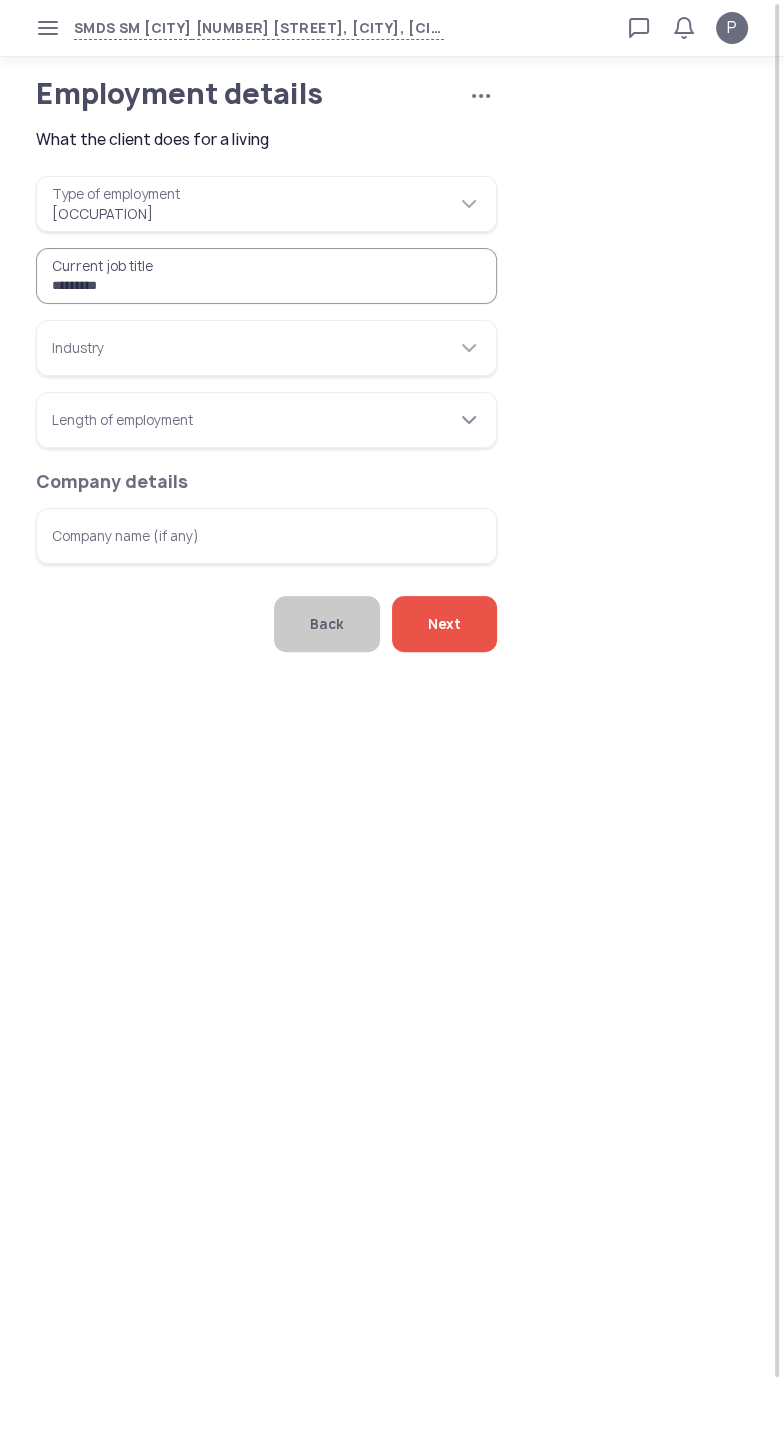type on "*********" 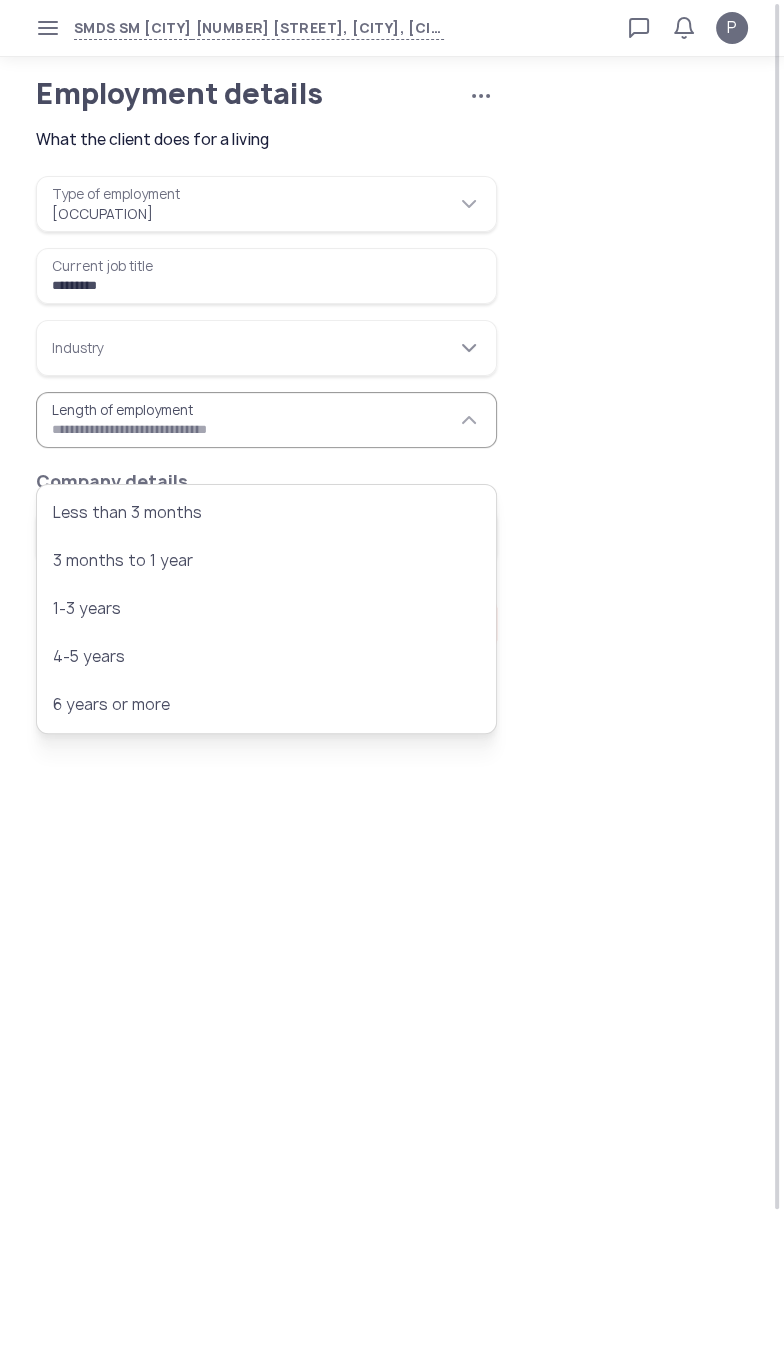 click on "Industry" at bounding box center [266, 348] 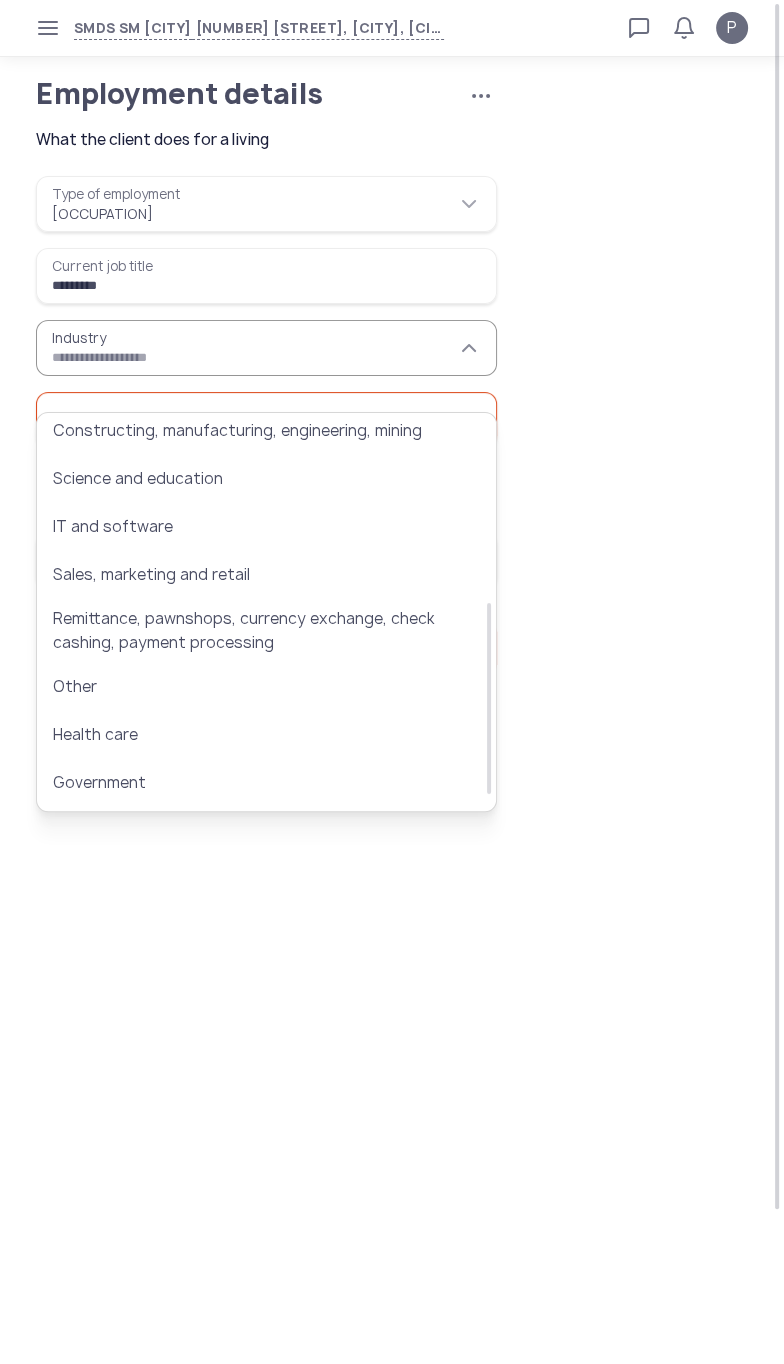scroll, scrollTop: 405, scrollLeft: 0, axis: vertical 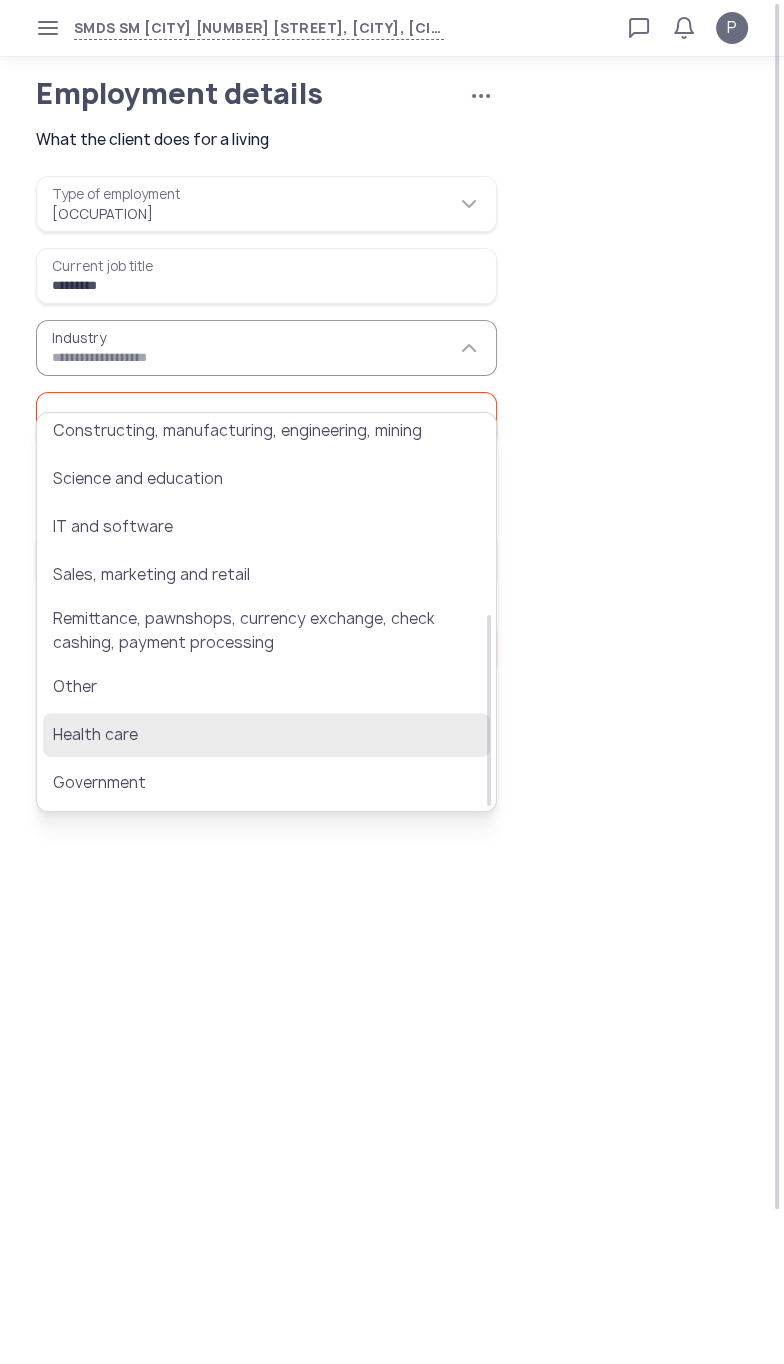 click on "Health care" 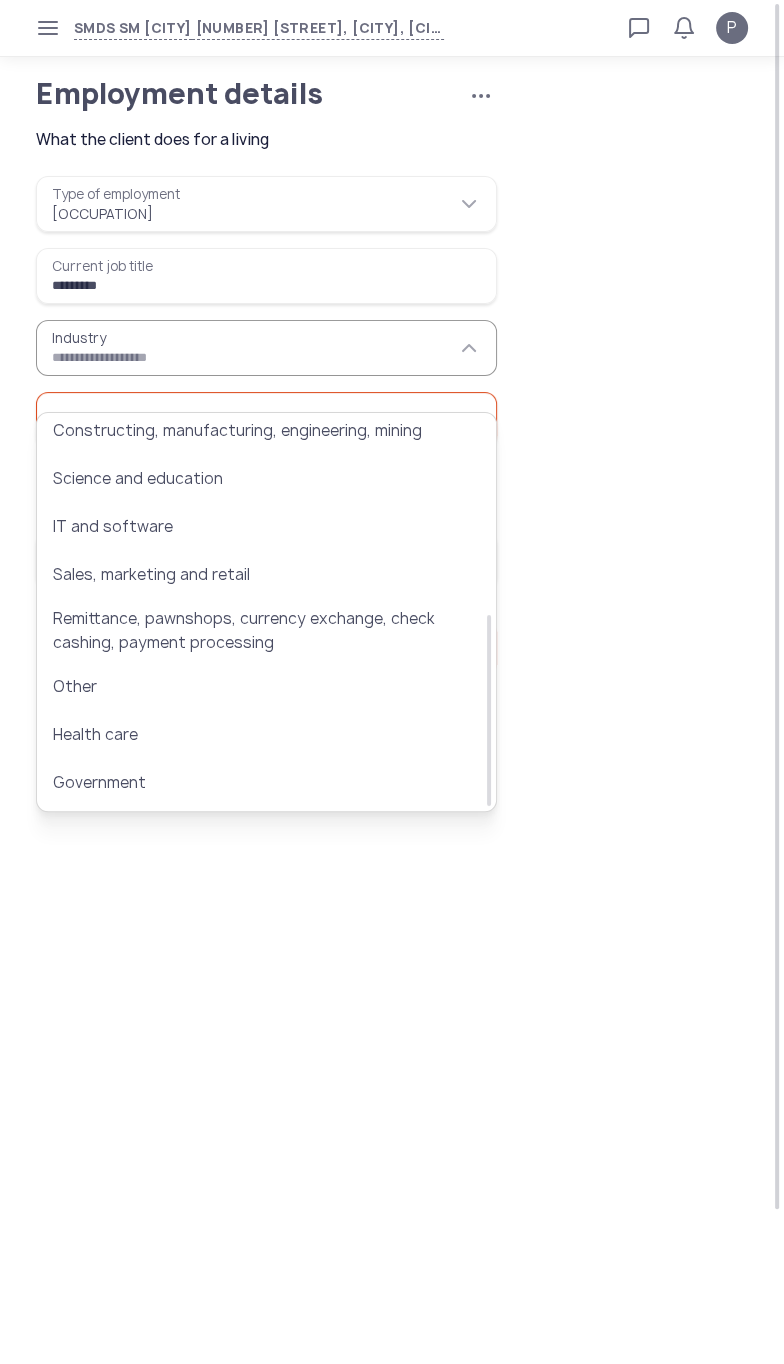 type on "**********" 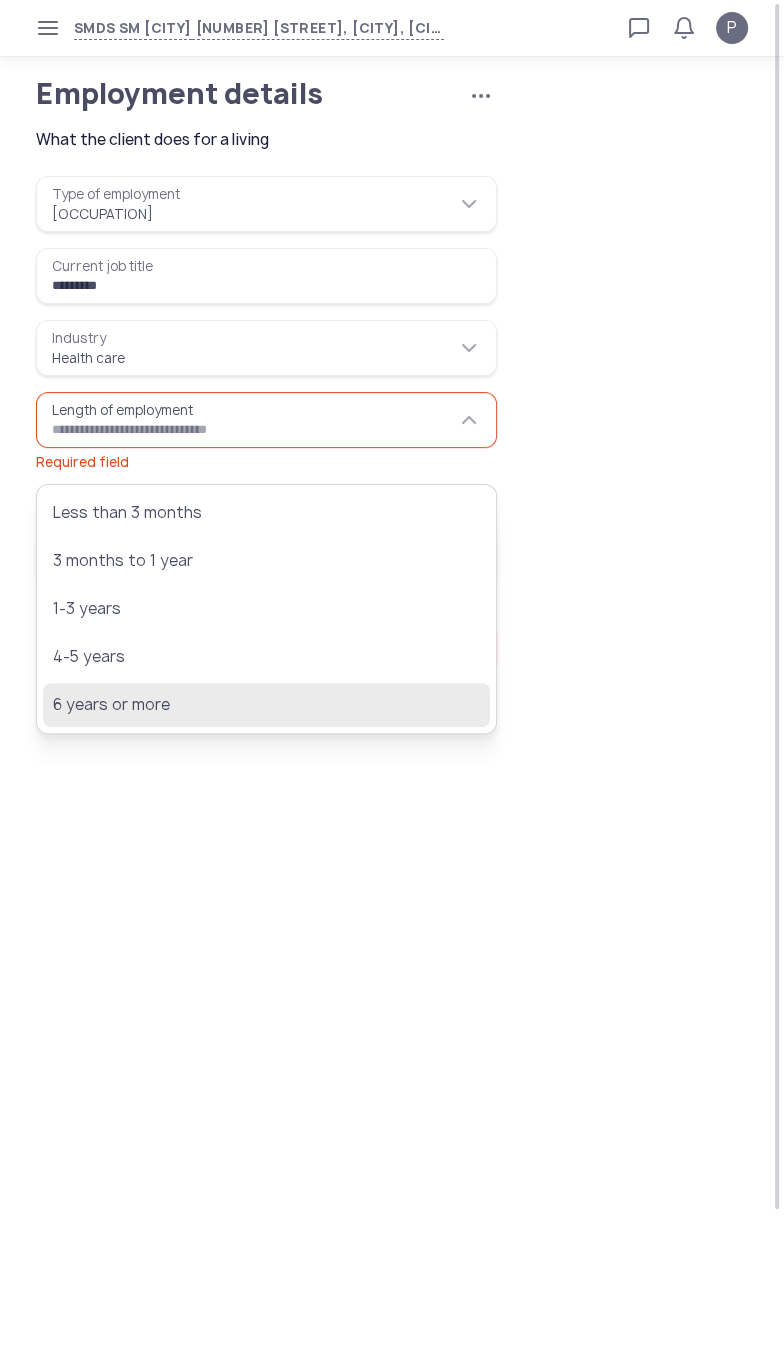 click on "6 years or more" 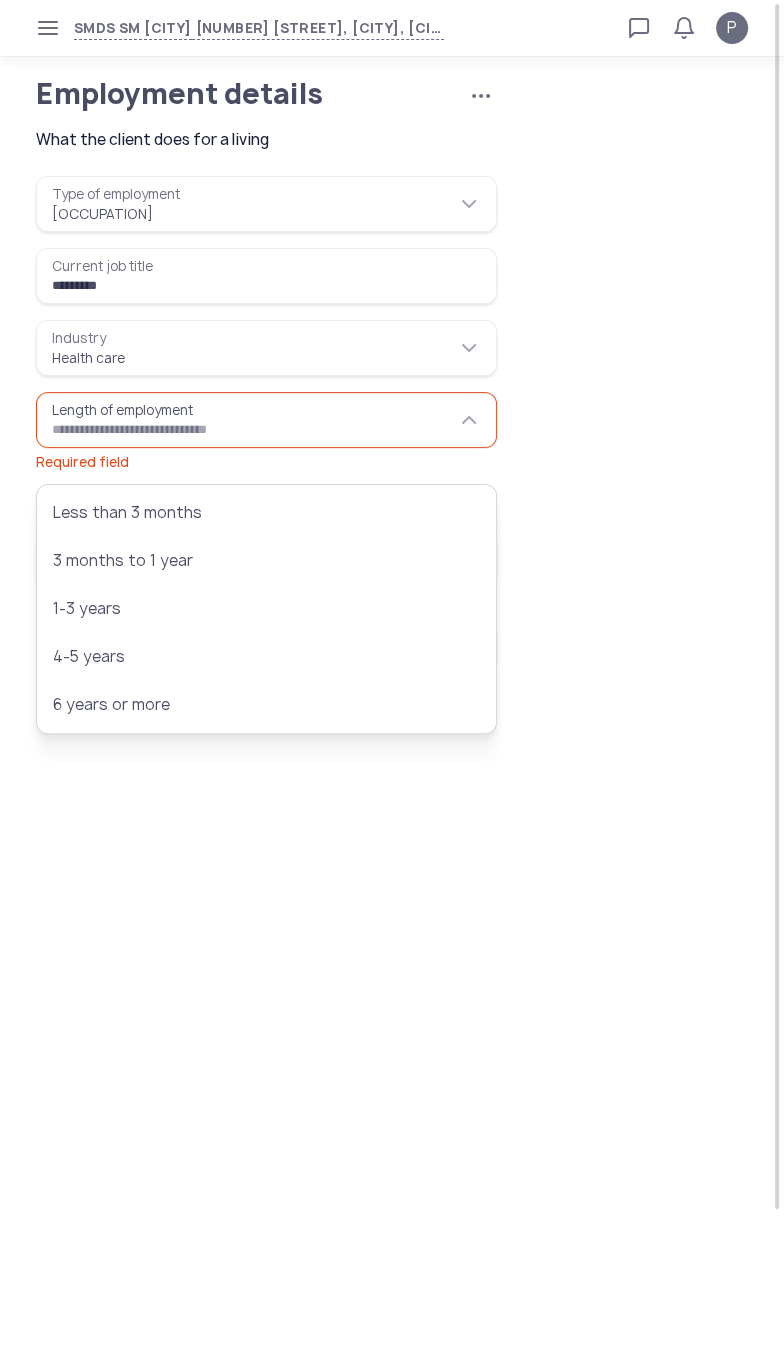 type on "**********" 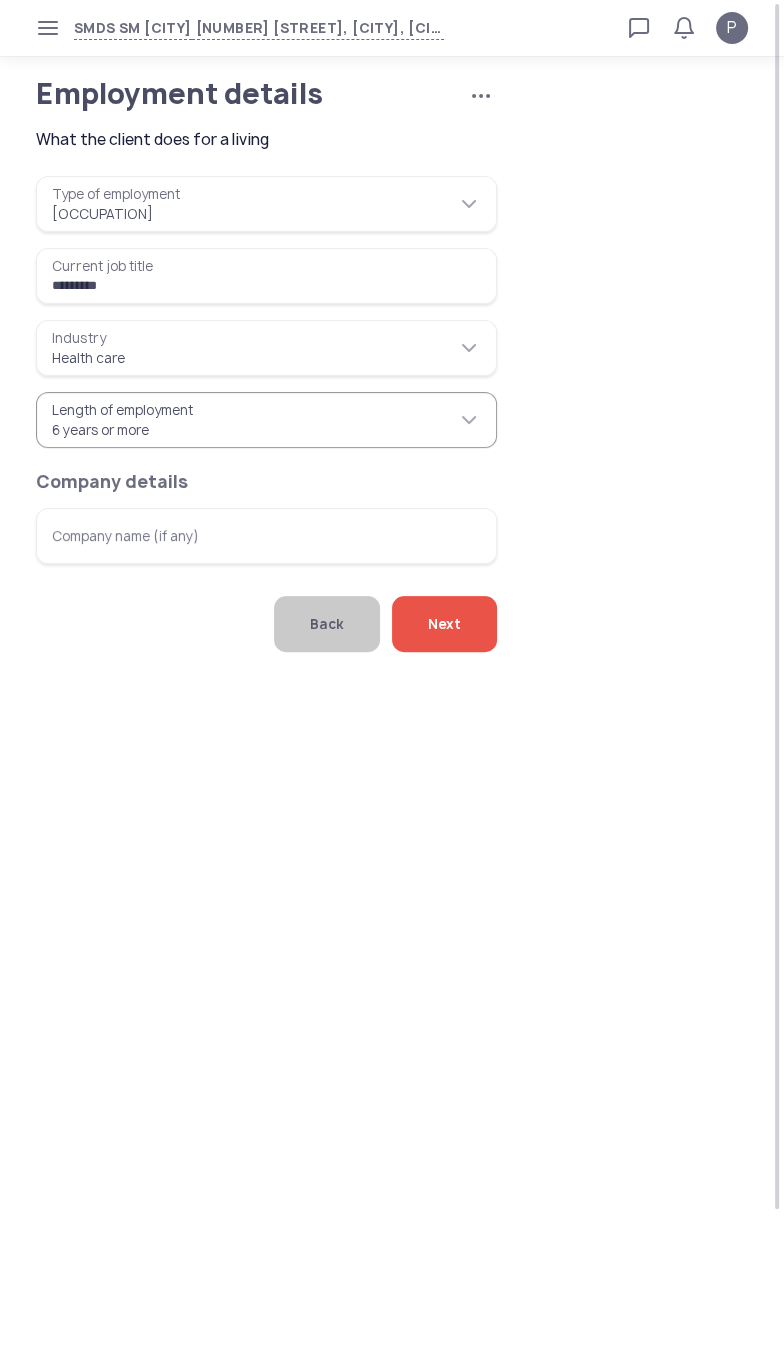 click on "Company name (if any)" at bounding box center [266, 536] 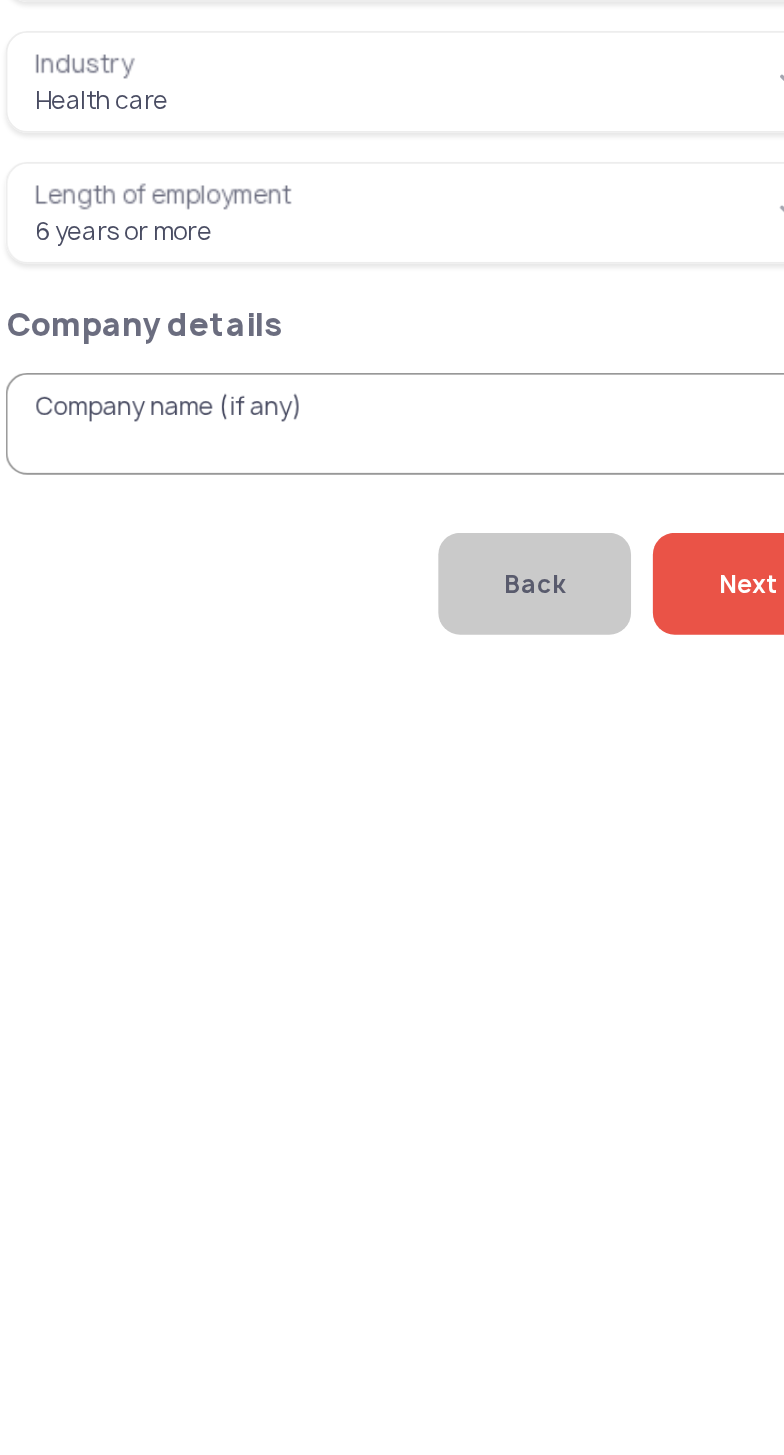 type on "*" 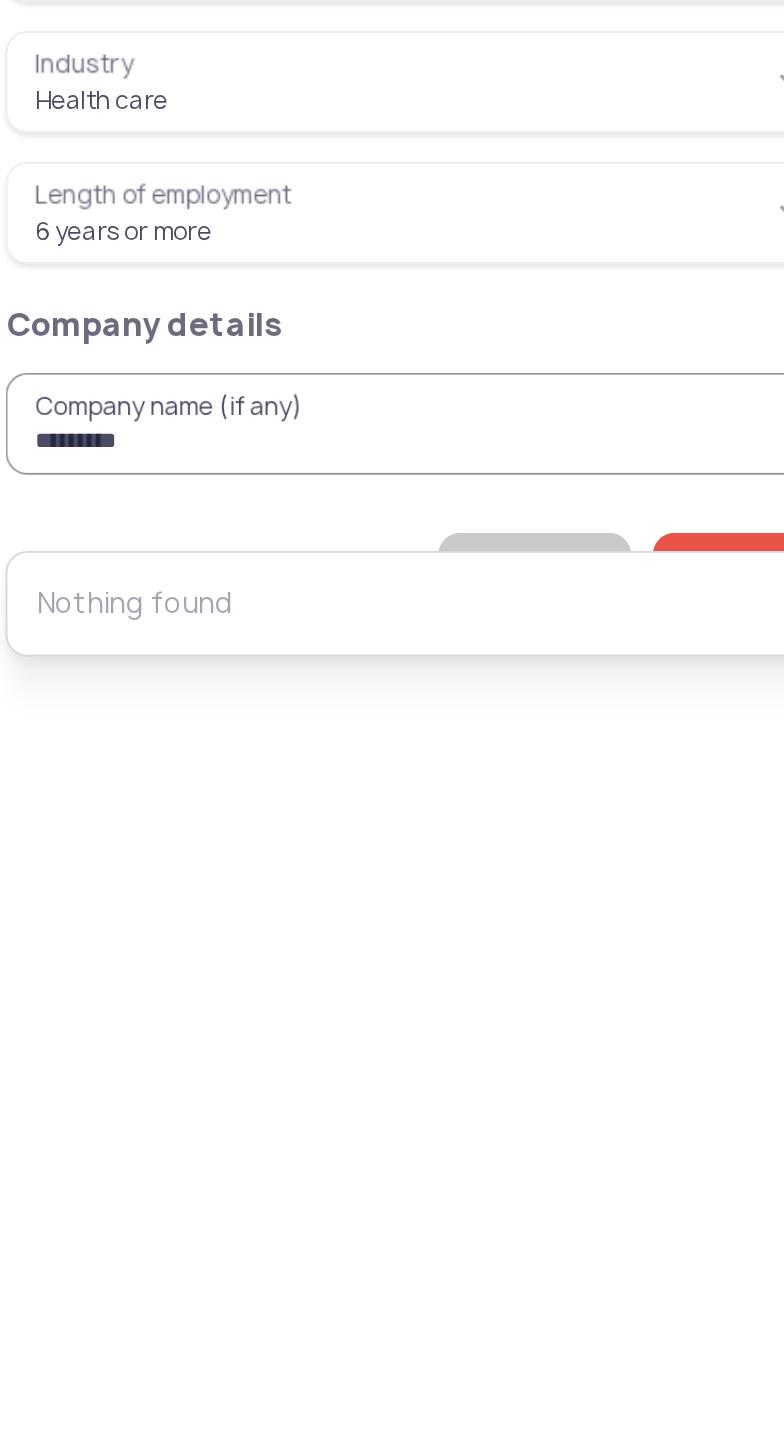 type on "*********" 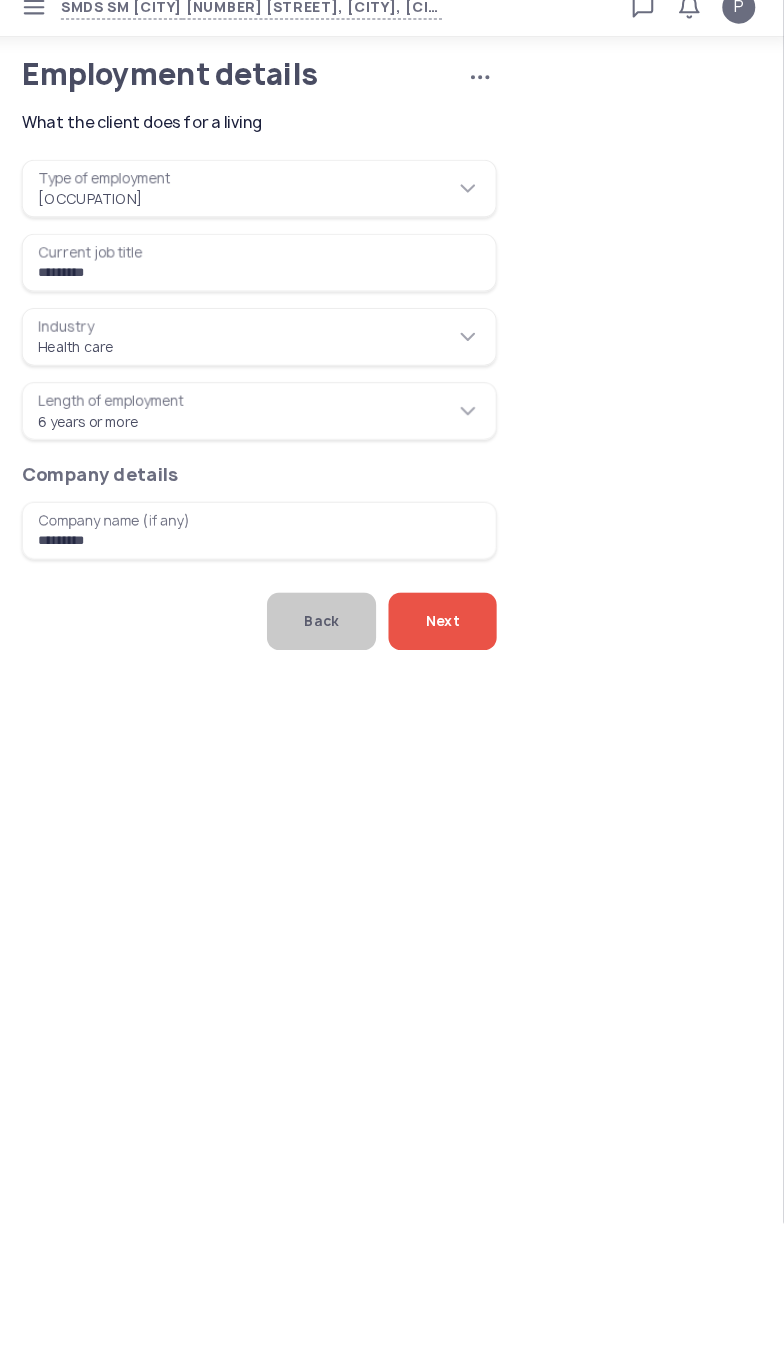 click on "Next" 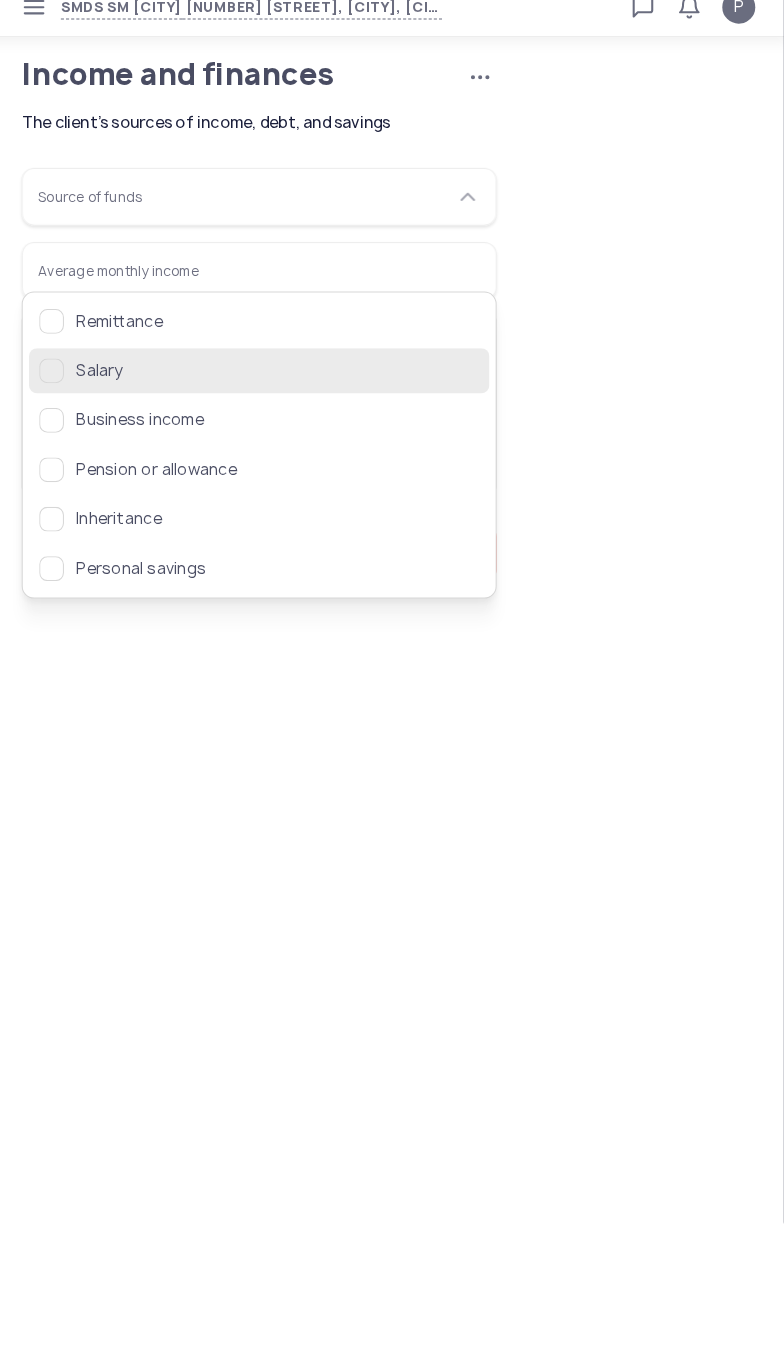 click on "Salary" 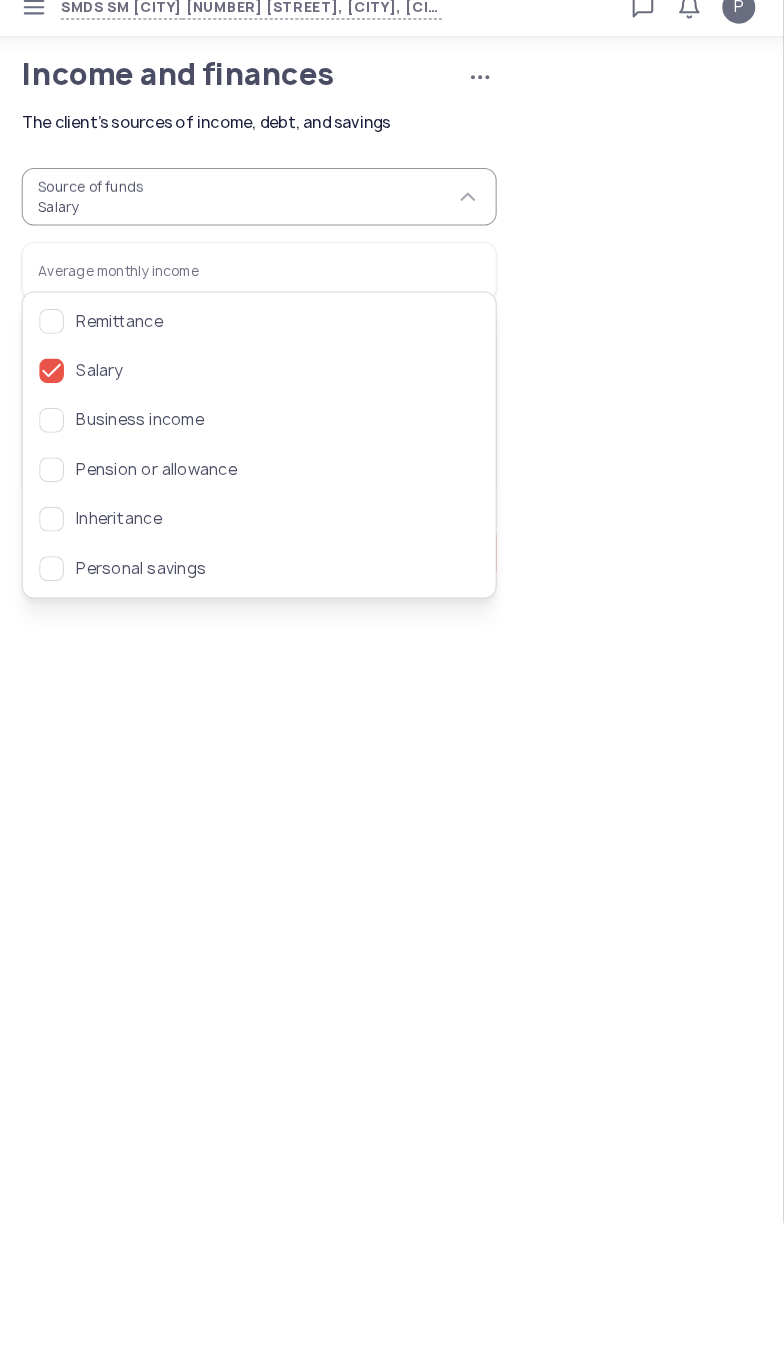 click on "Source of funds  Salary  Average monthly income   Has a bank account   Has taken a loan or credit card before   Has outstanding debt" 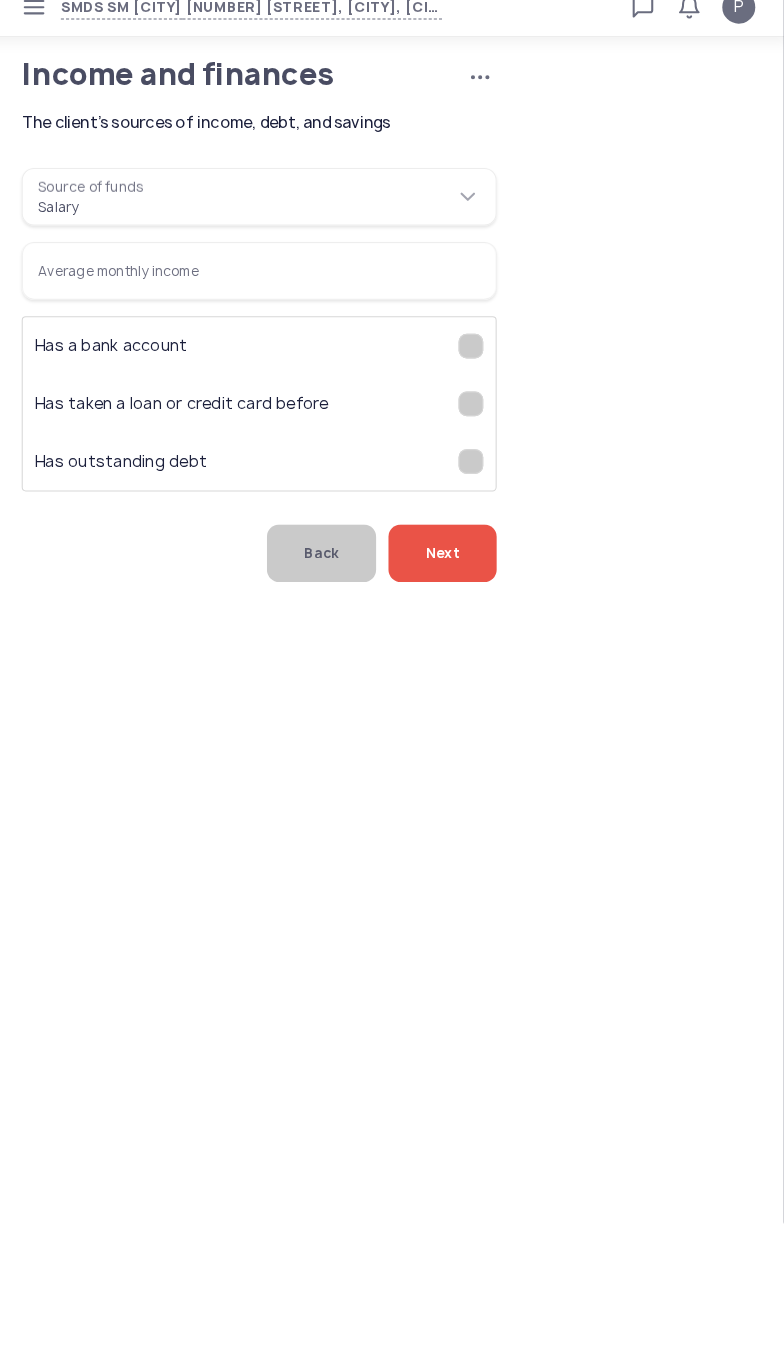click on "Average monthly income" at bounding box center (266, 284) 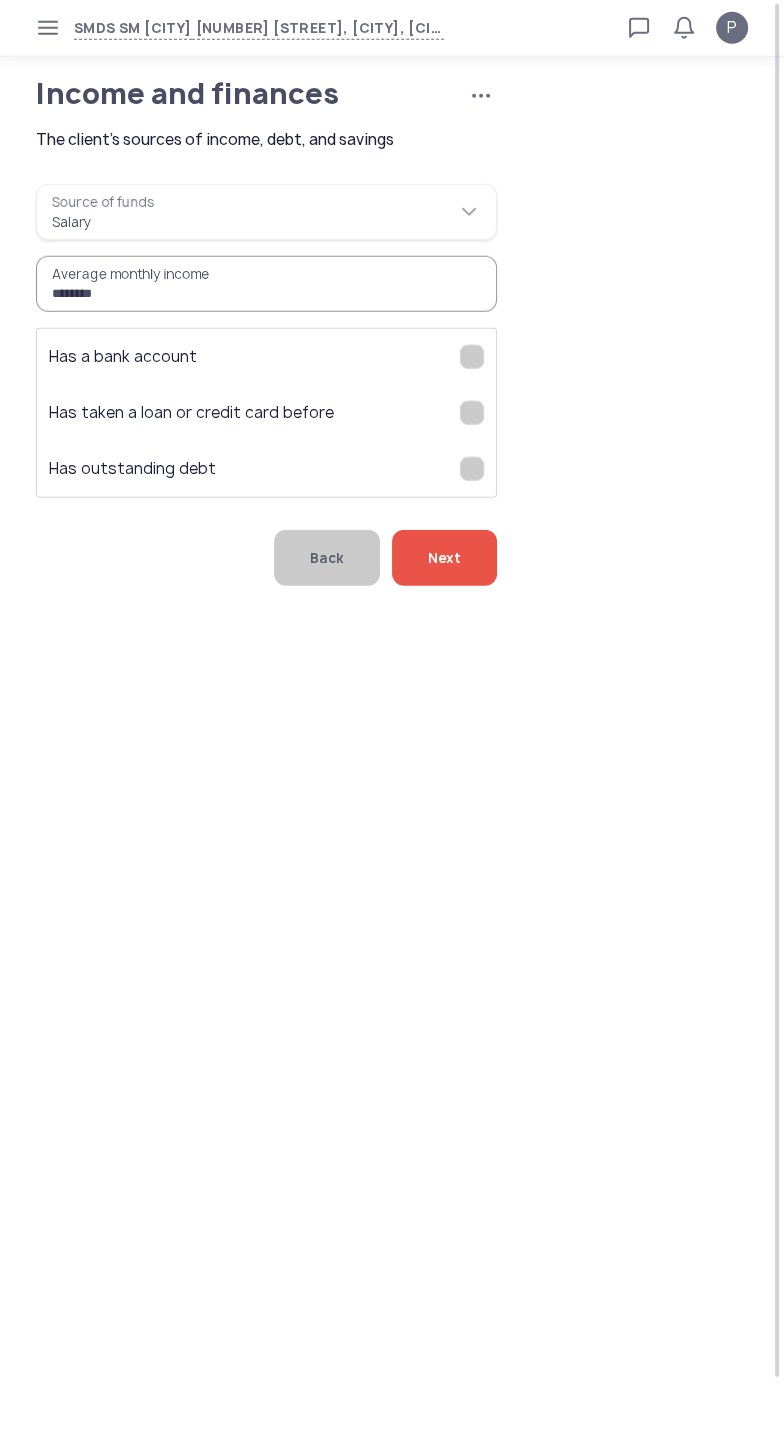 type on "********" 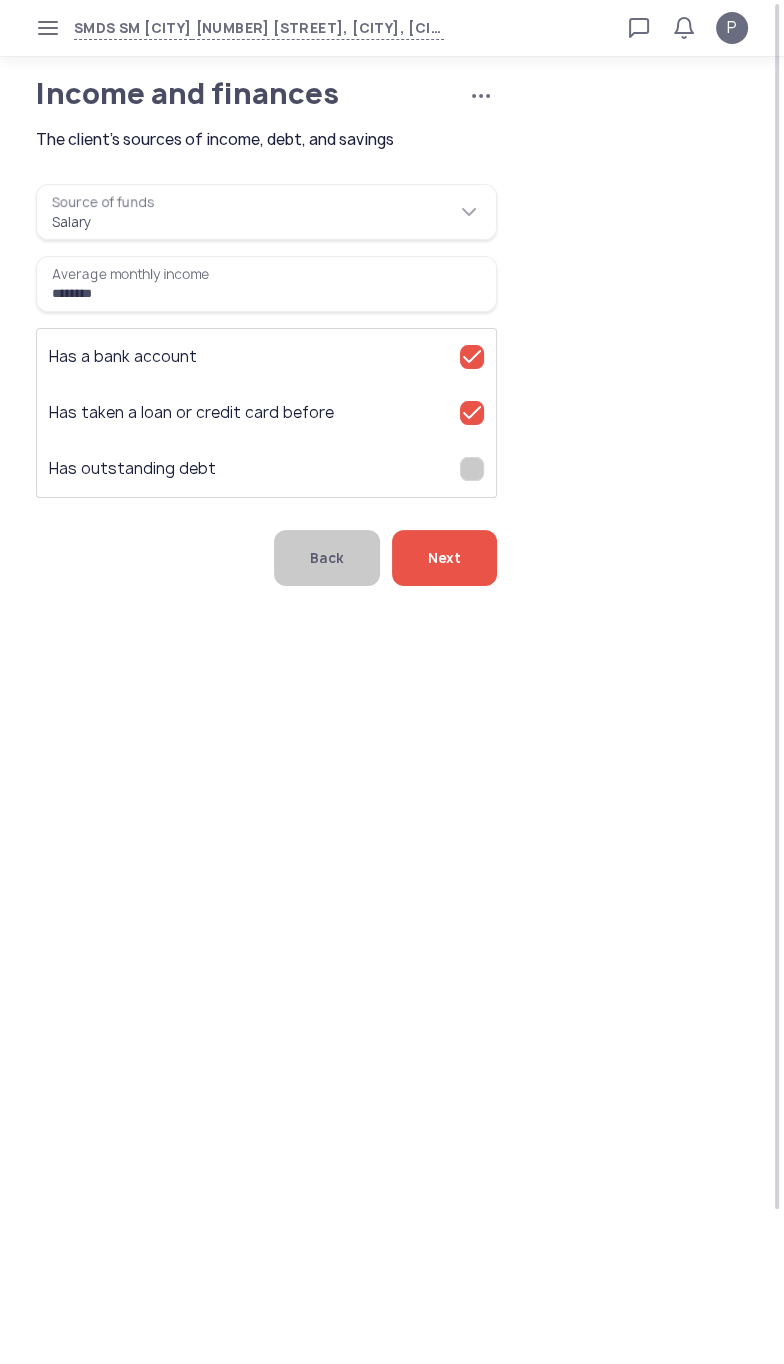 click on "Next" 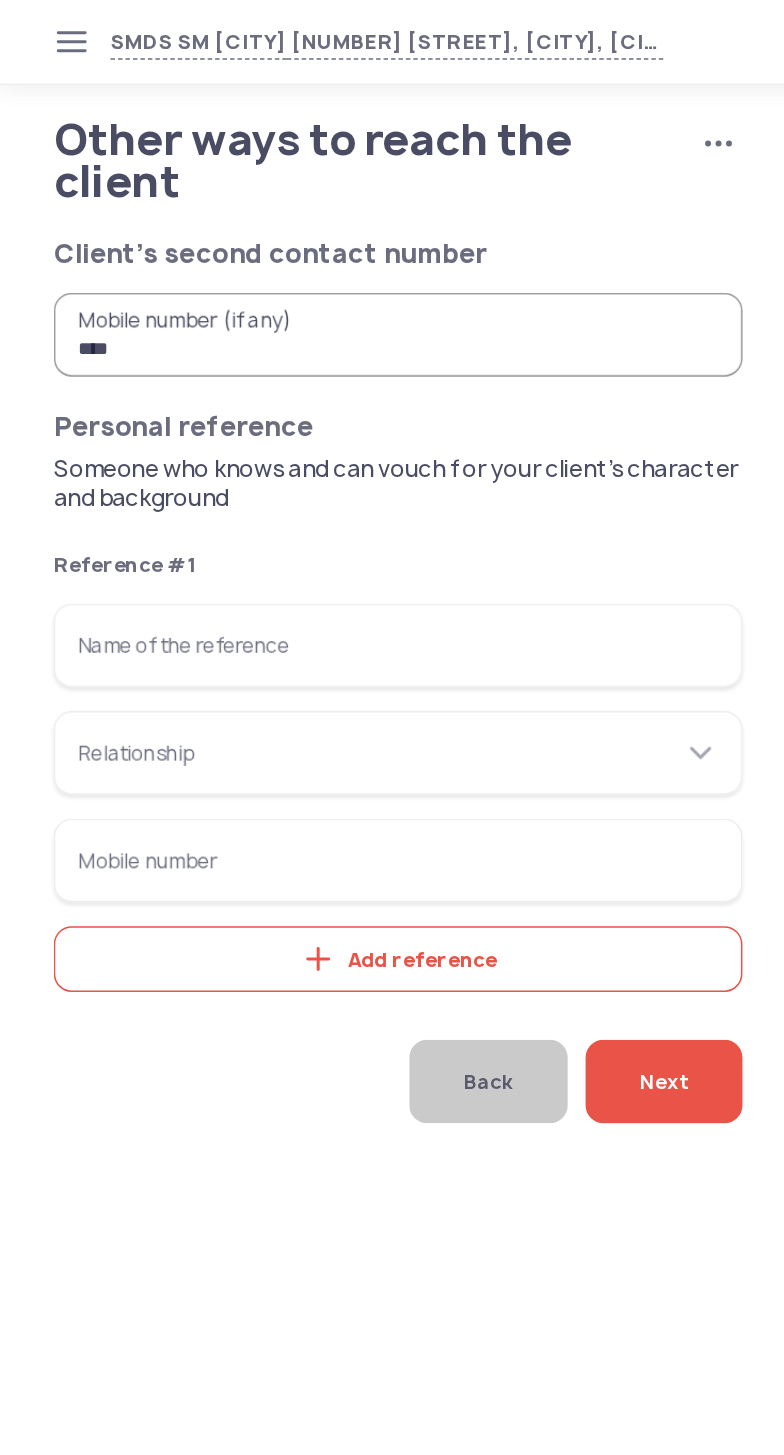 click on "Name of the reference" at bounding box center (266, 432) 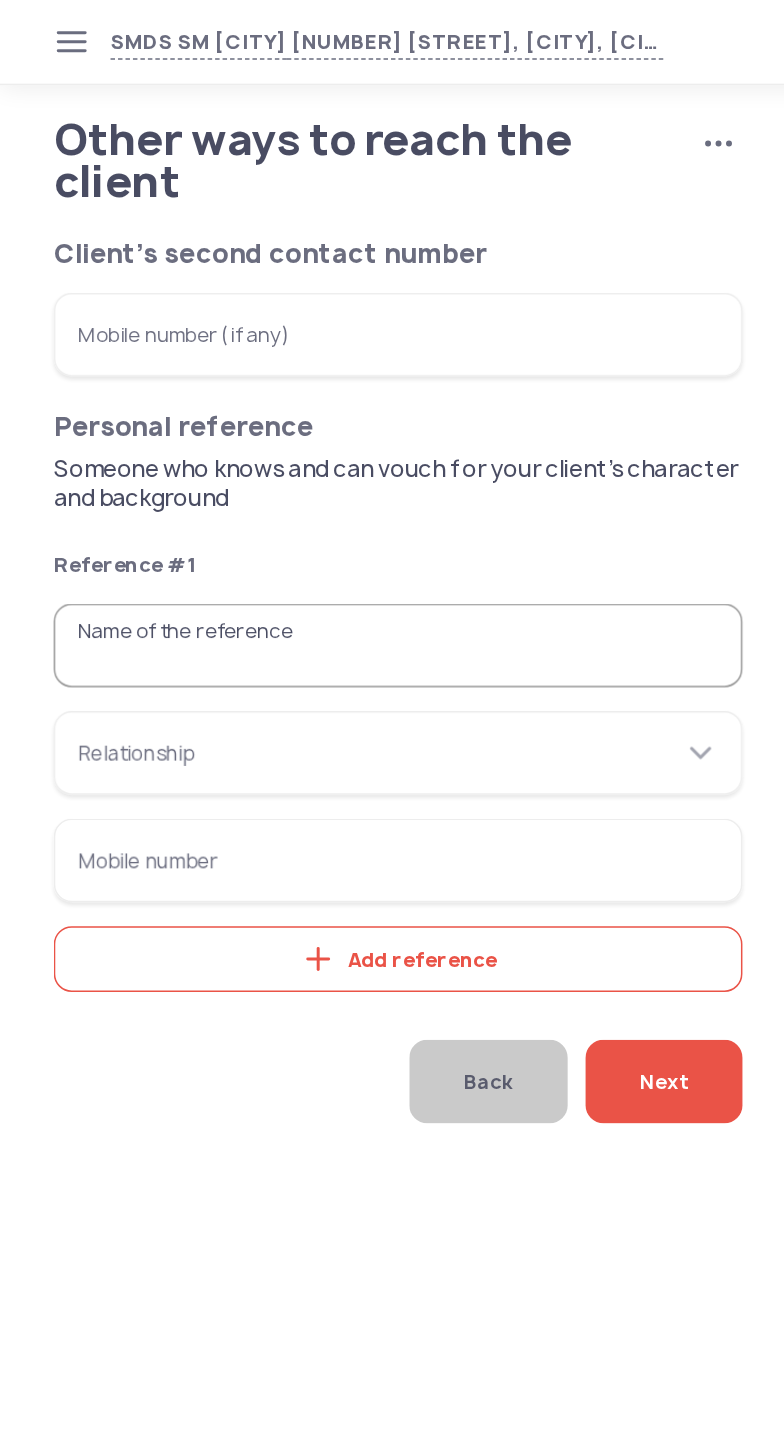 click on "Name of the reference" at bounding box center [266, 432] 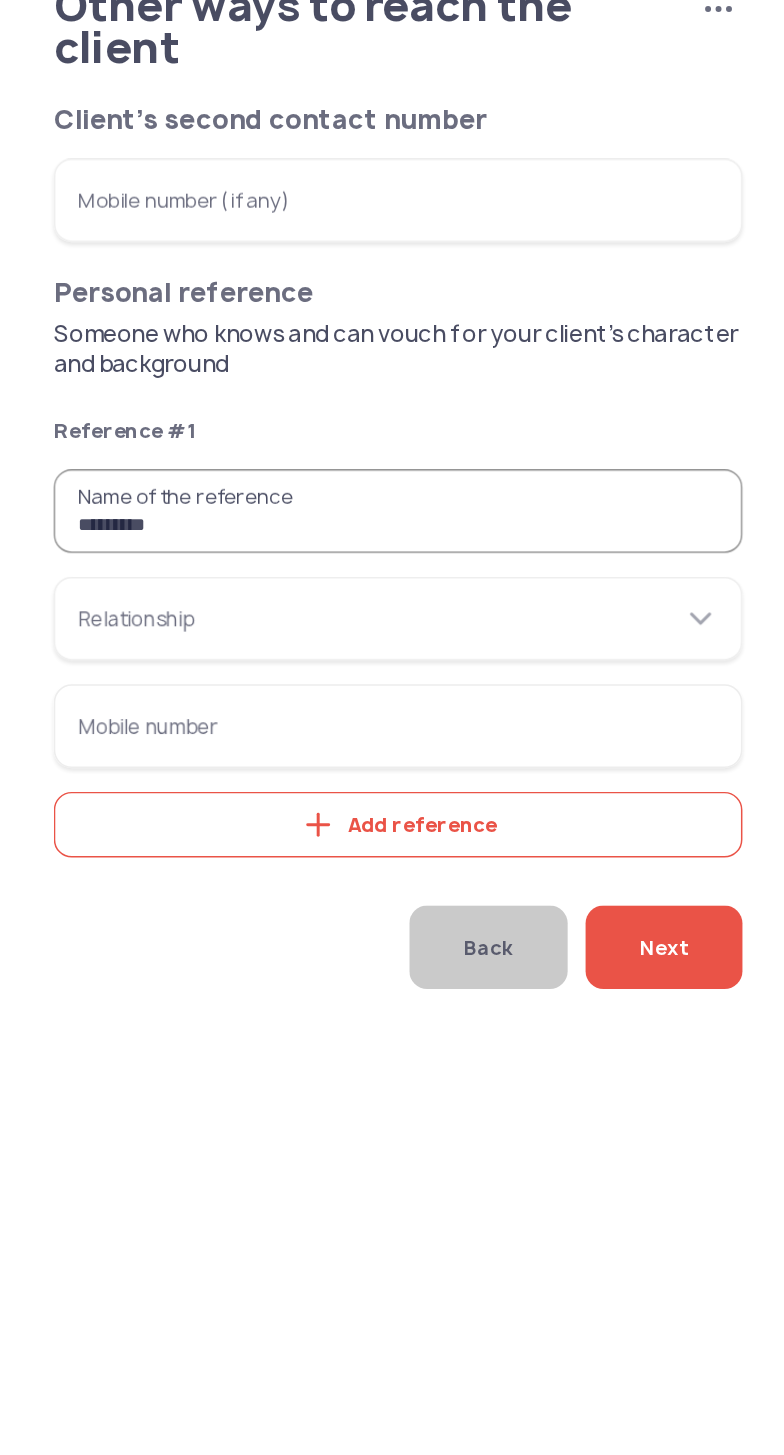 type on "*********" 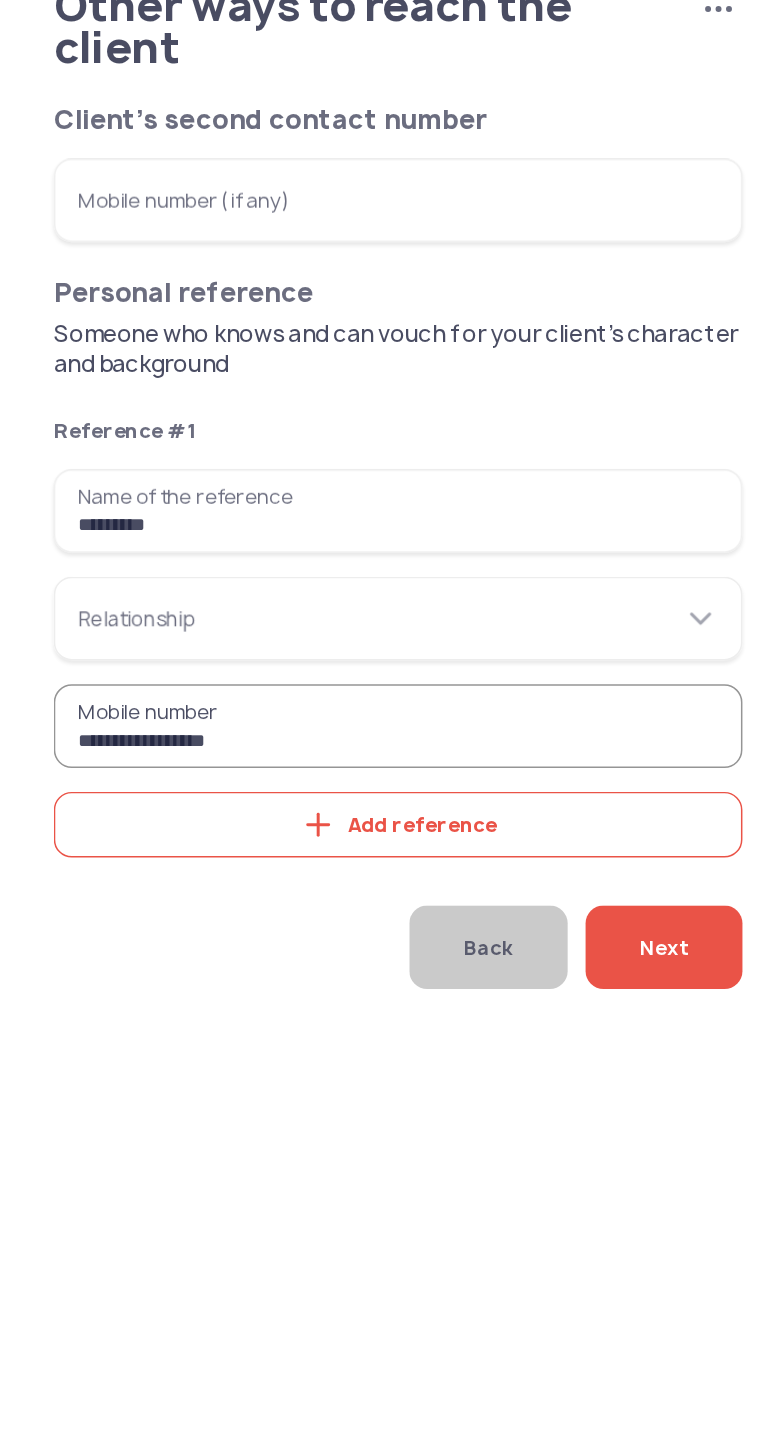 type on "**********" 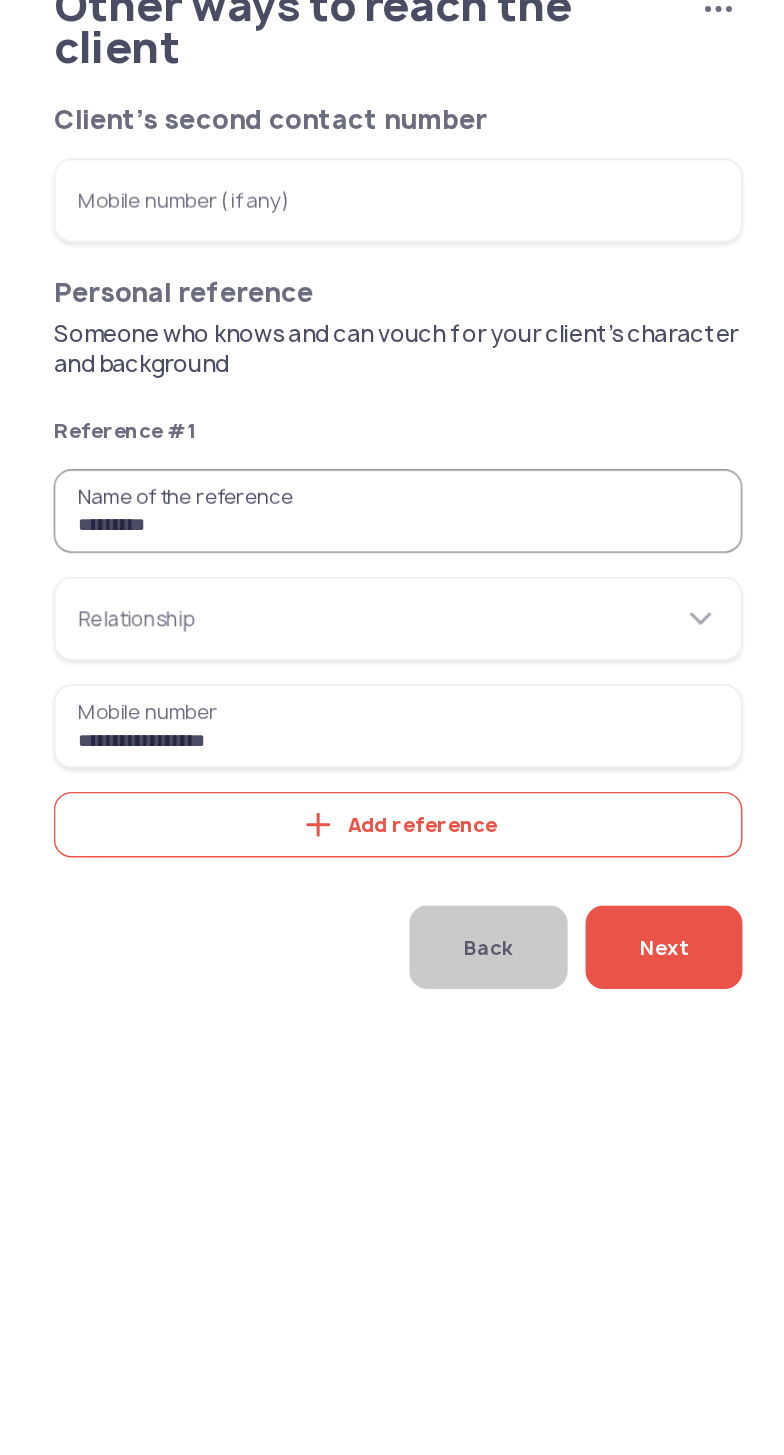 click on "*********" at bounding box center (266, 432) 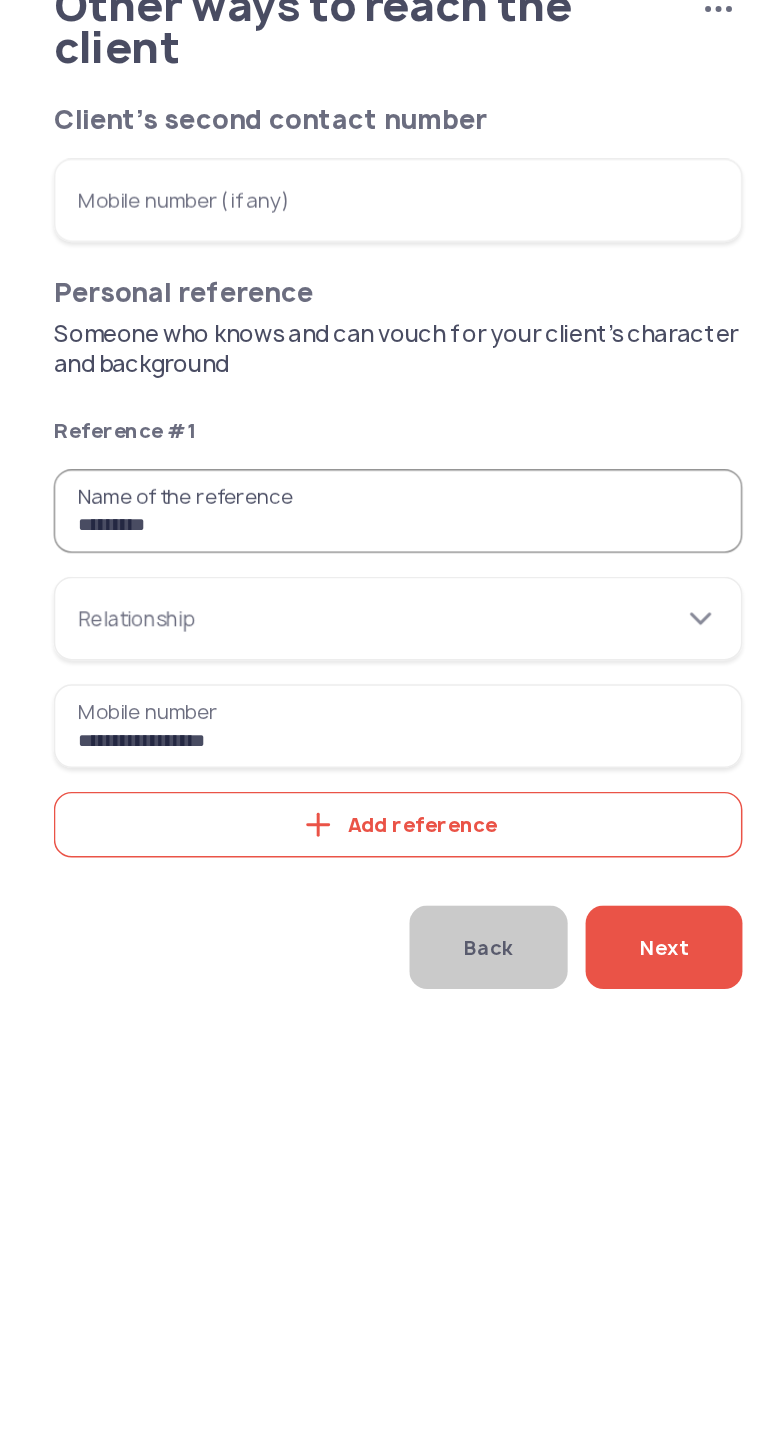 type on "*********" 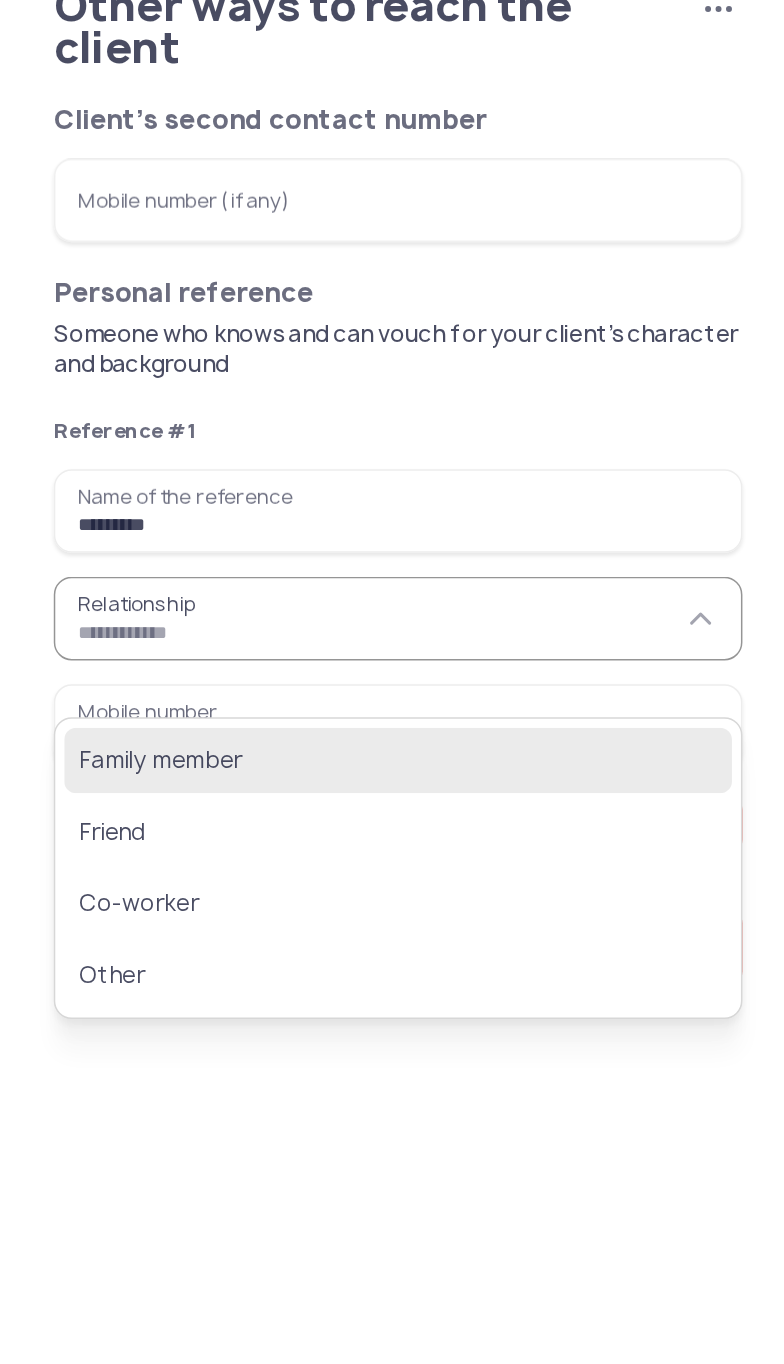 click on "Family member" 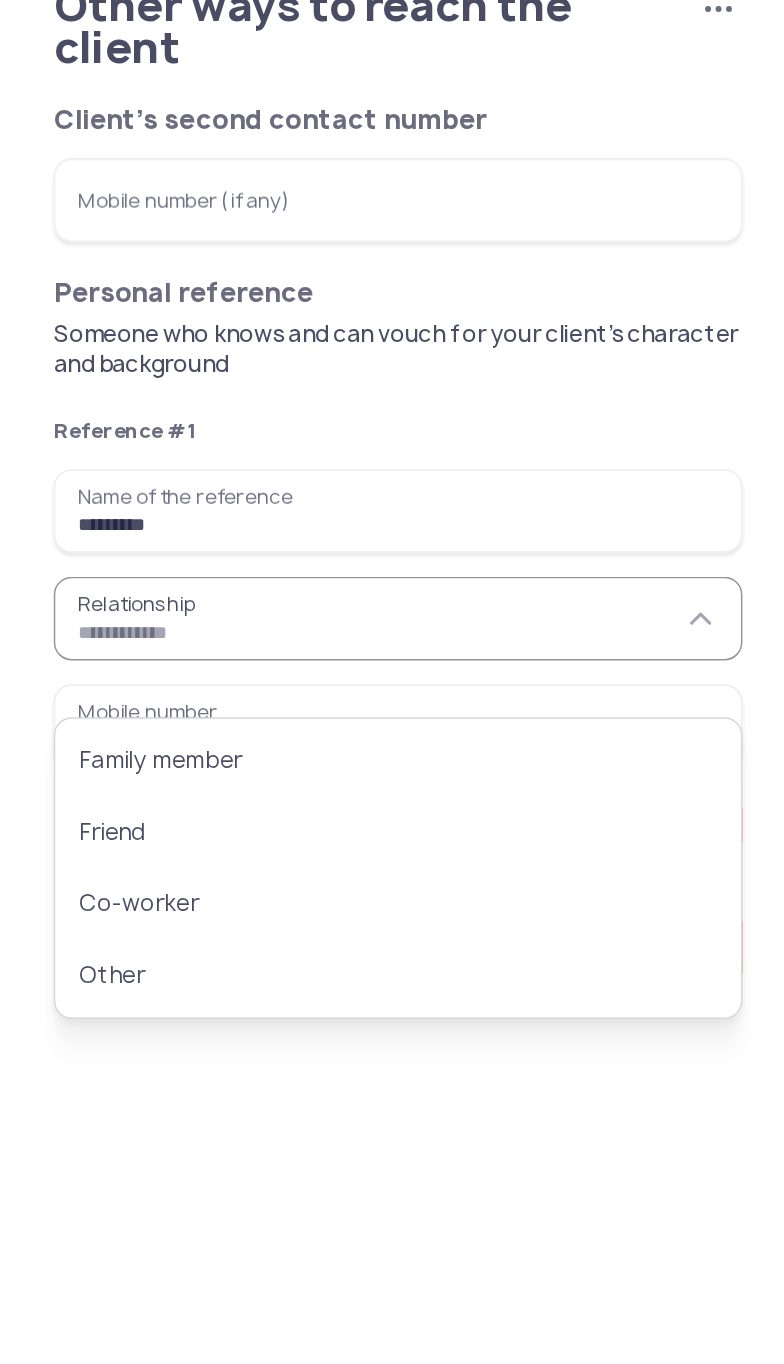 type on "**********" 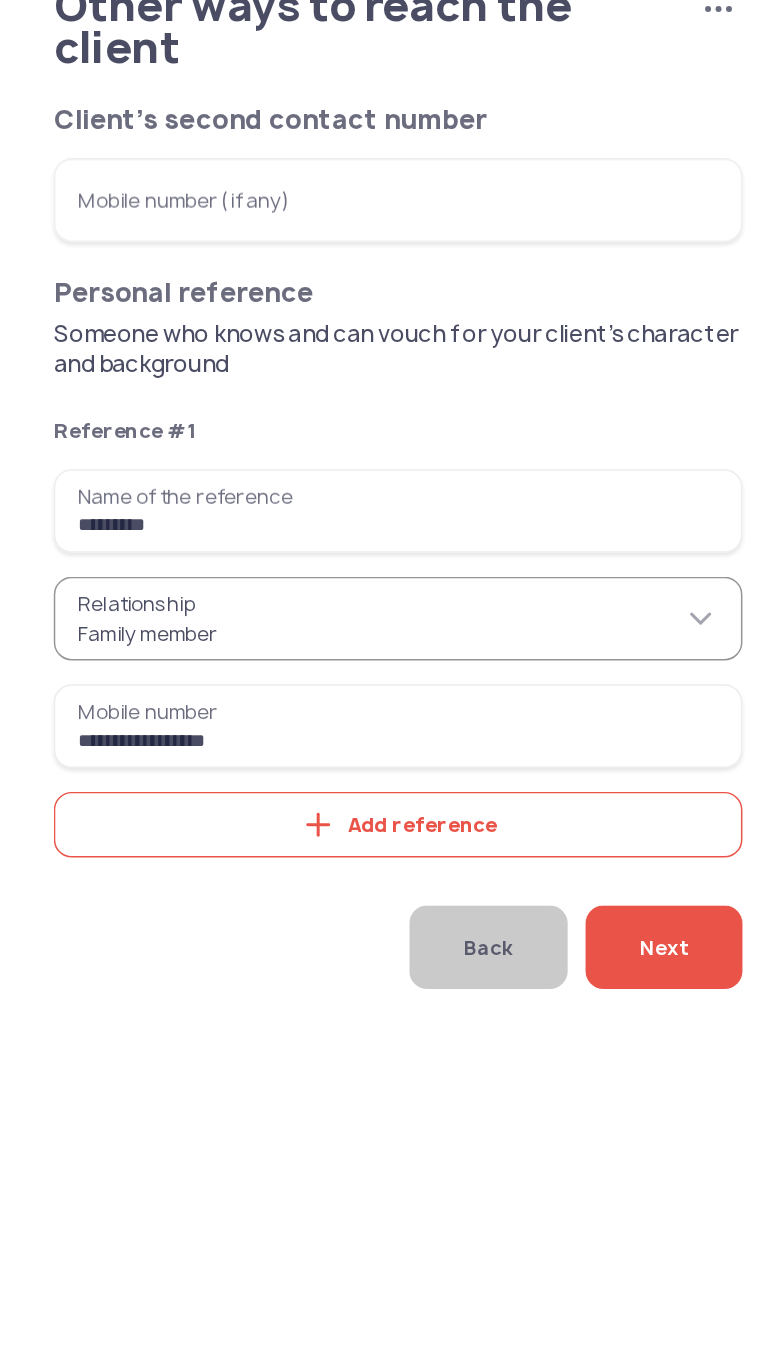 click on "Next" 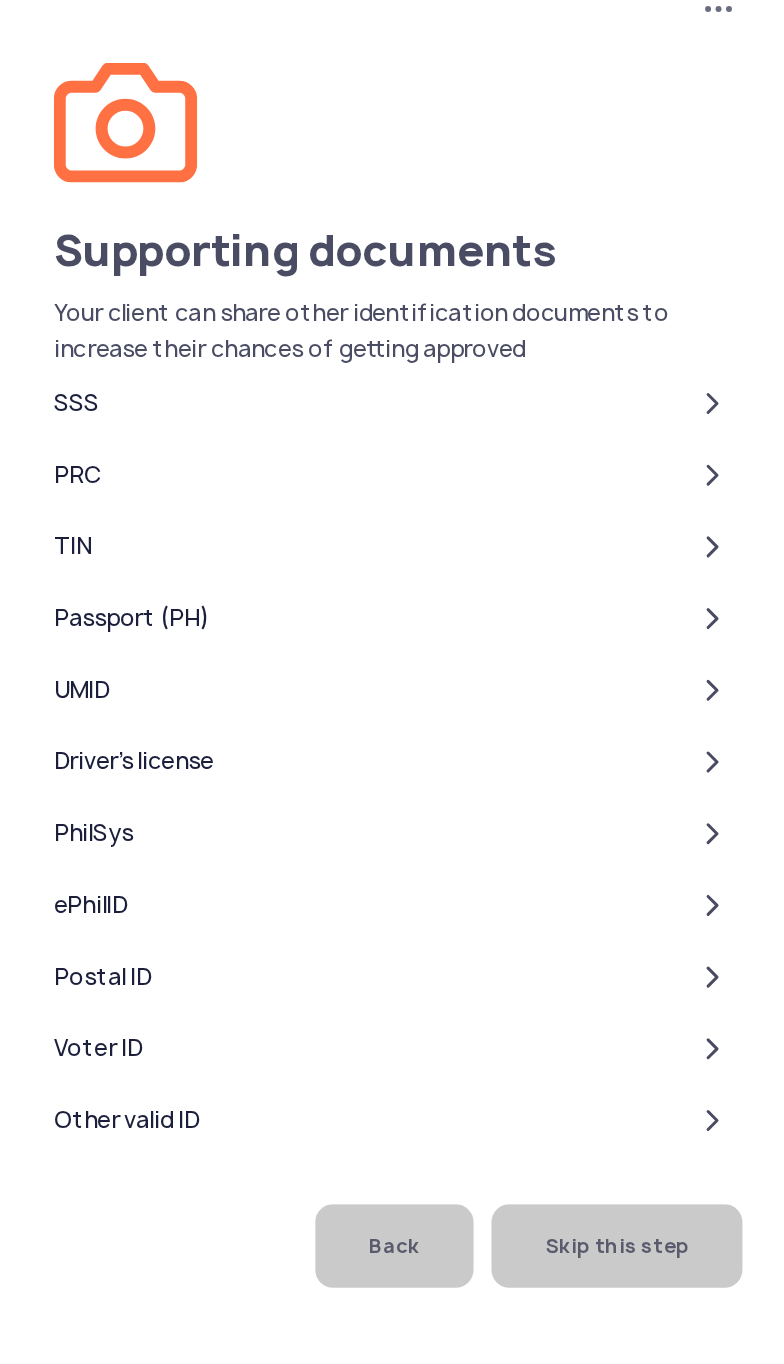 click on "Skip this step" 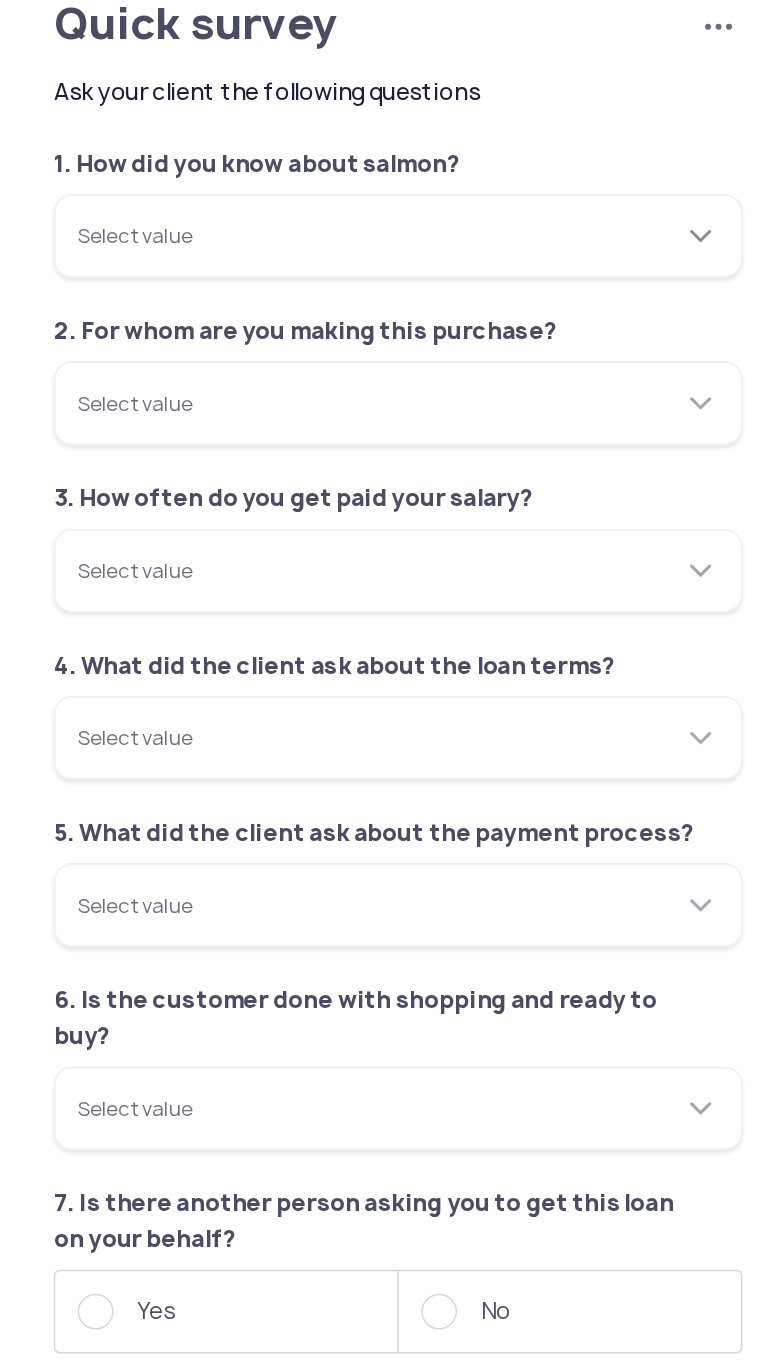 click on "Select value" at bounding box center [266, 236] 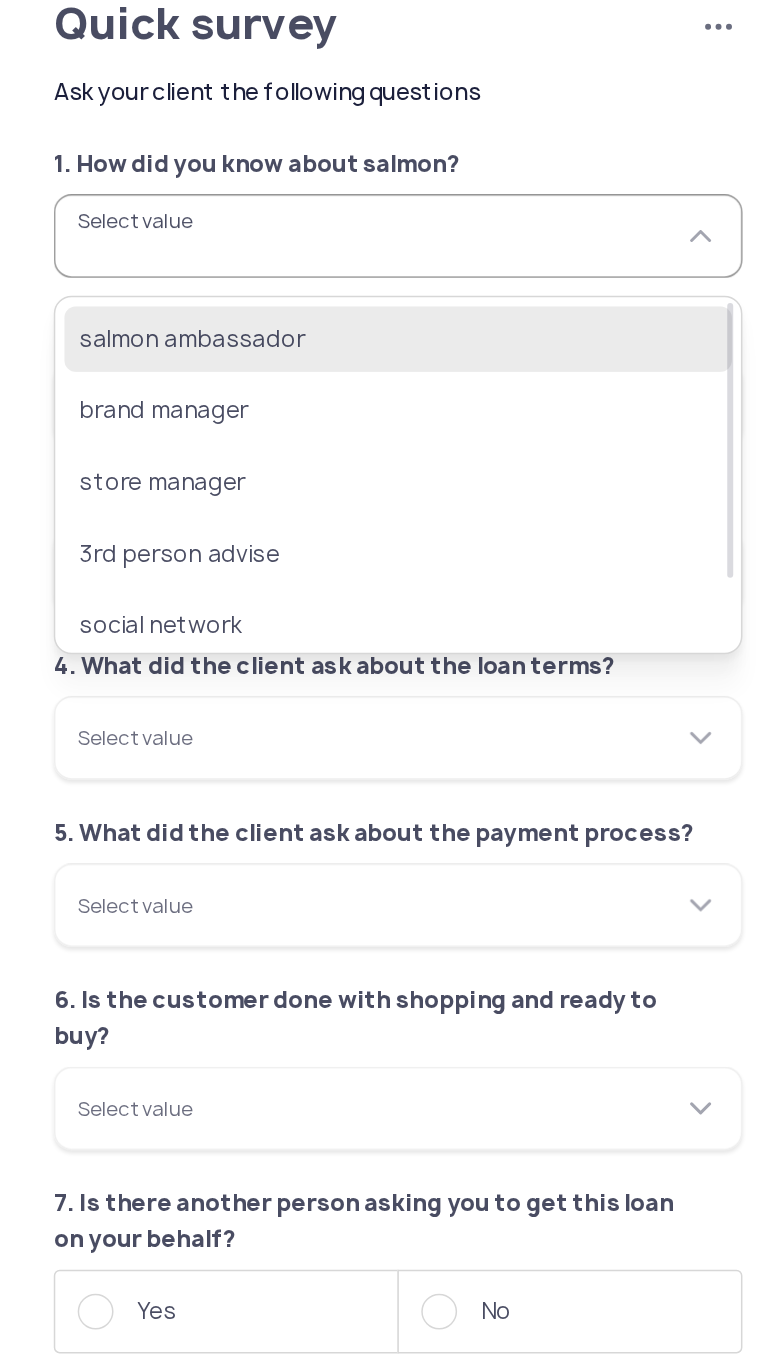 click on "salmon ambassador" 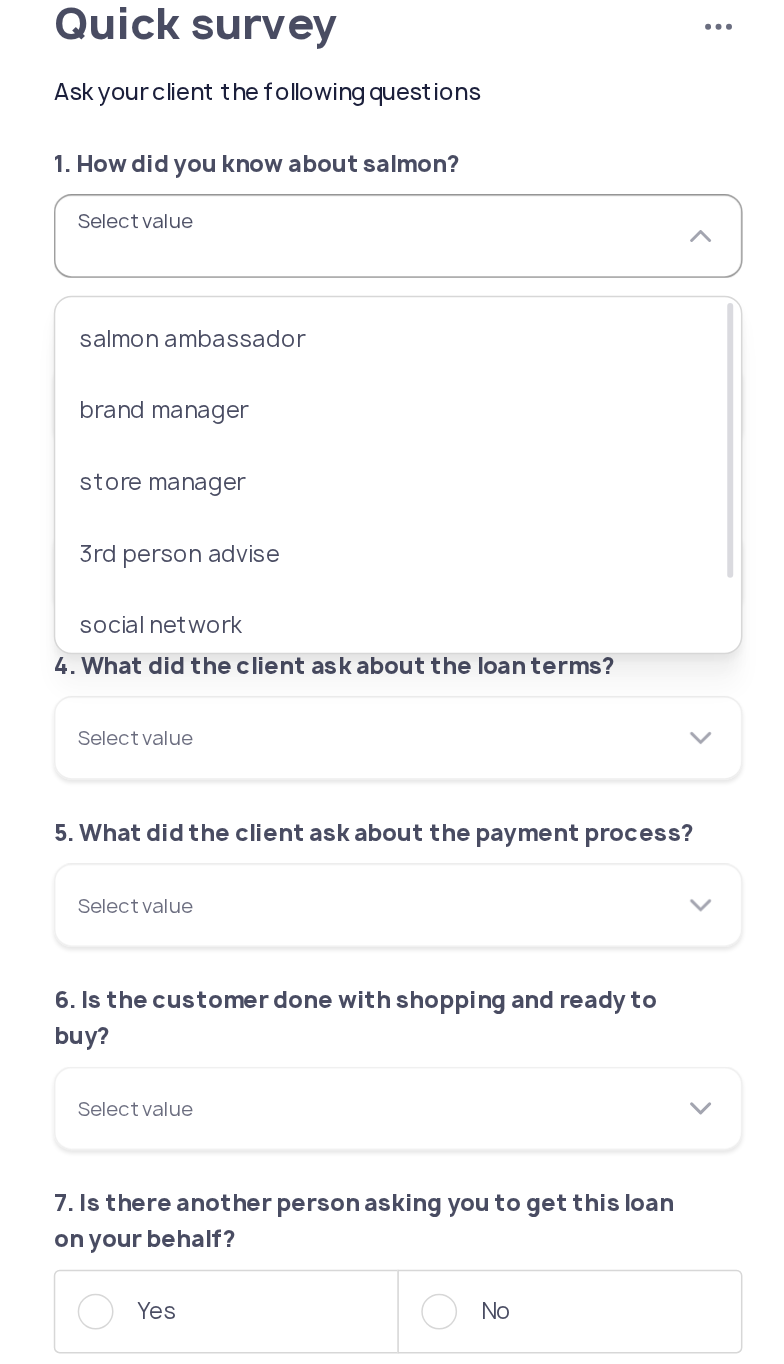 type on "**********" 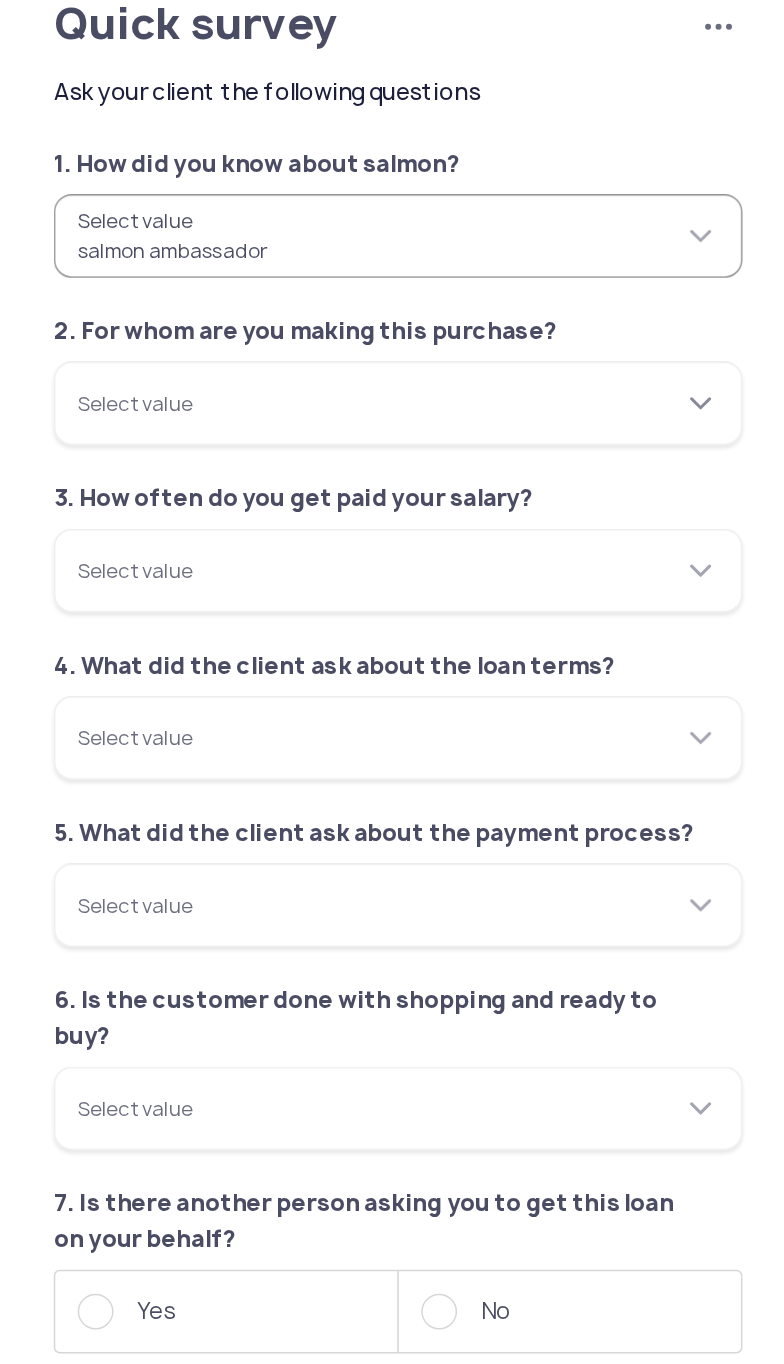 click on "Select value" at bounding box center [266, 348] 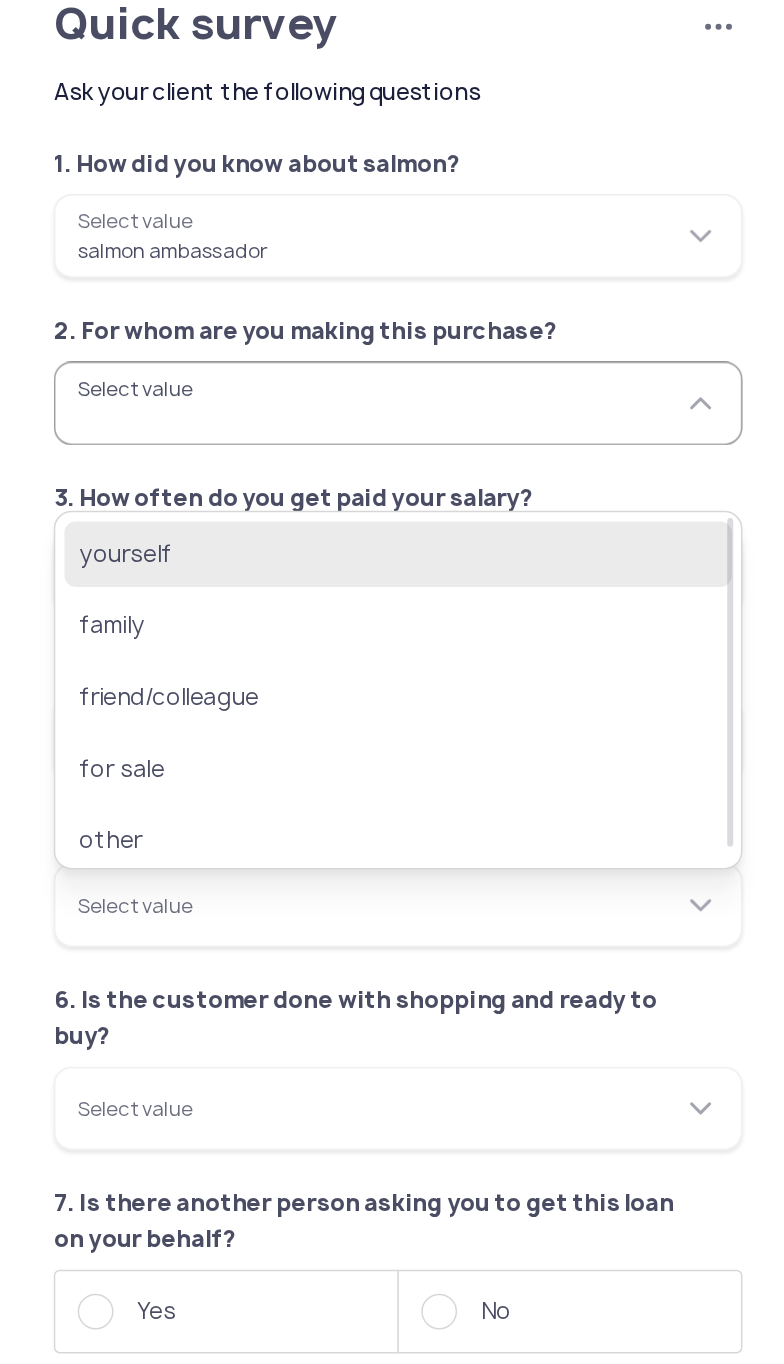 click on "yourself" 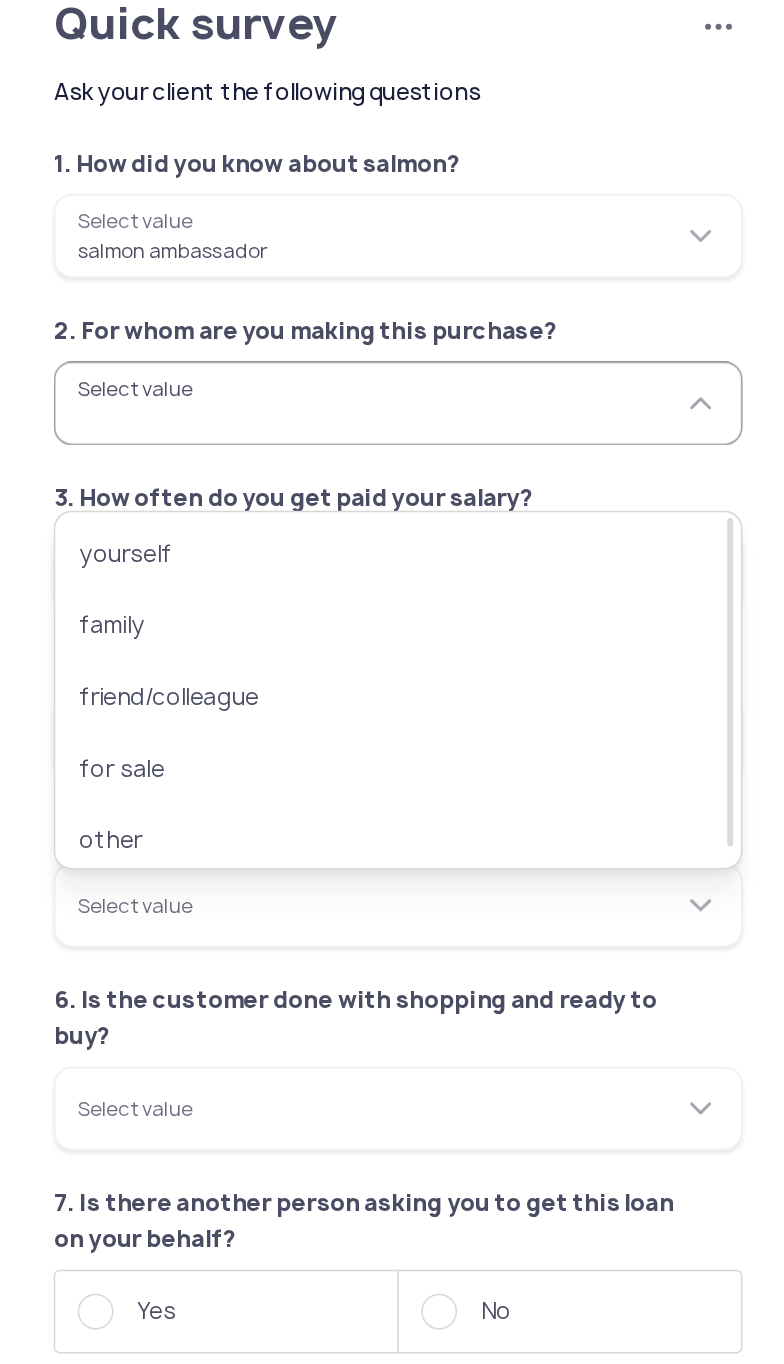 type on "********" 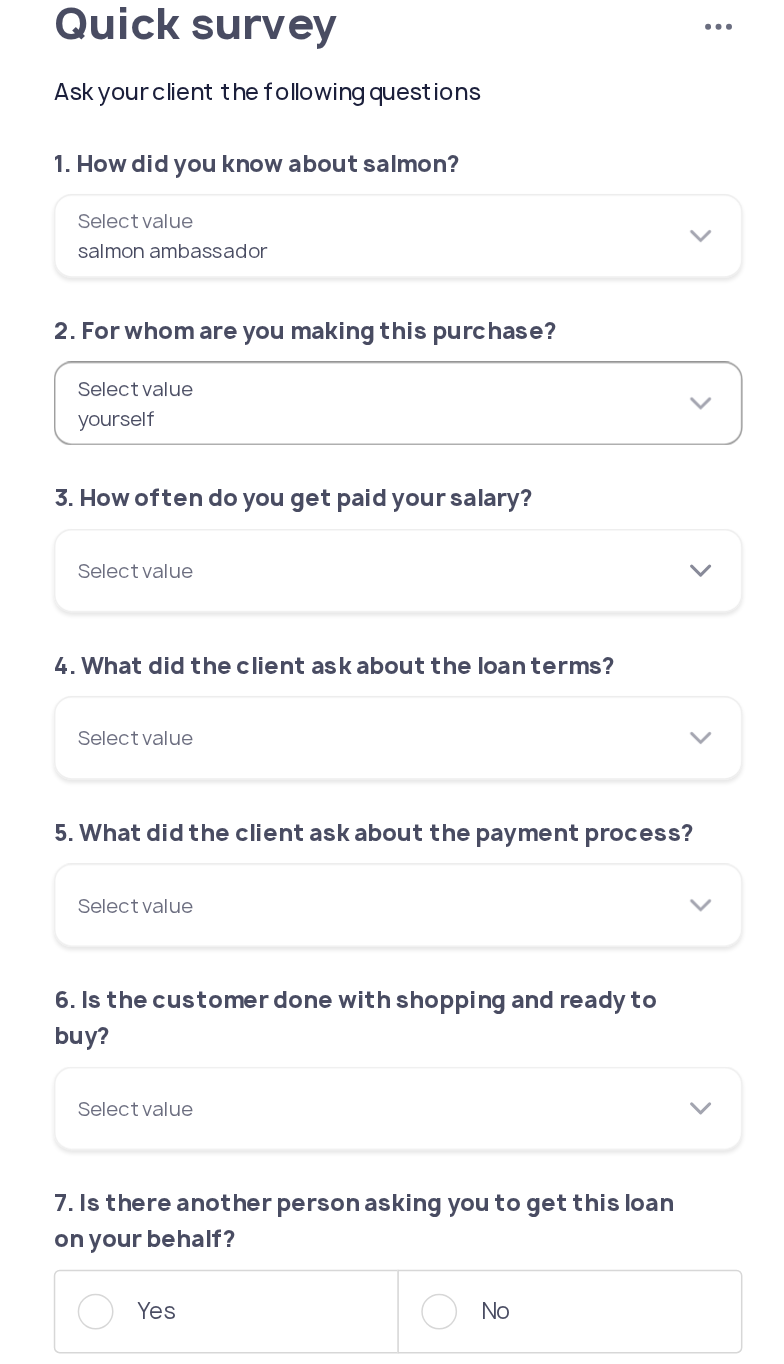 click on "Select value" at bounding box center [266, 460] 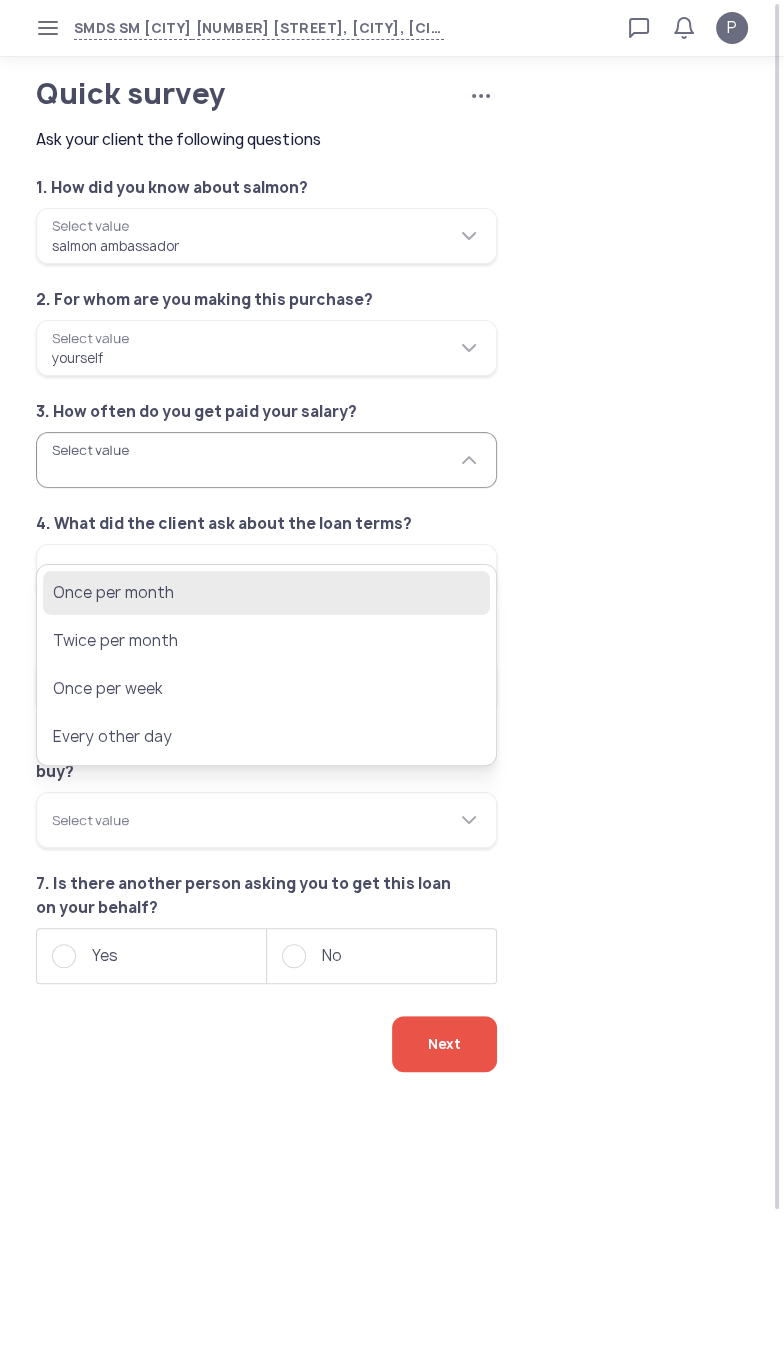 click on "Once per month" 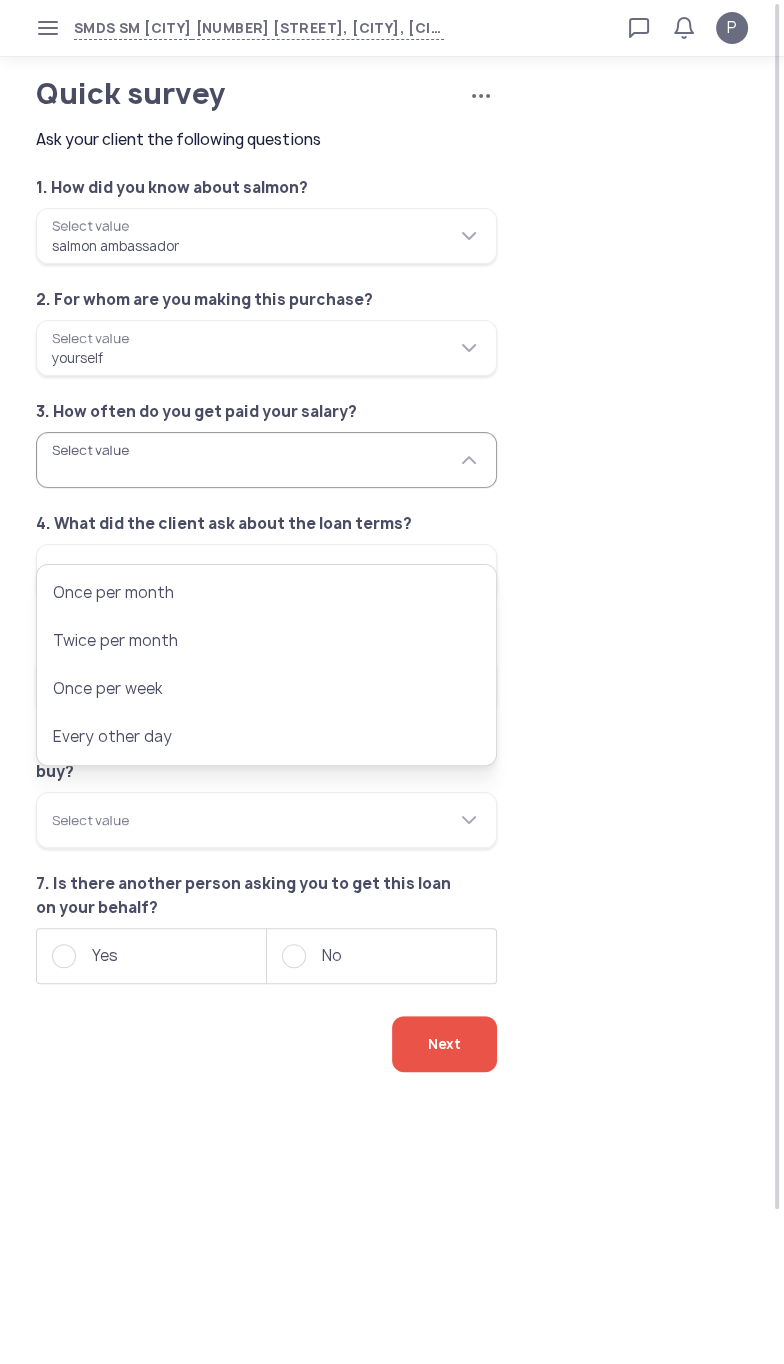type on "**********" 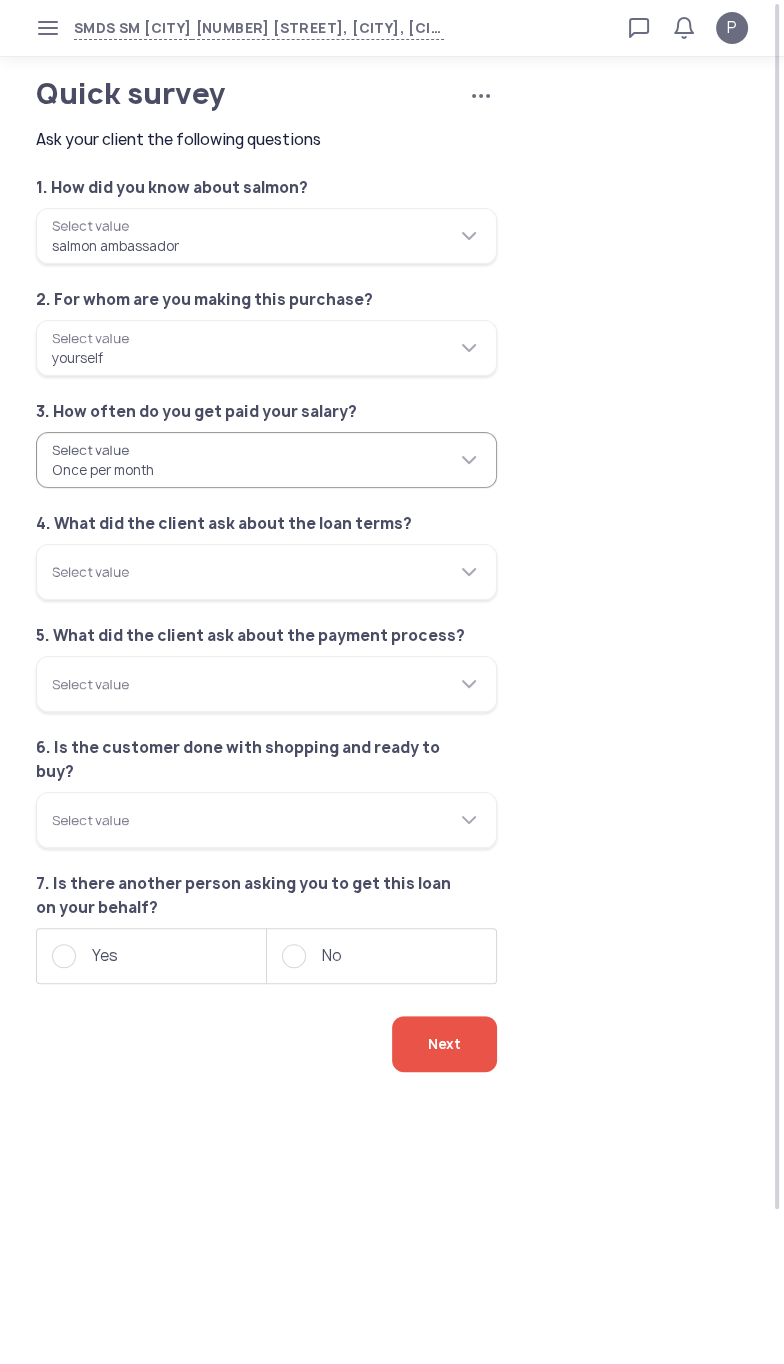 click on "**********" 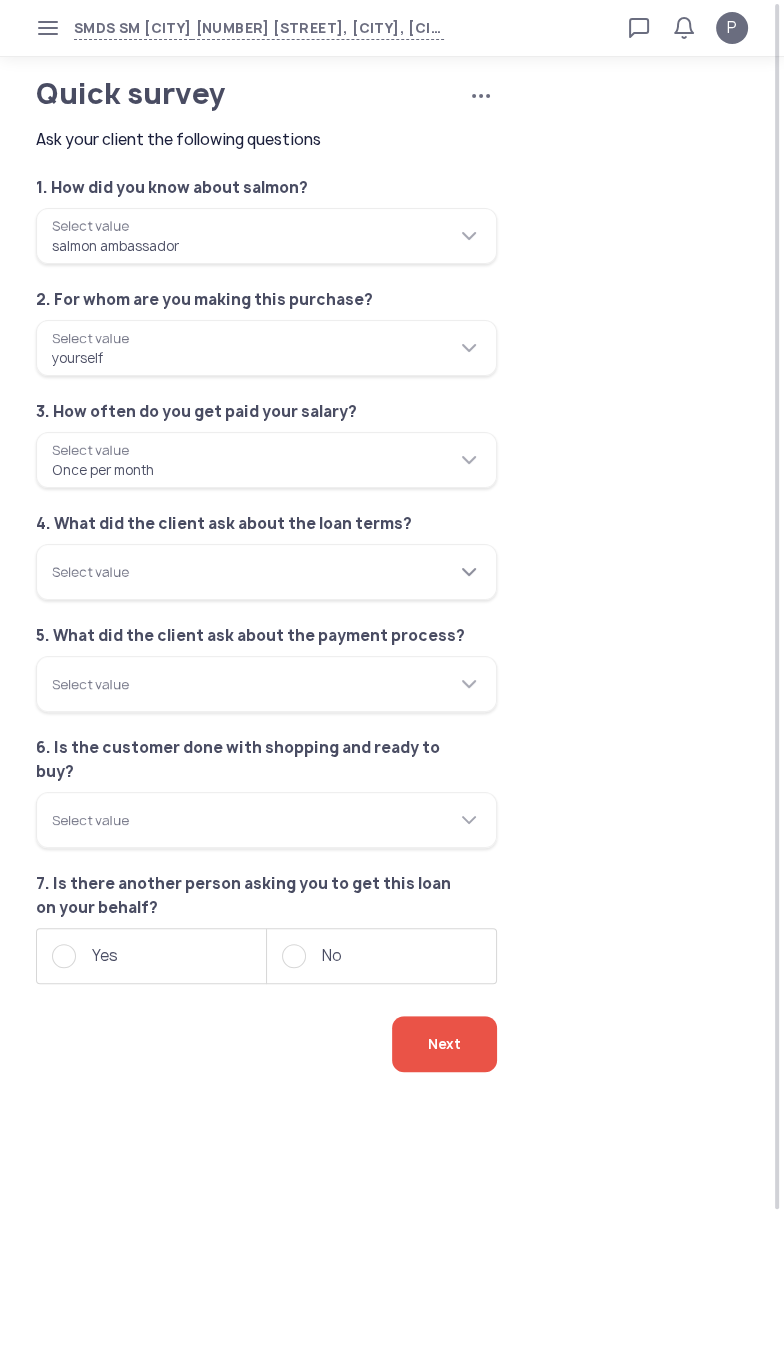 click 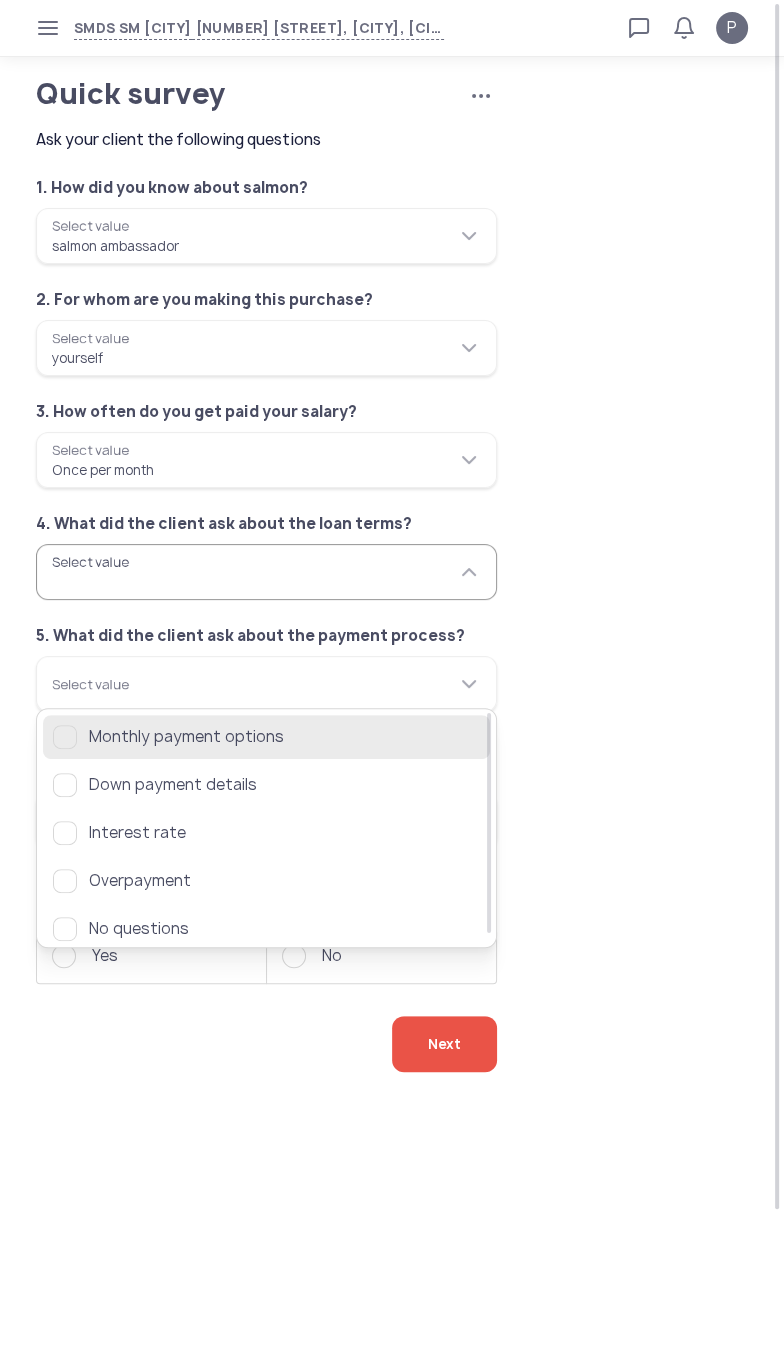 click on "Monthly payment options" 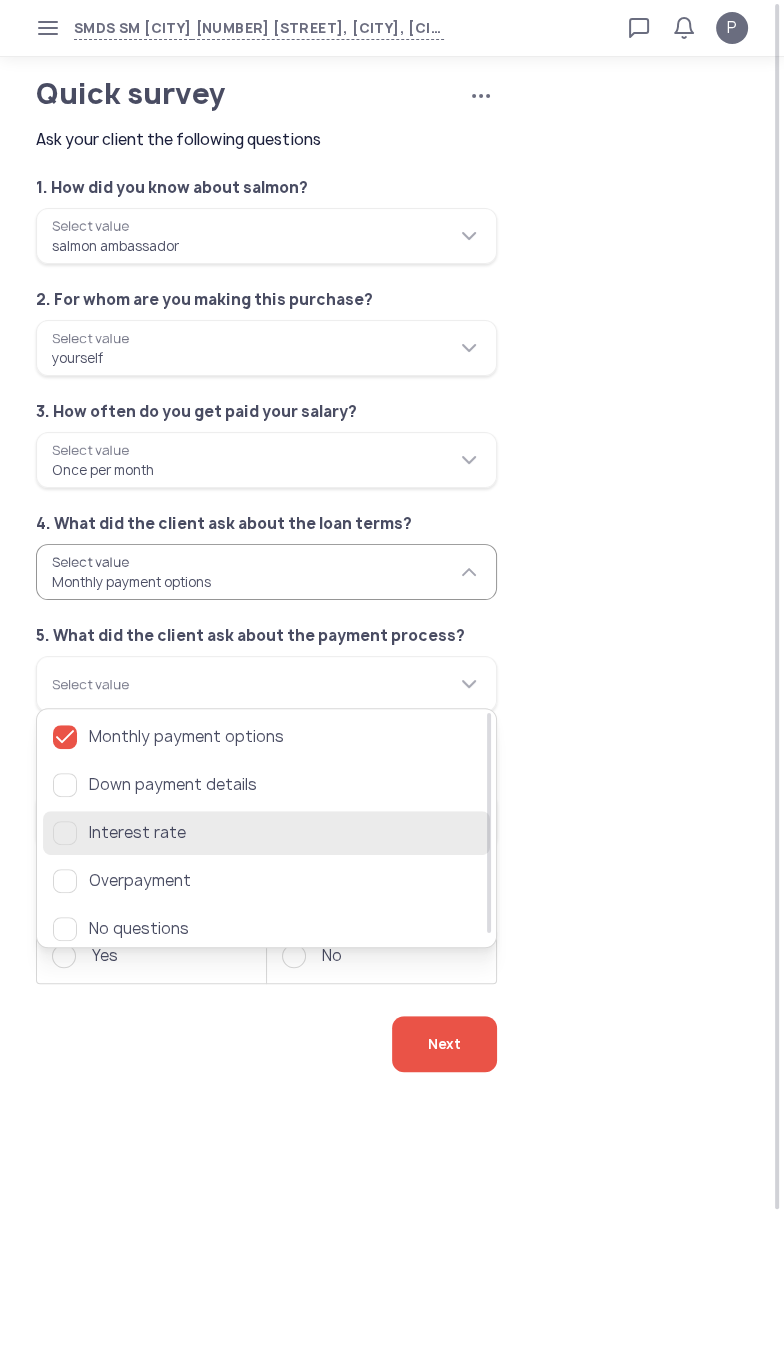 click 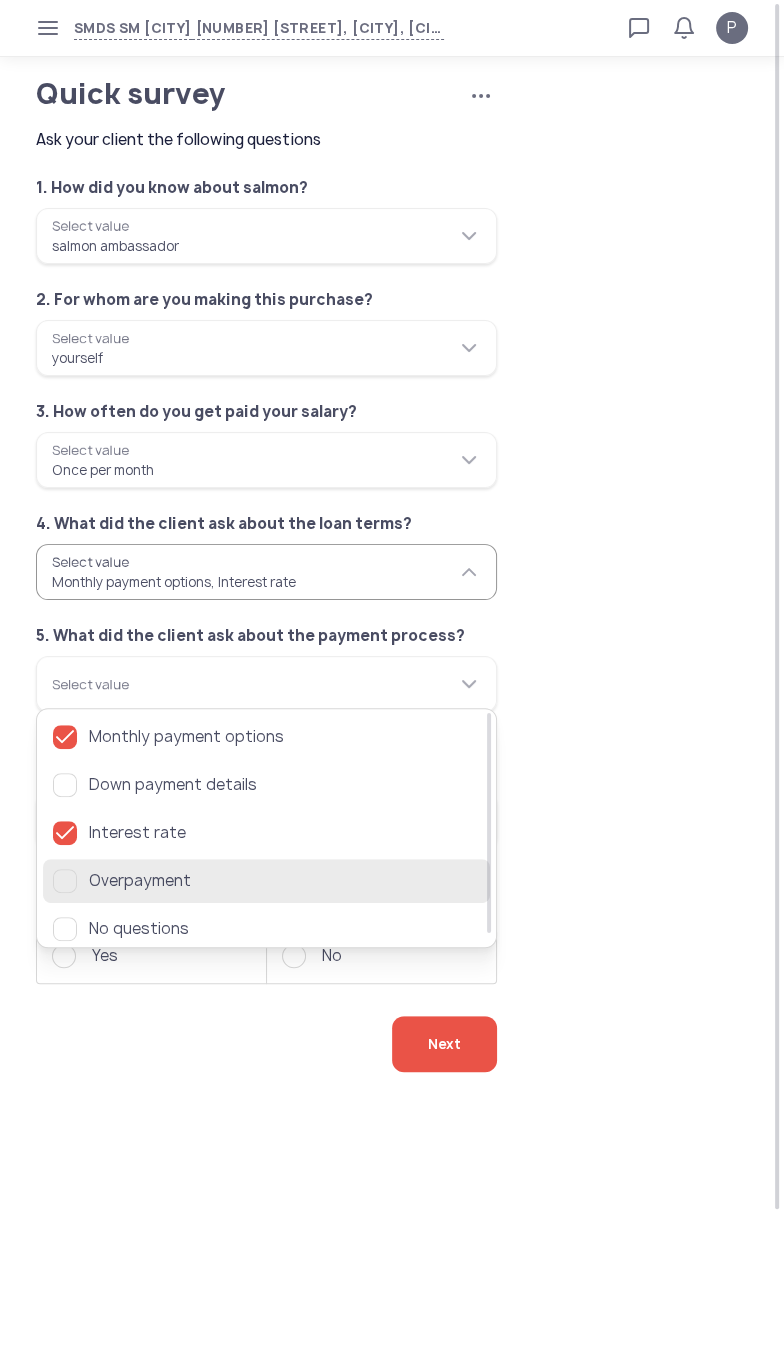 click 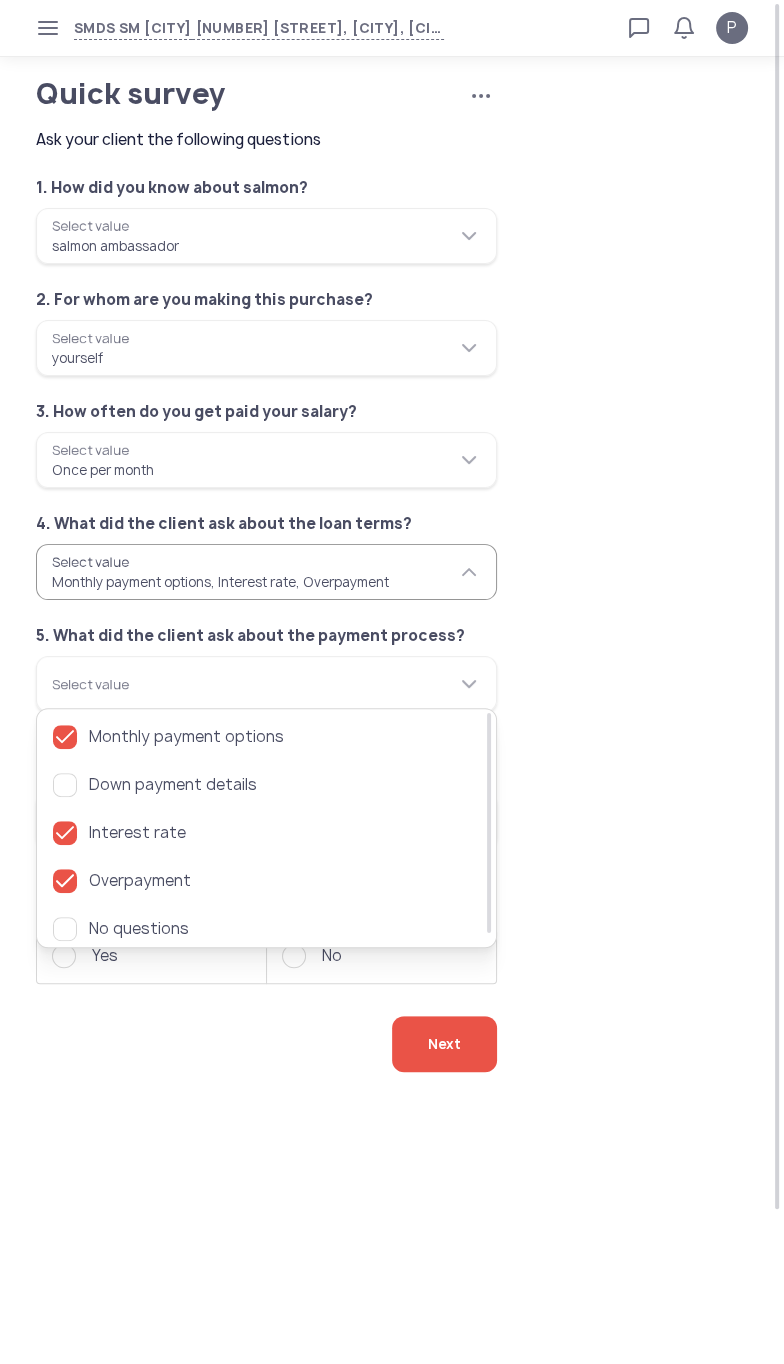 click on "**********" 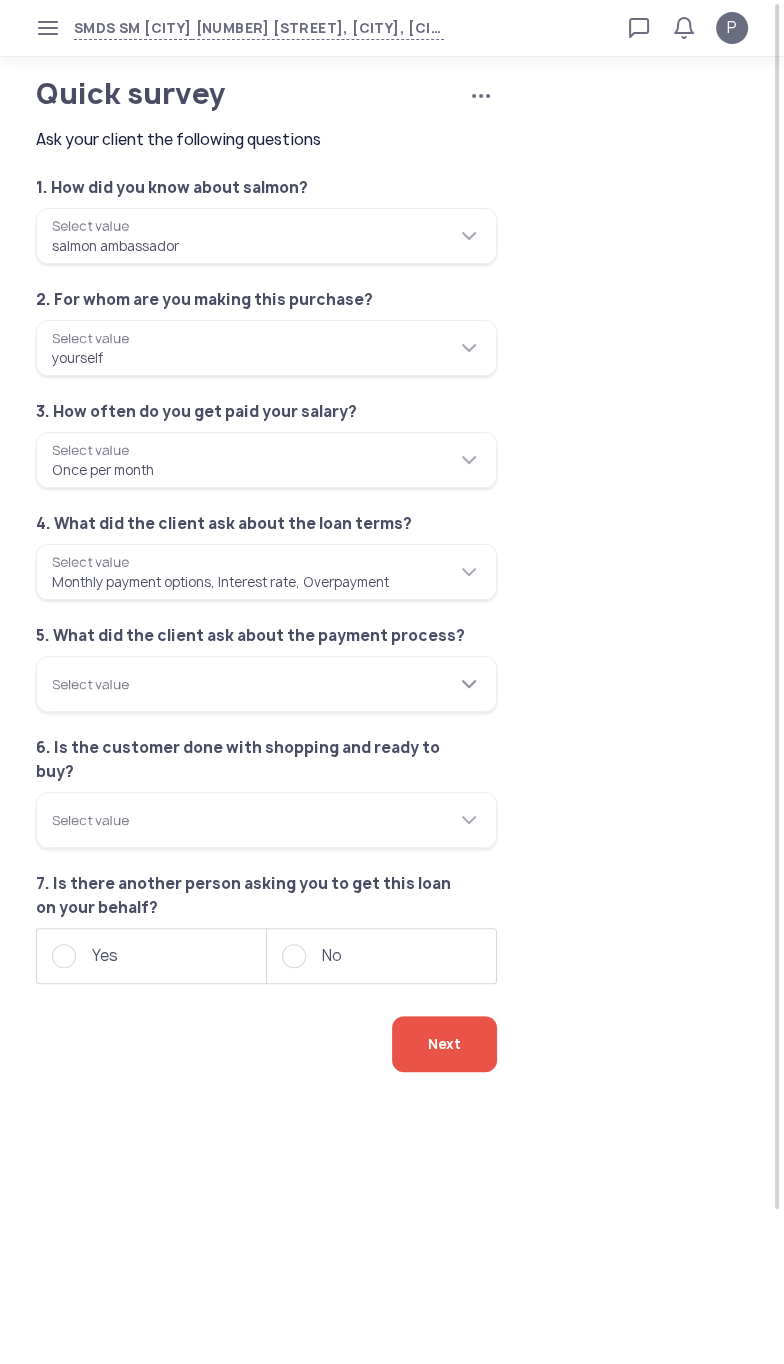 click on "Select value" 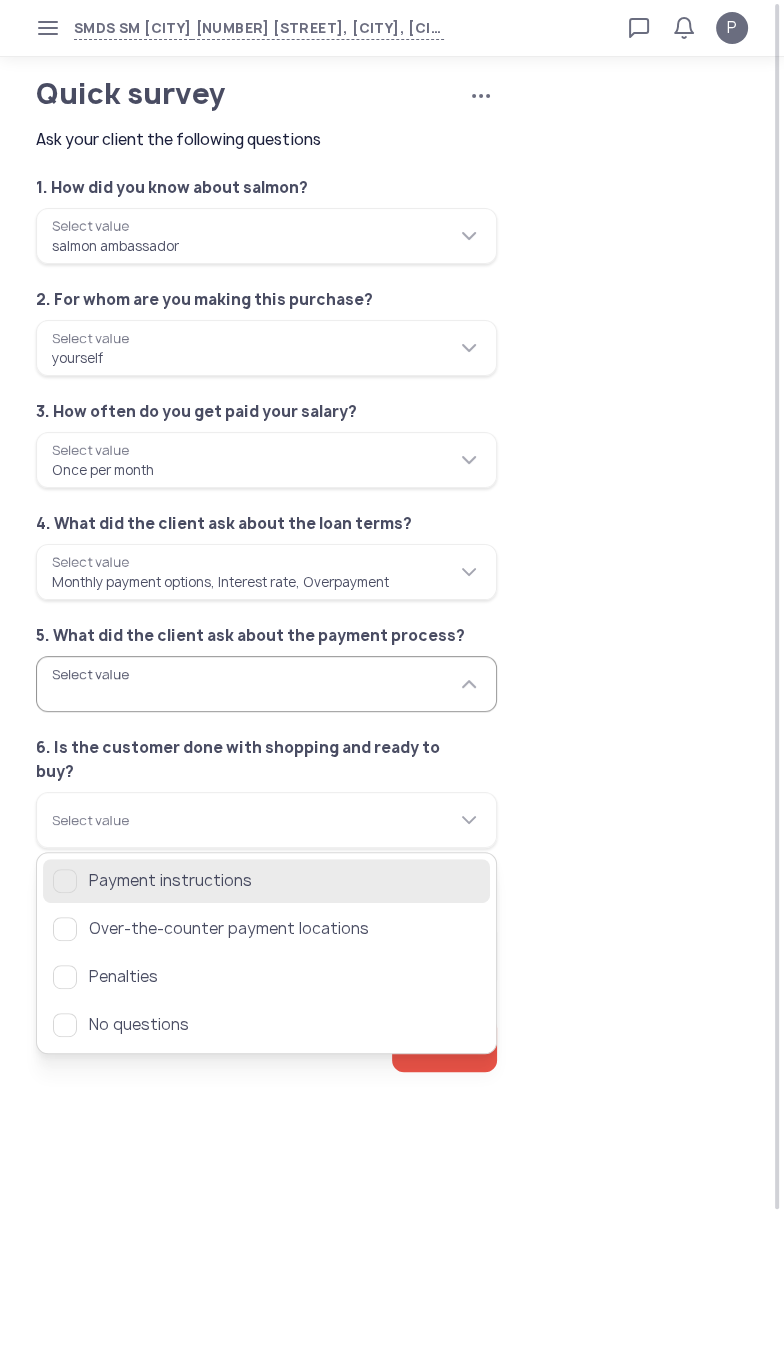 click on "Payment instructions" 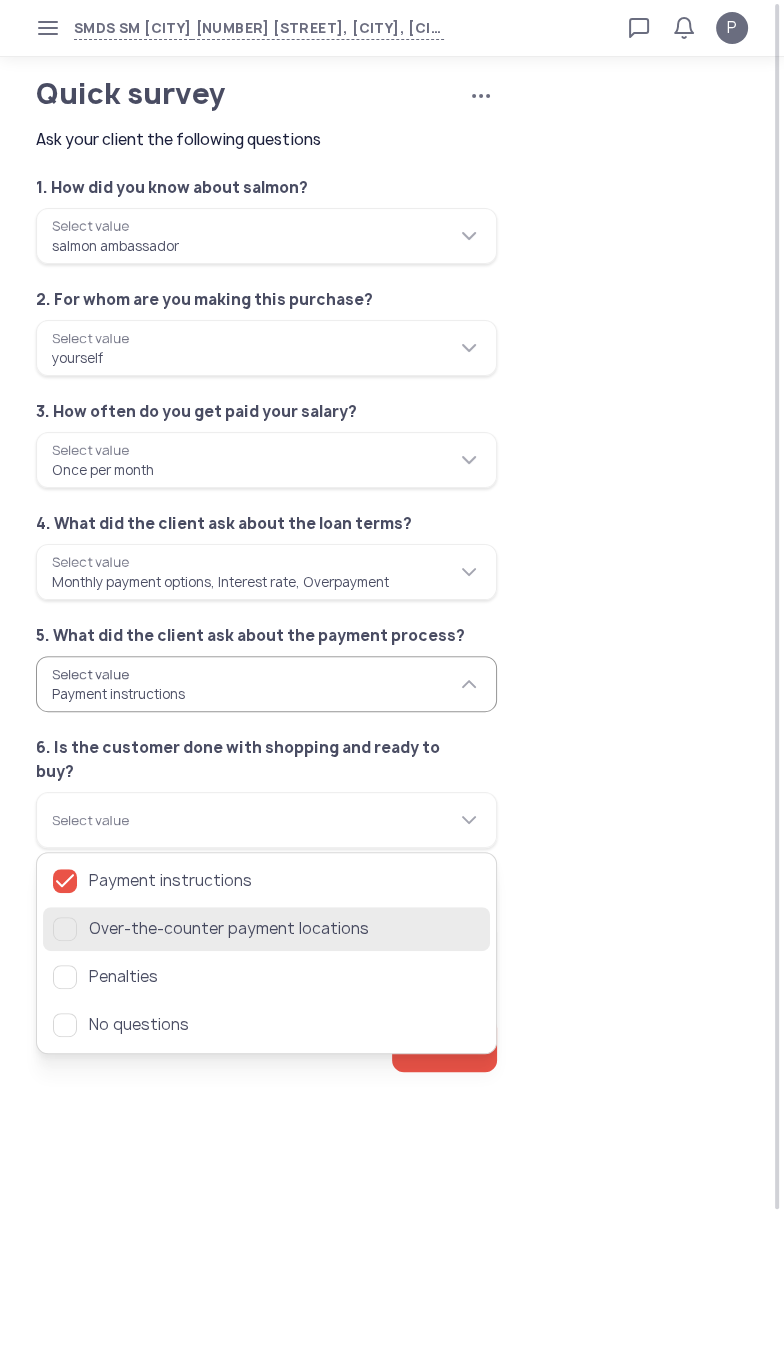 click 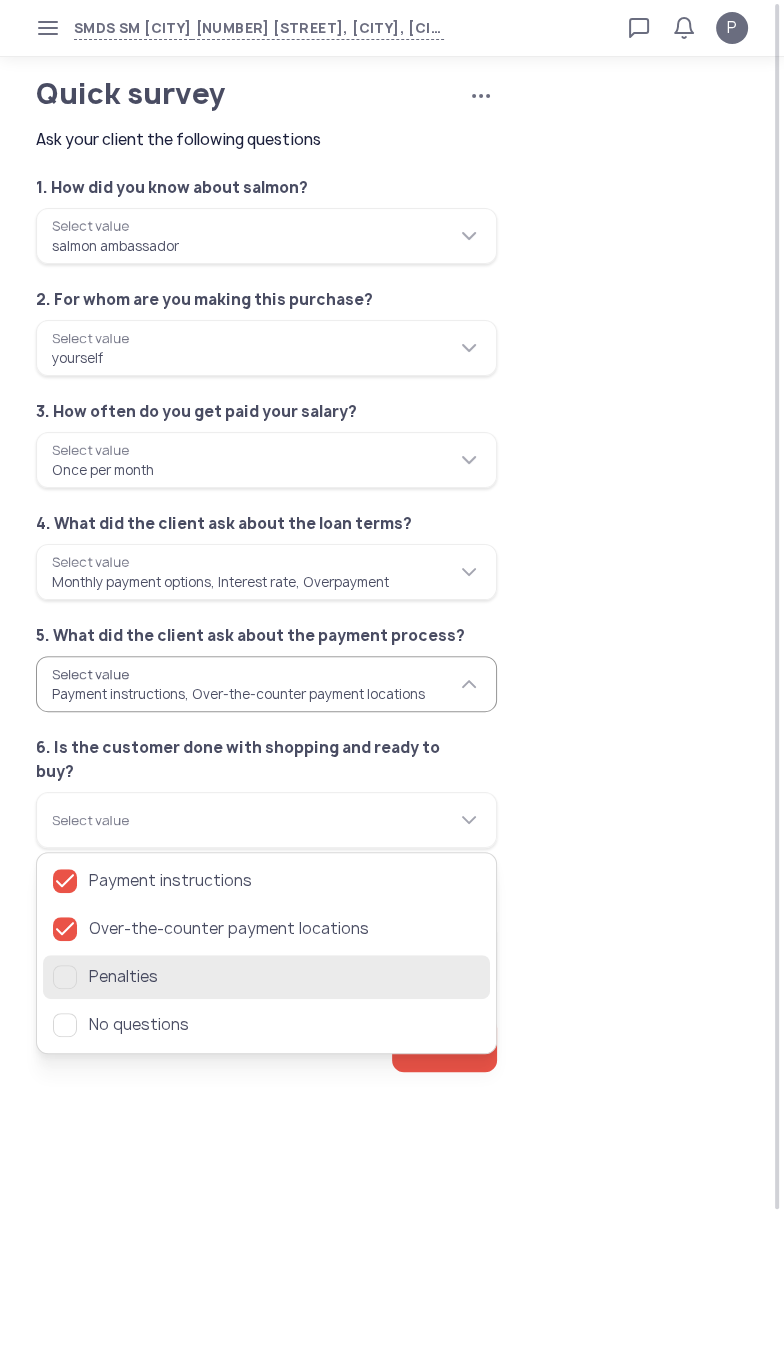 click 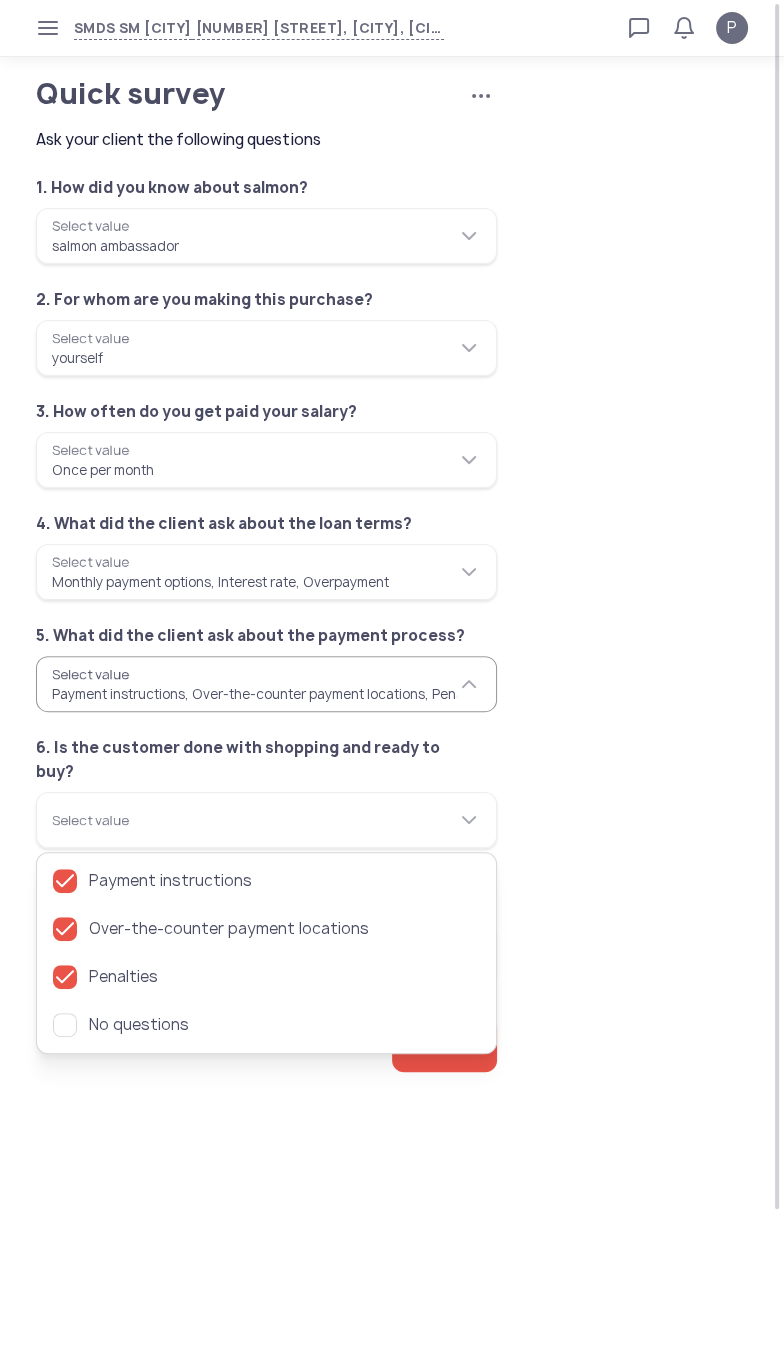 click on "**********" 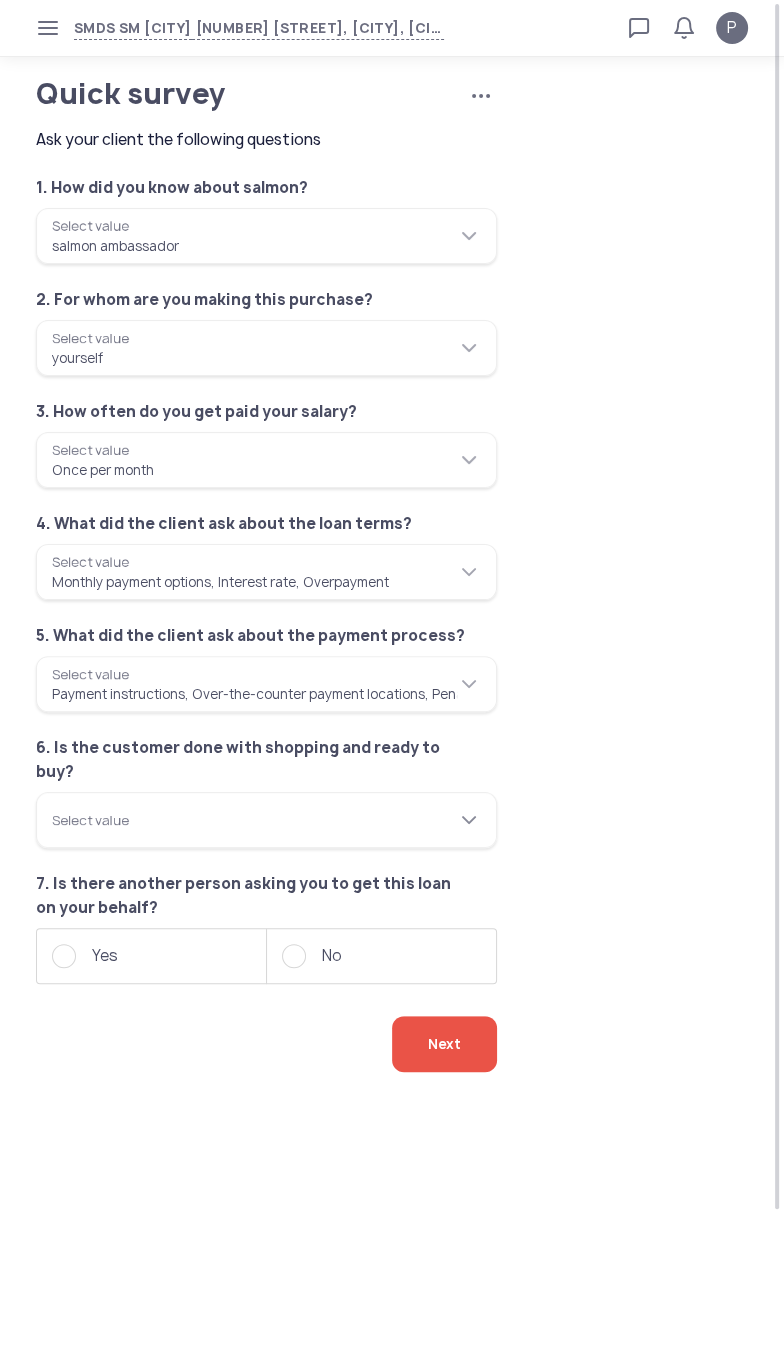 click on "Select value" at bounding box center (266, 820) 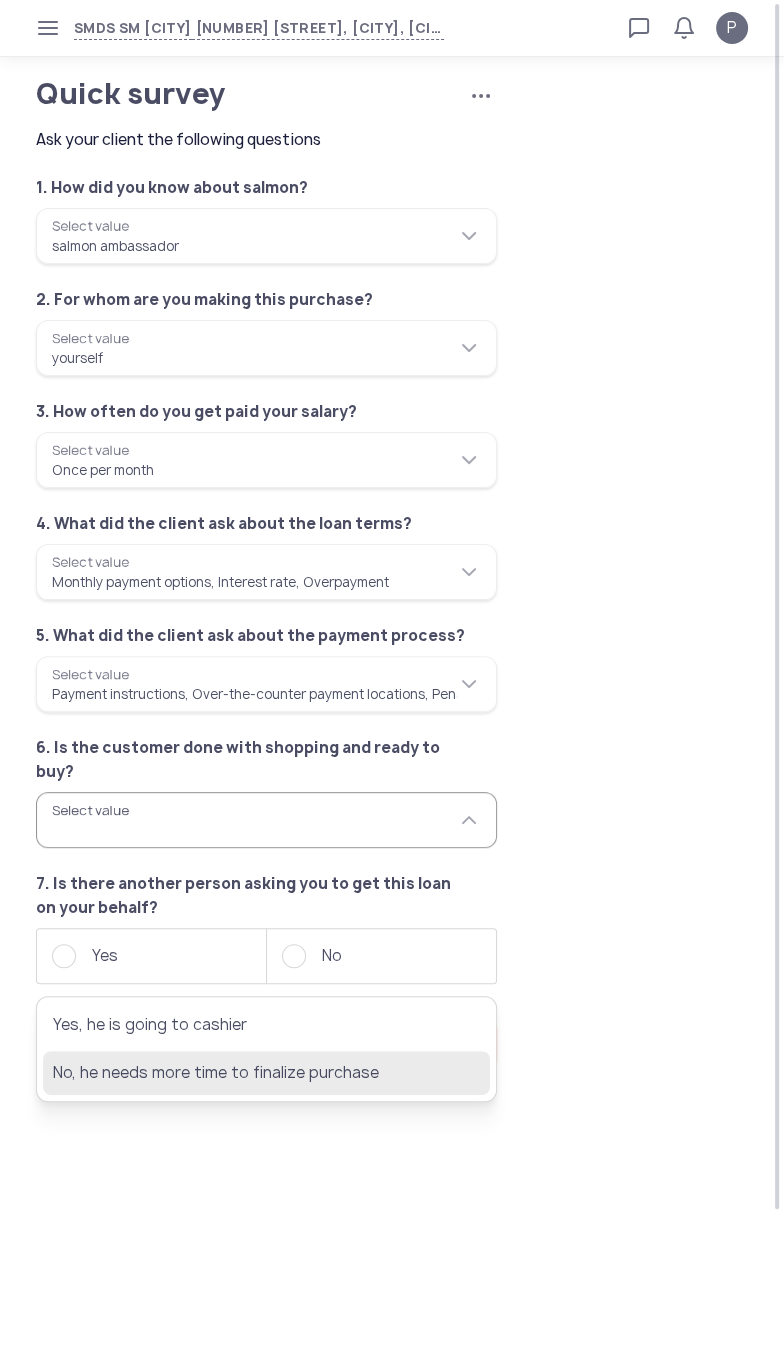 click on "No, he needs more time to finalize purchase" 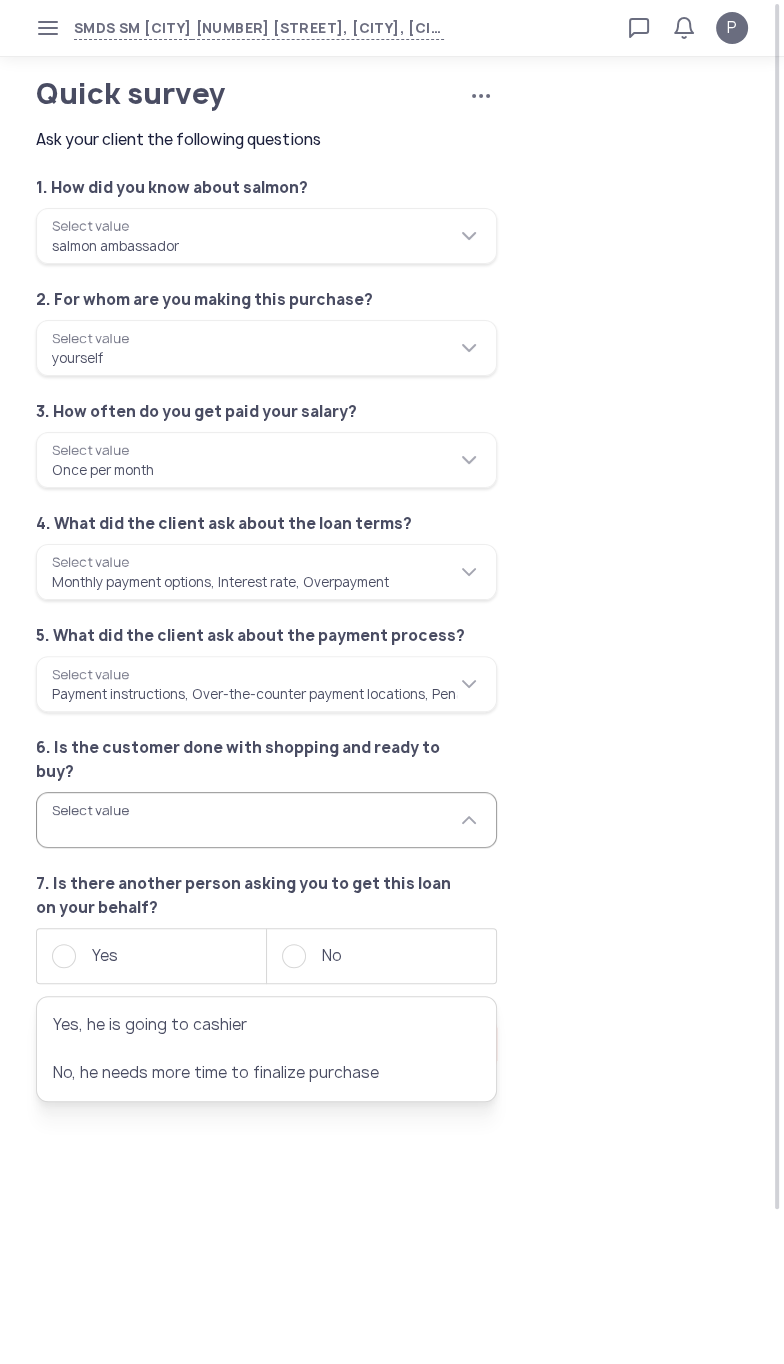 type on "**********" 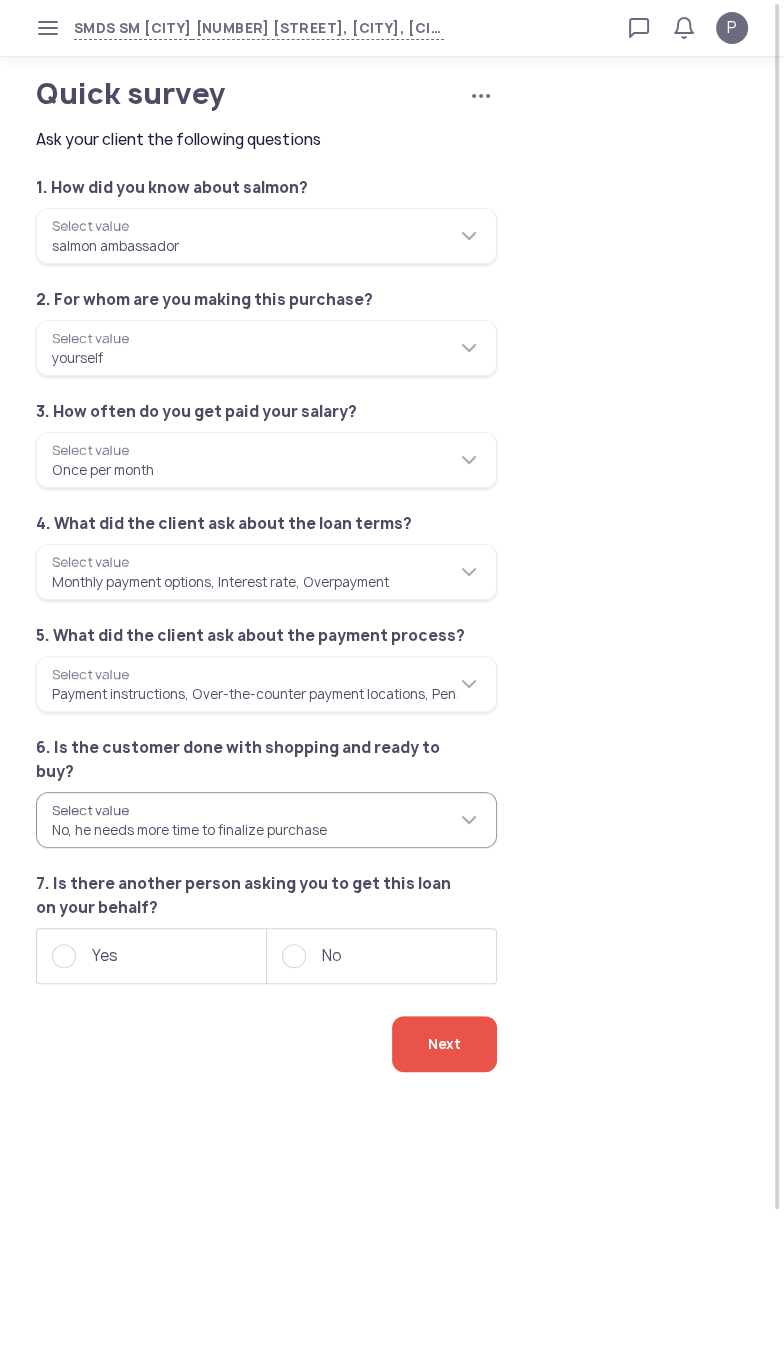 click on "Yes" 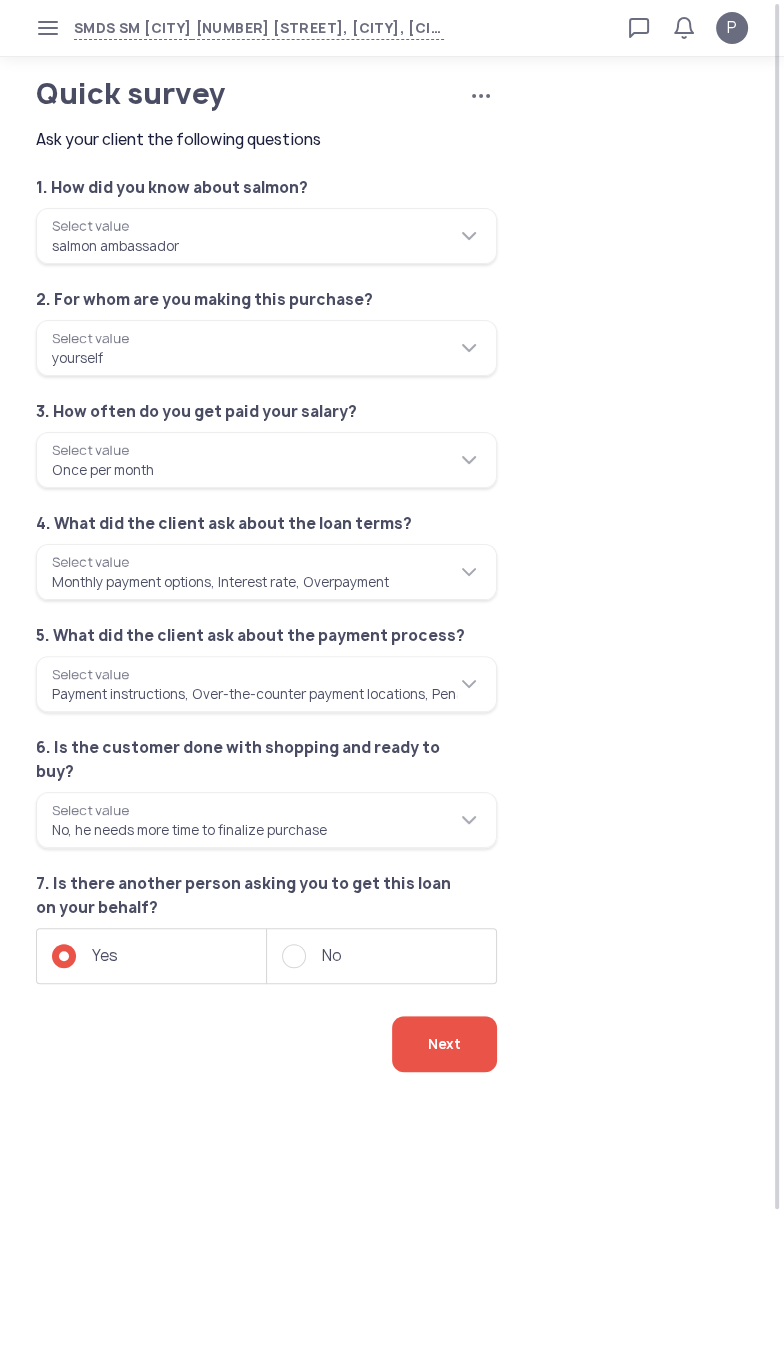 click on "No" 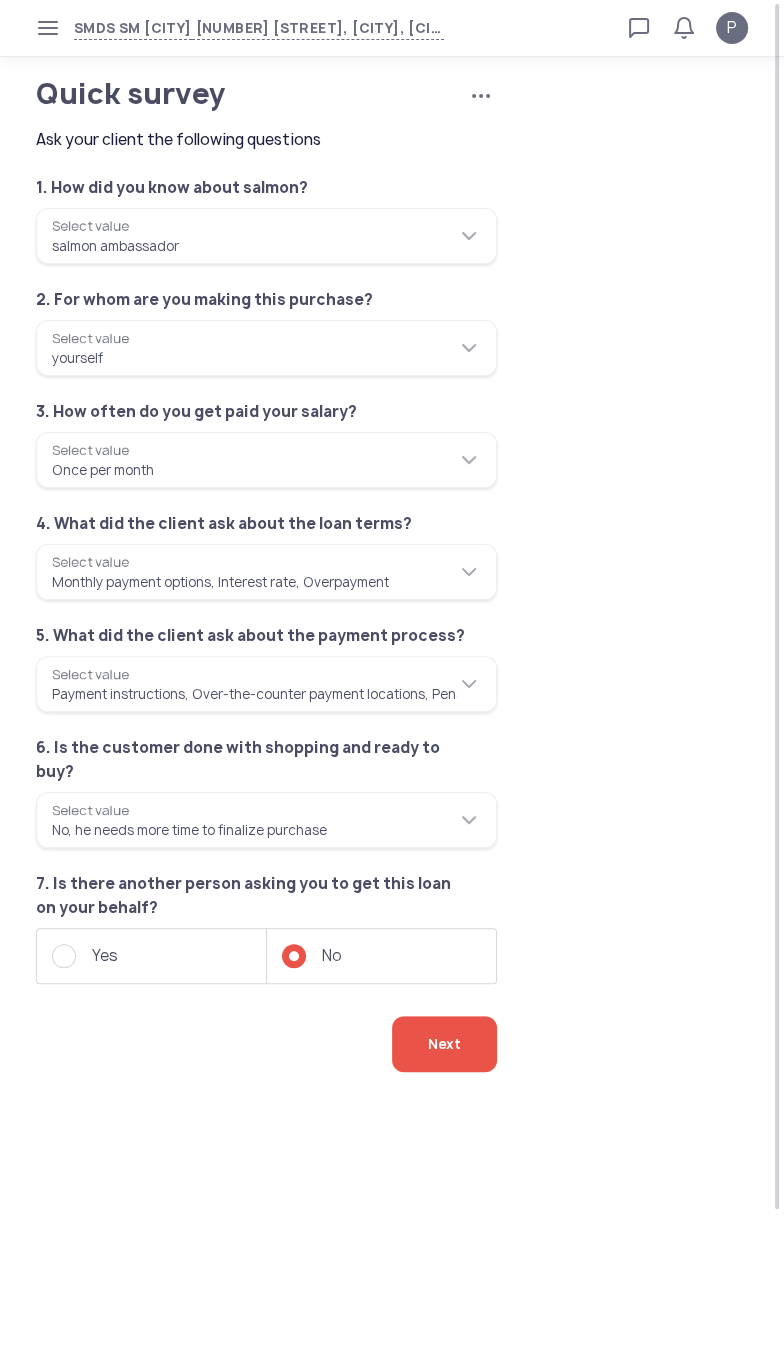 click on "Next" 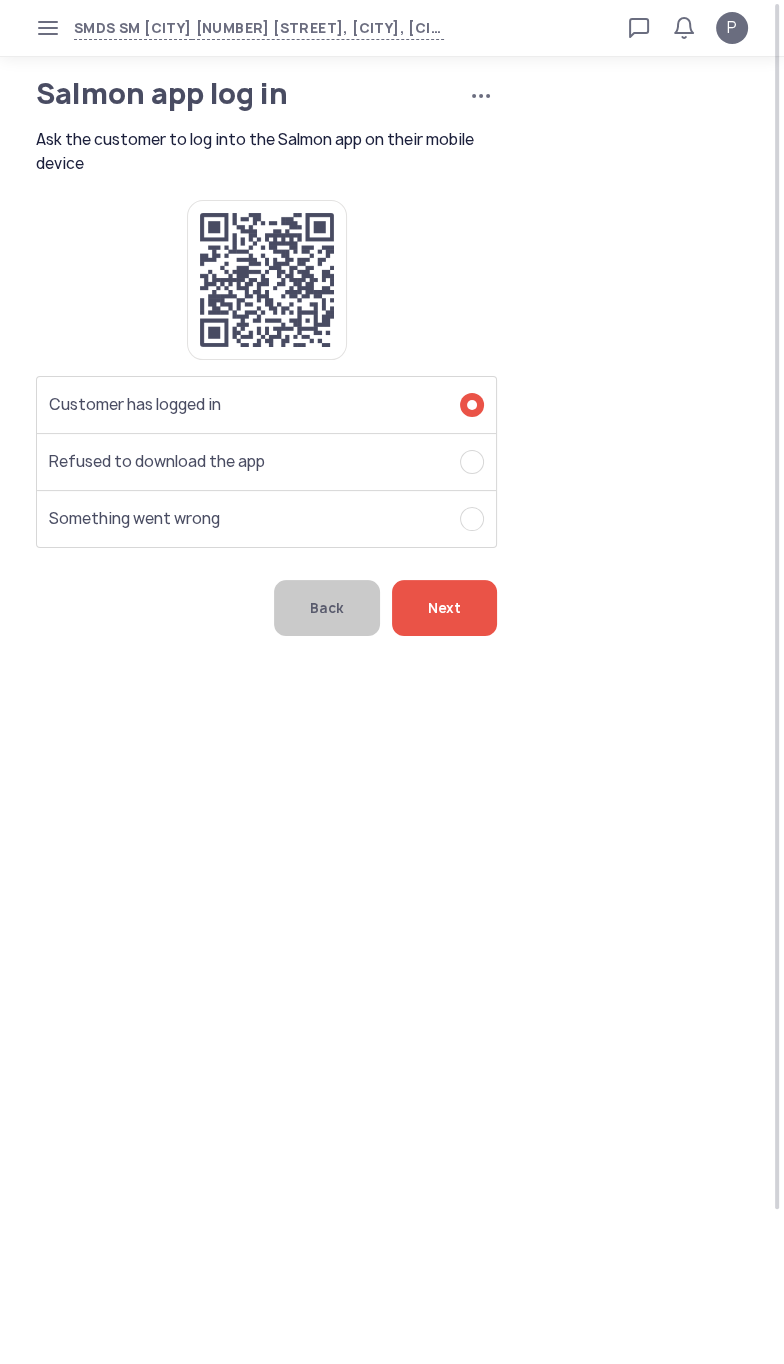 click on "Next" 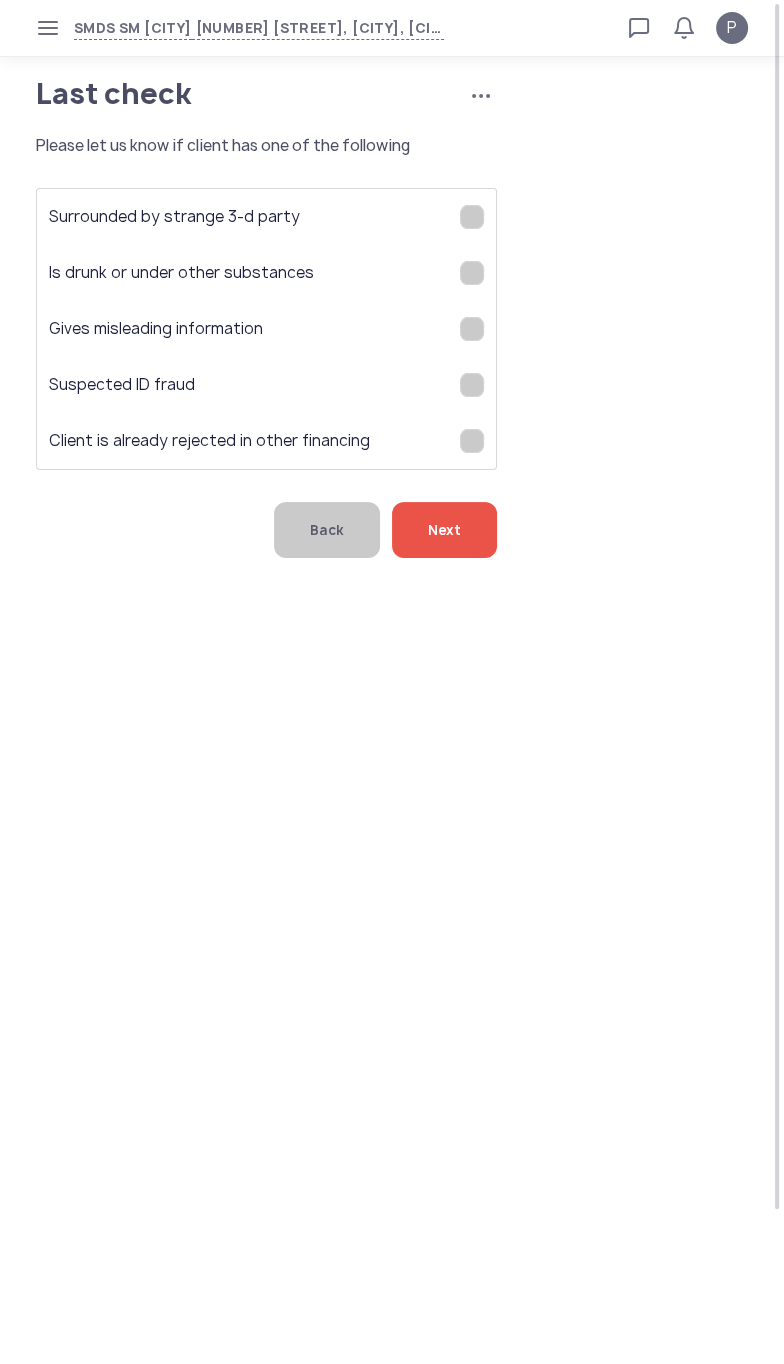 click on "Next" 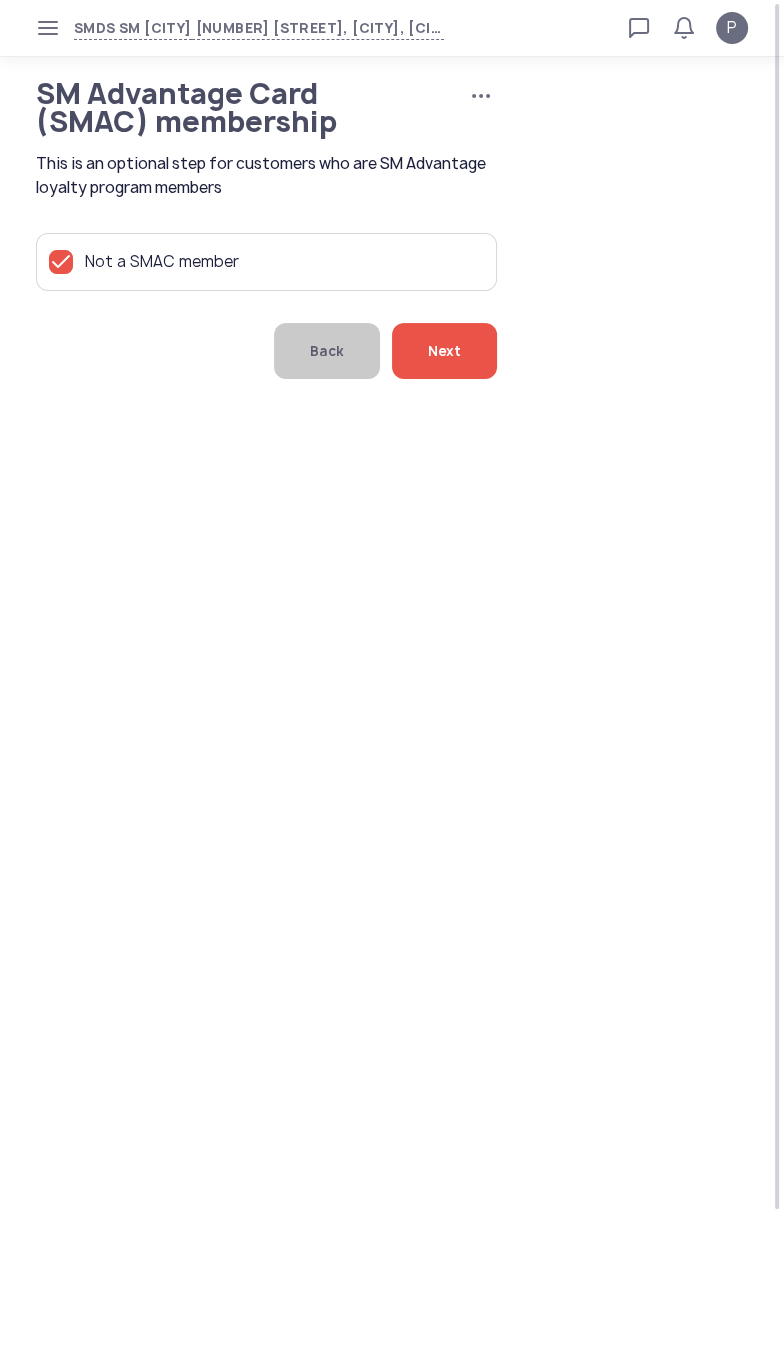 click on "Next" 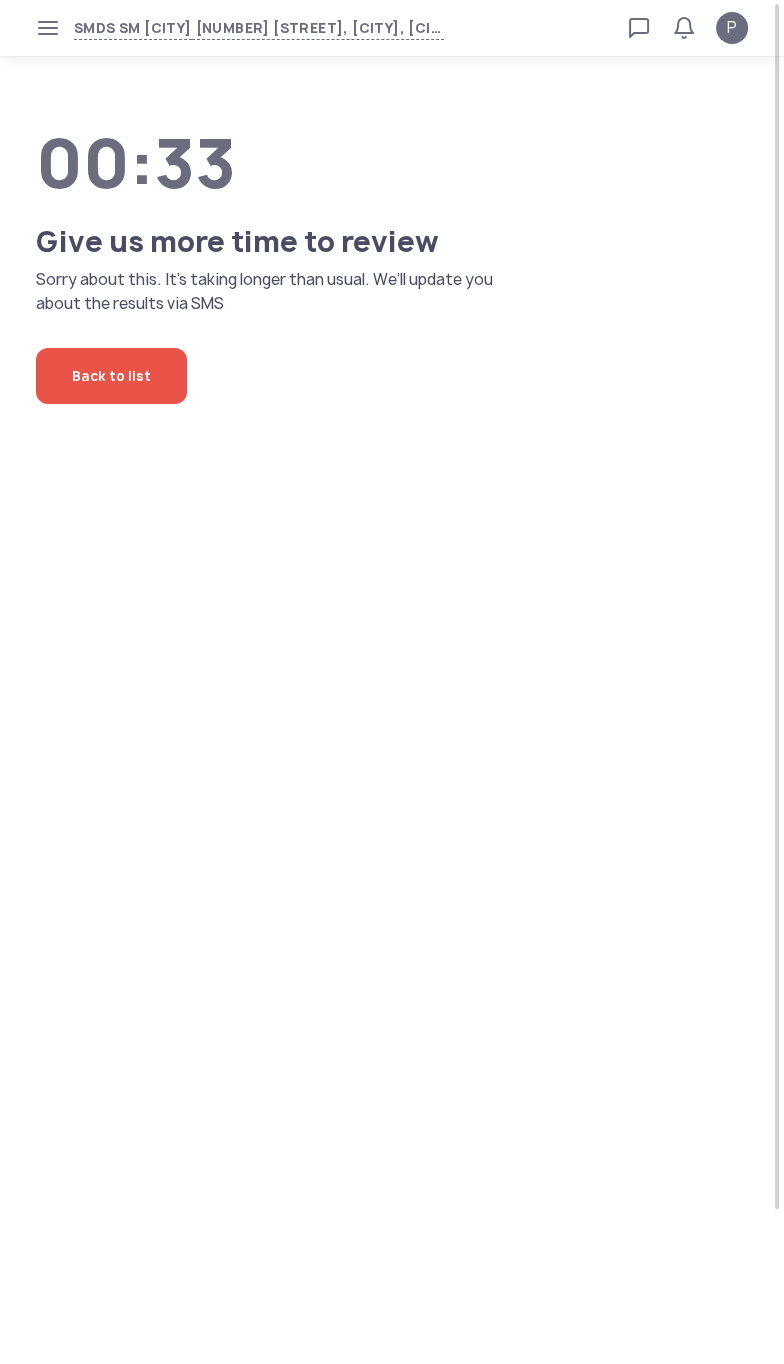 click on "[CITY] [CITY] [NUMBER] [STREET], [CITY], [CITY], [CITY] [PHONE] [EMAIL]" at bounding box center [392, 682] 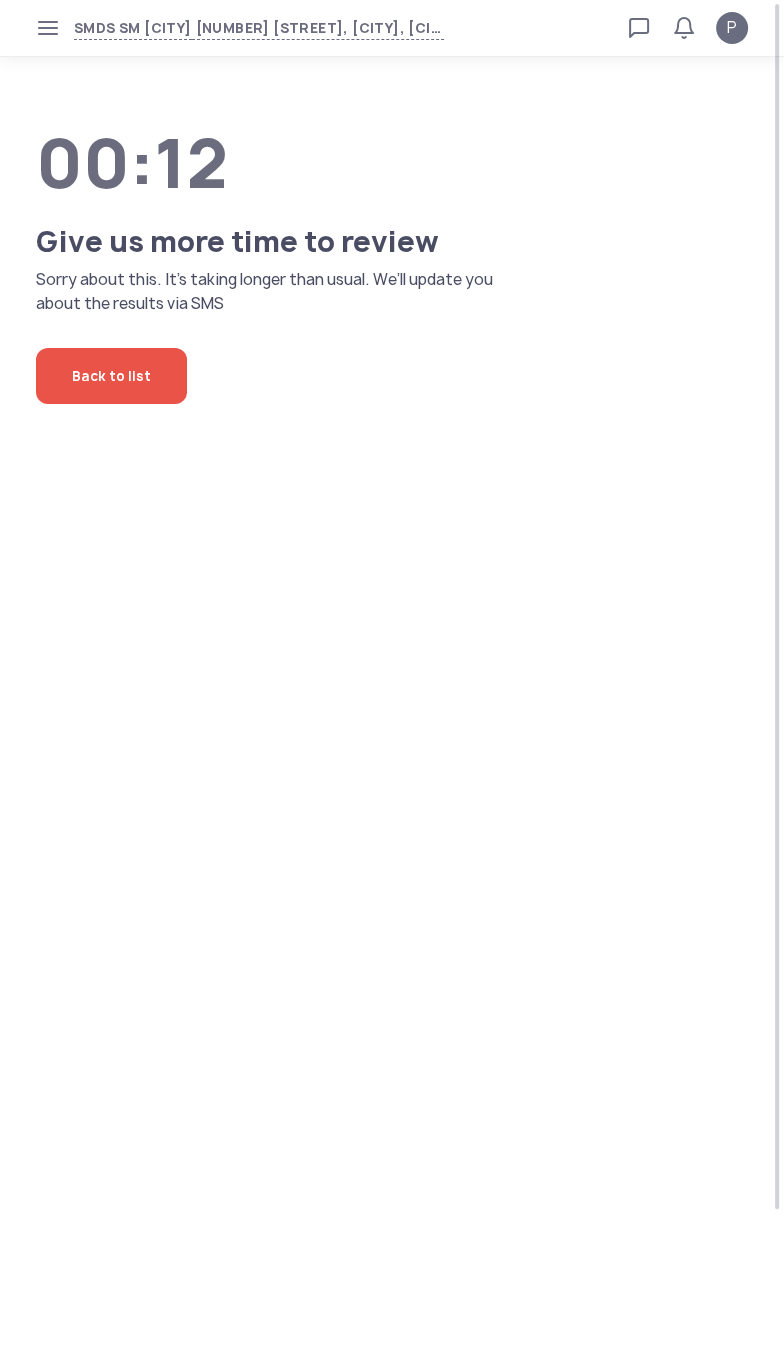 click on "[CITY] [CITY] [NUMBER] [STREET], [CITY], [CITY], [CITY] [PHONE] [EMAIL]" at bounding box center (392, 682) 